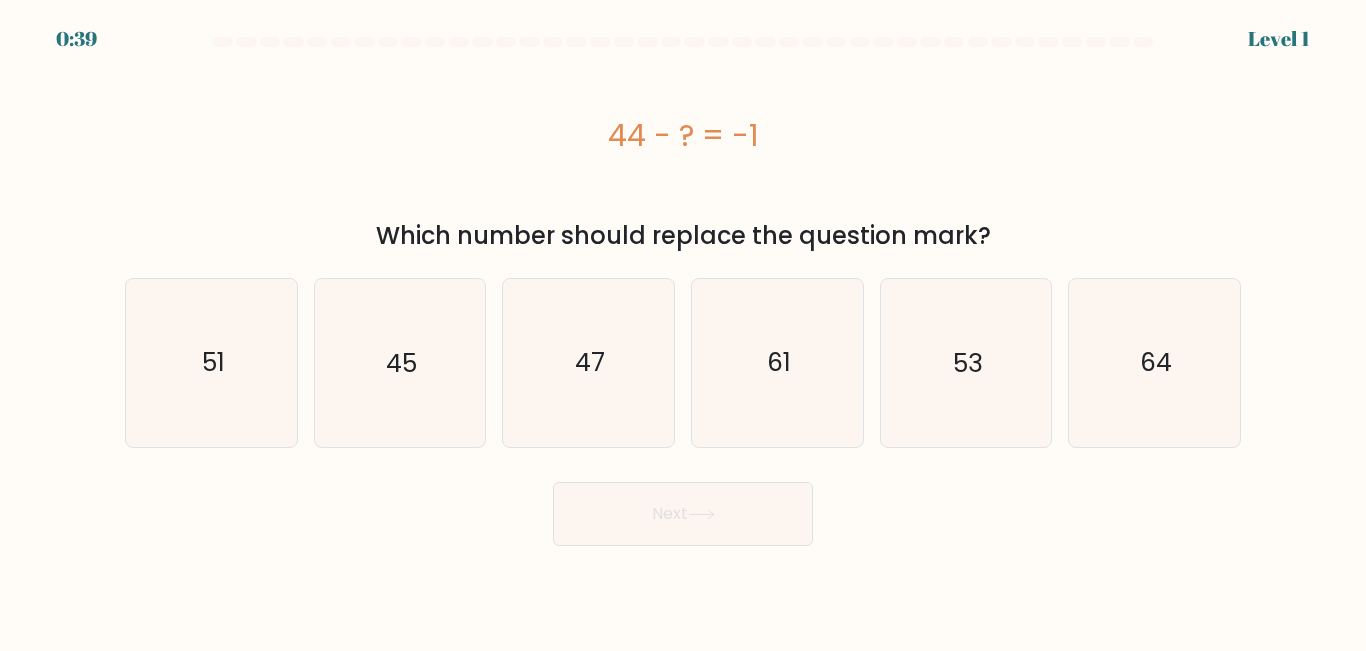 scroll, scrollTop: 0, scrollLeft: 0, axis: both 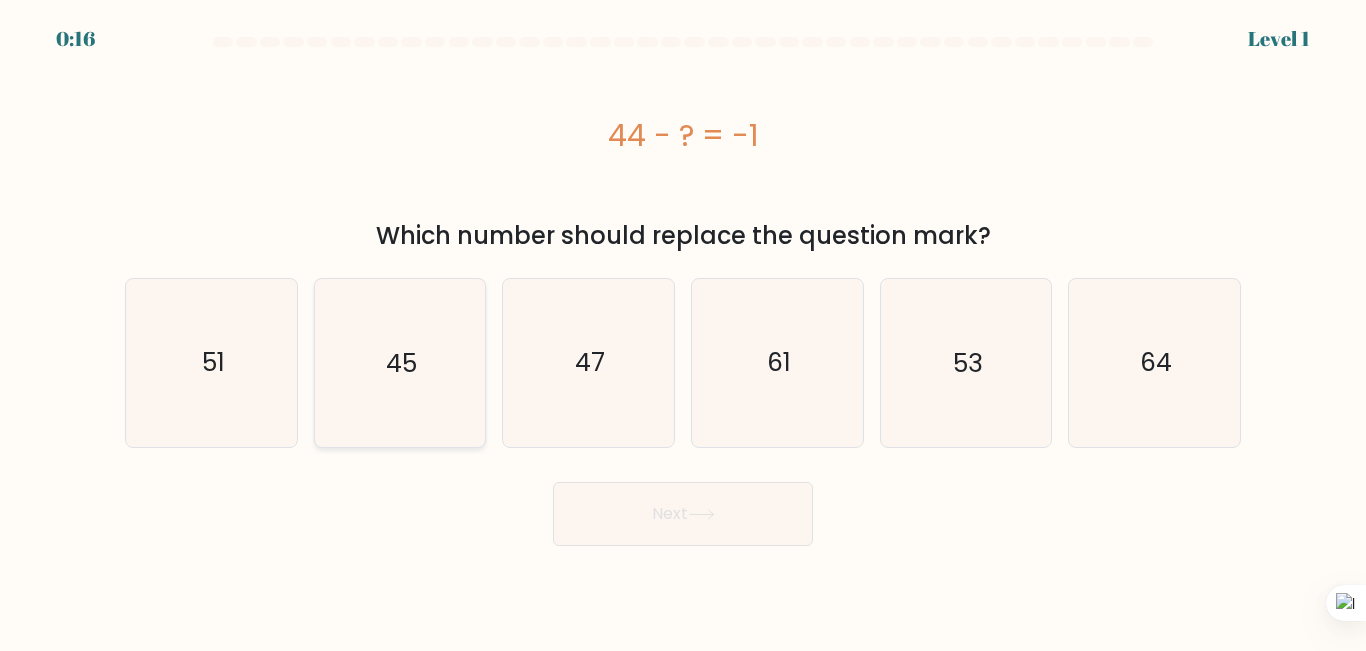 click on "45" 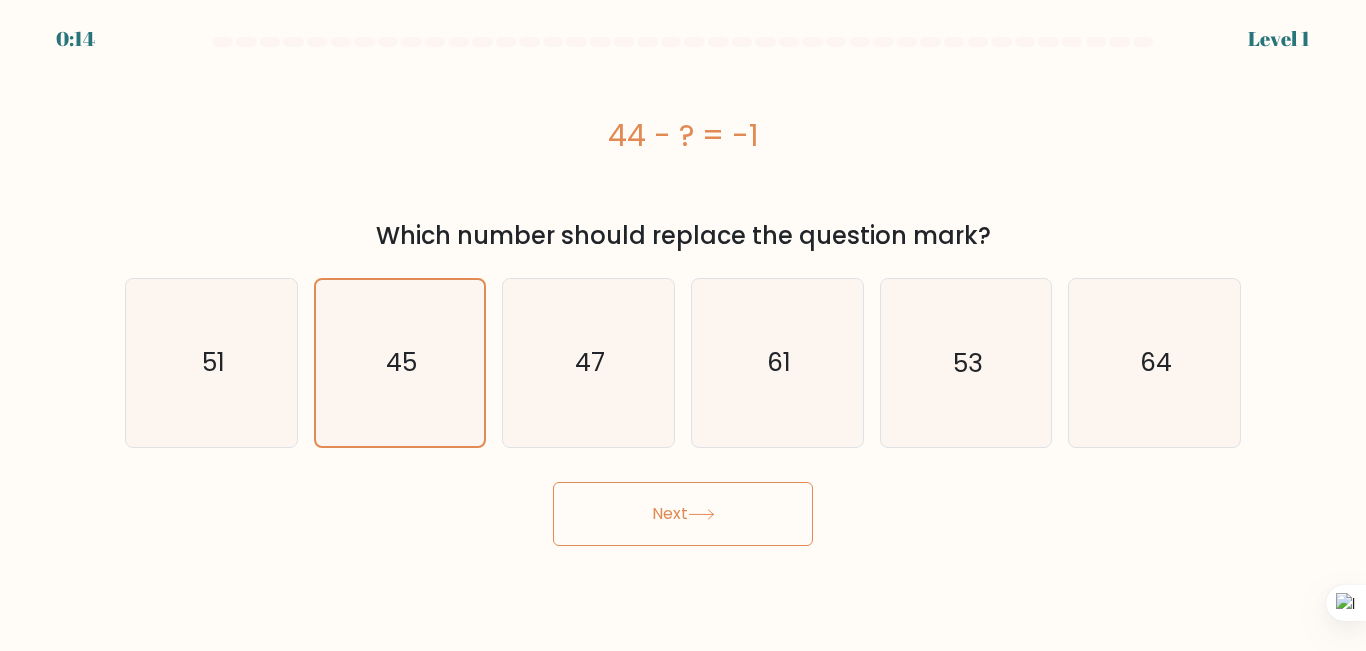 click on "Next" at bounding box center [683, 514] 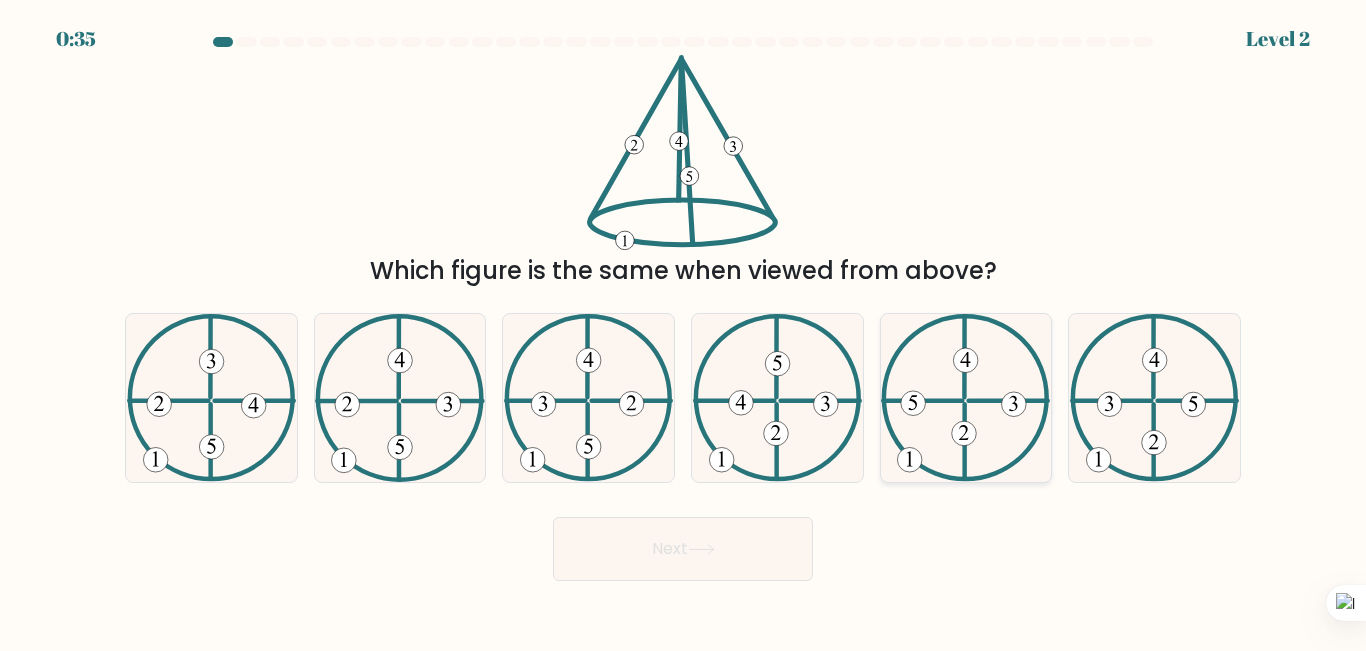click 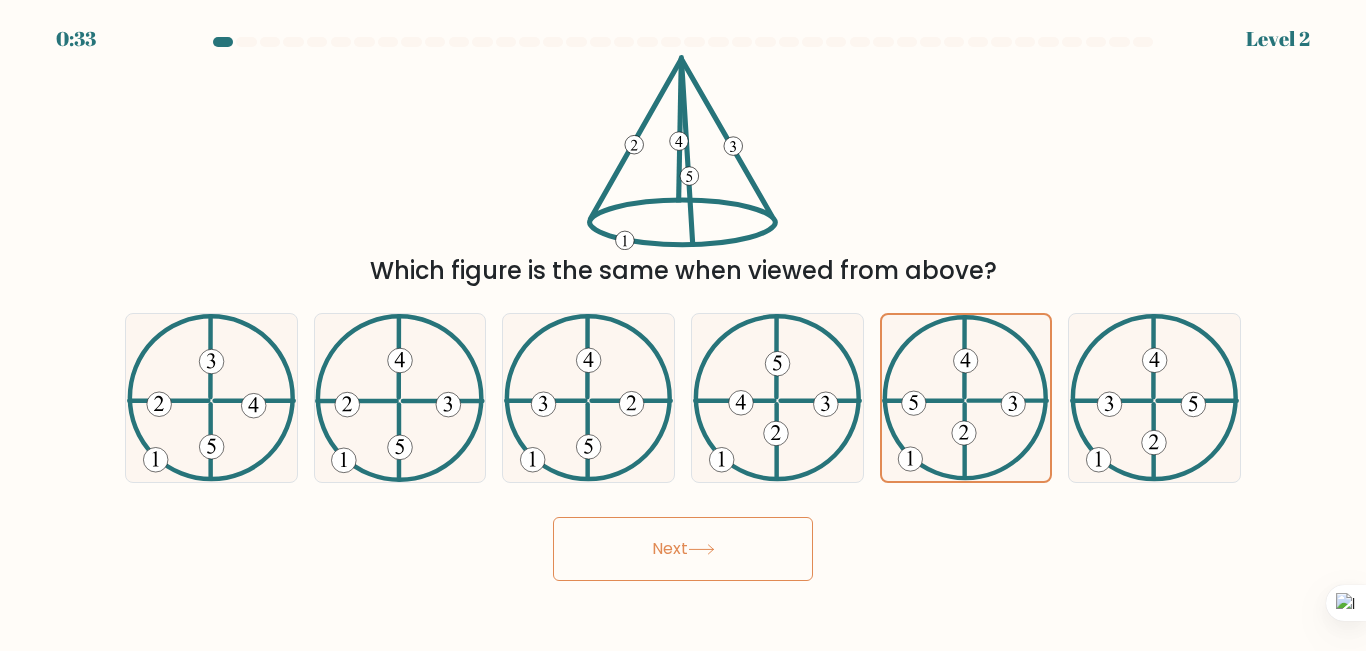 click on "Next" at bounding box center [683, 549] 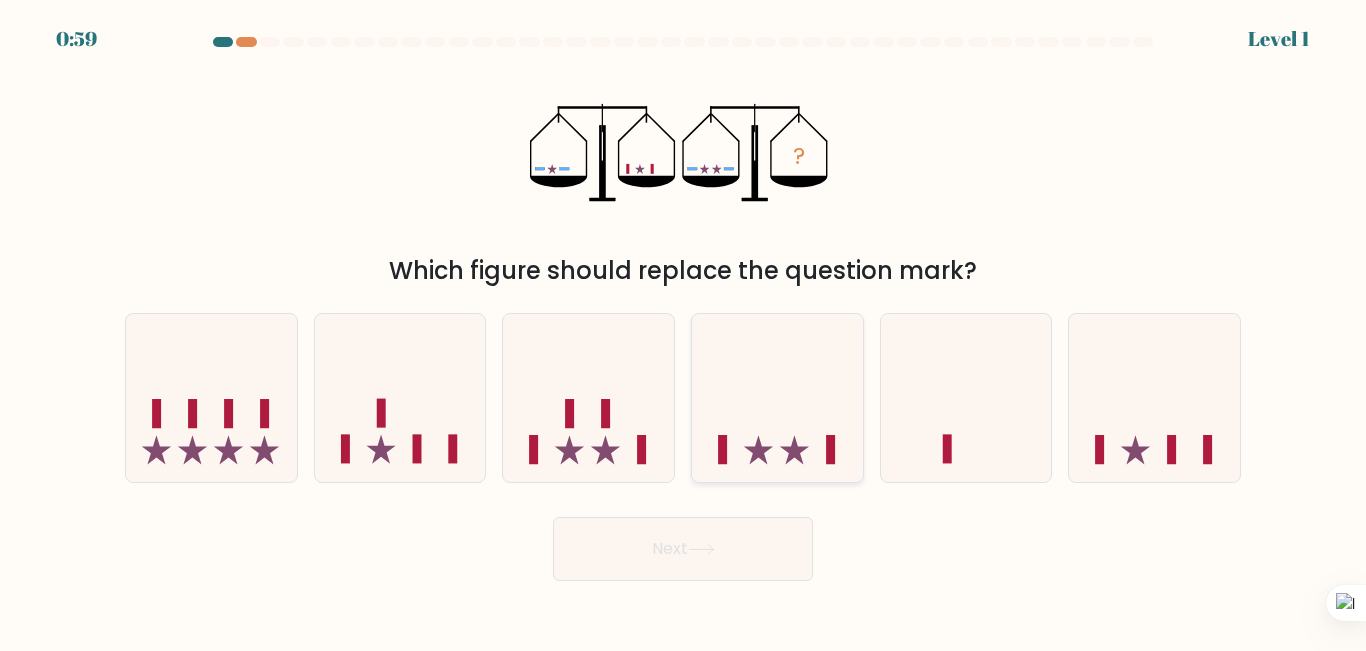 click 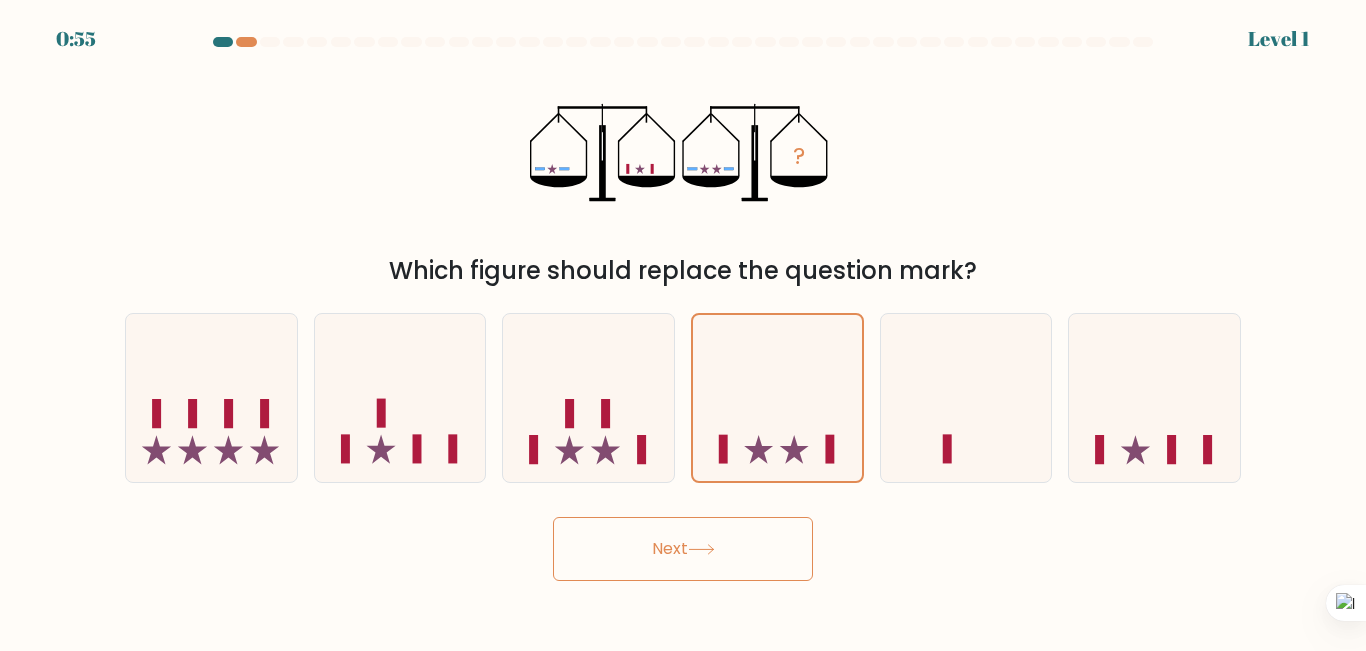 click on "Next" at bounding box center [683, 549] 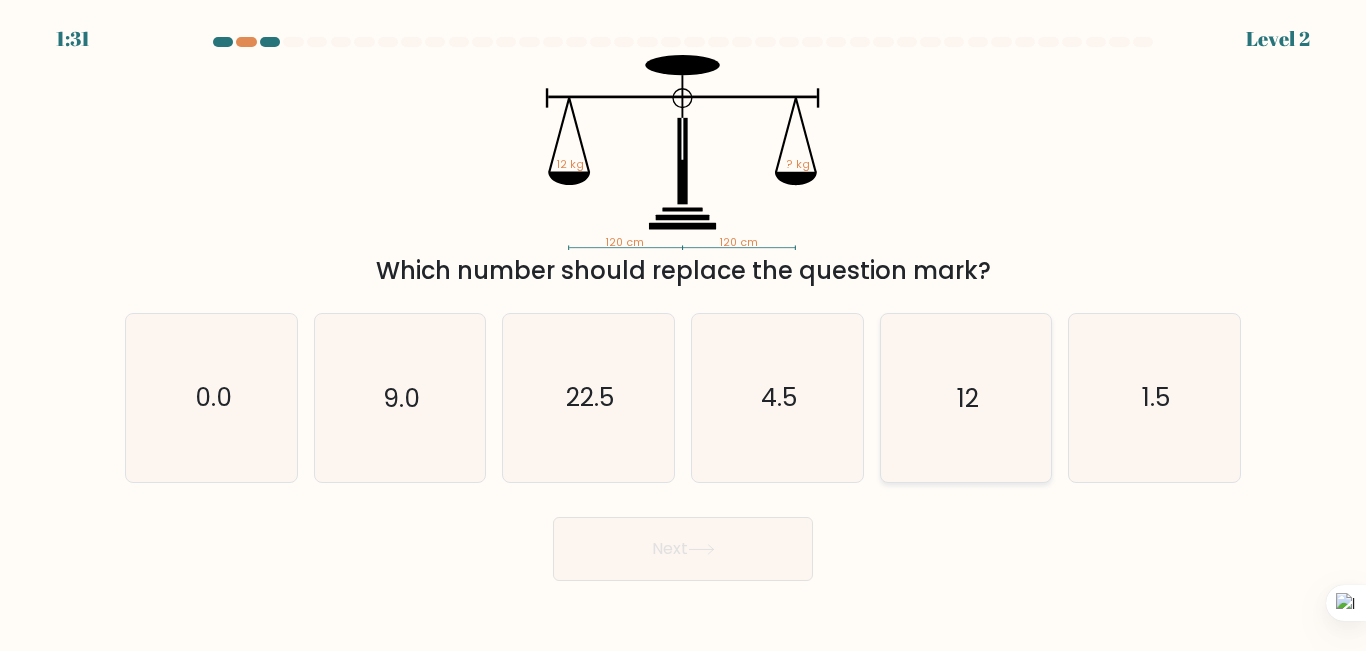 click on "12" 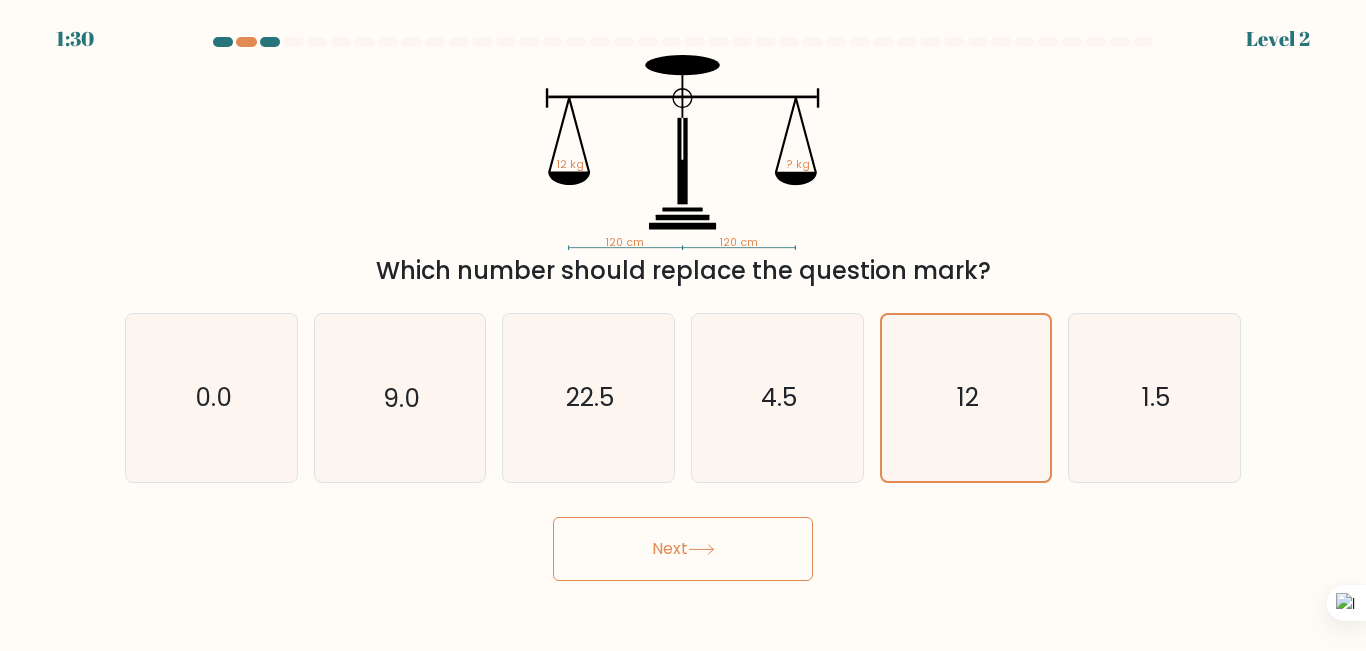 click 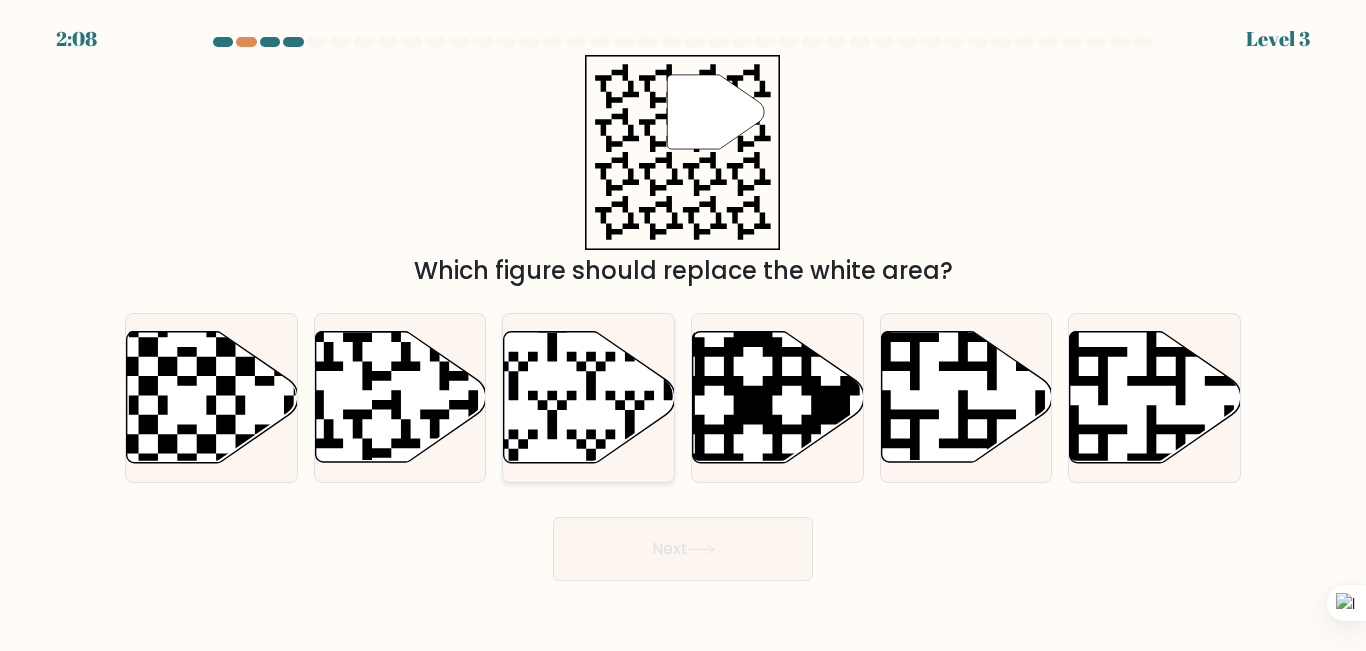 click 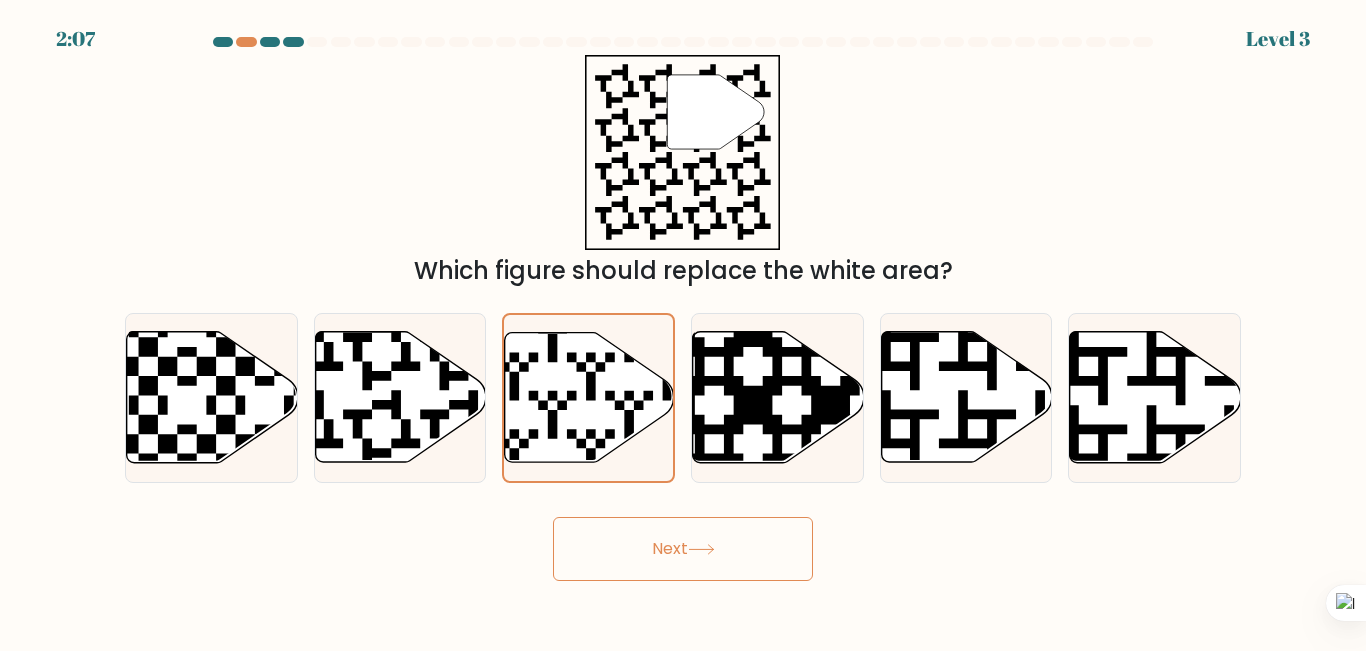 click on "Next" at bounding box center (683, 549) 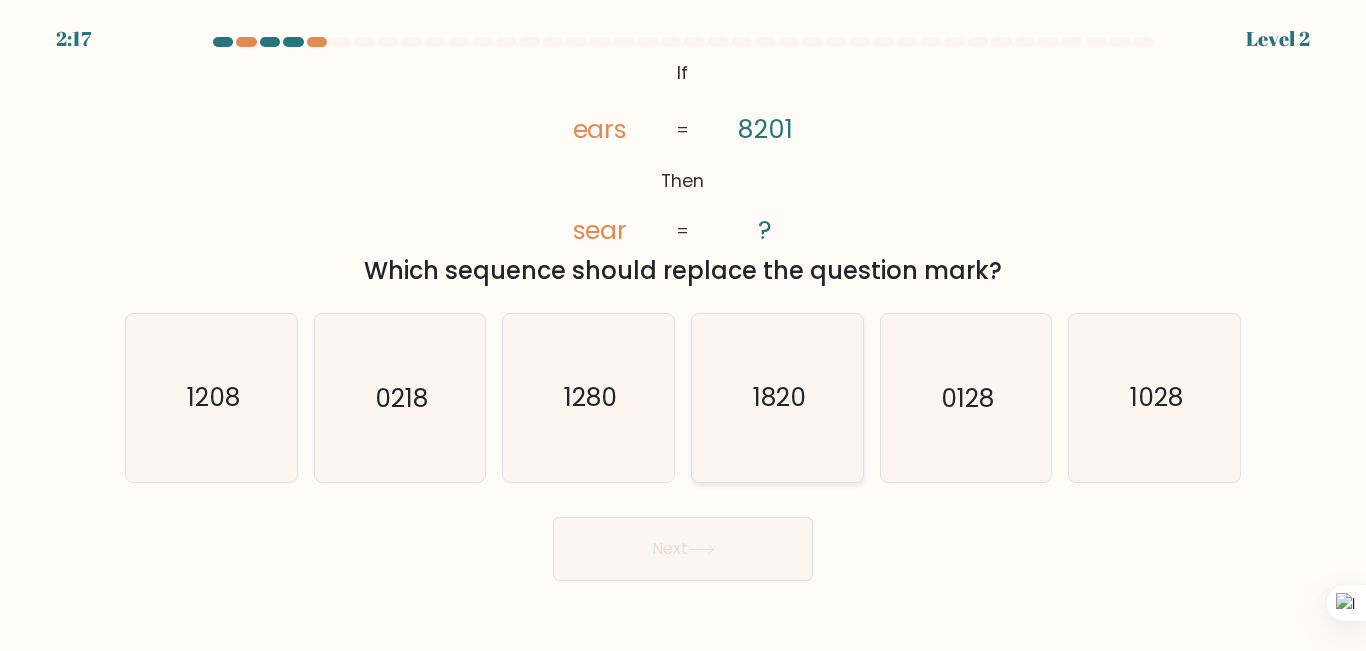 click on "1820" 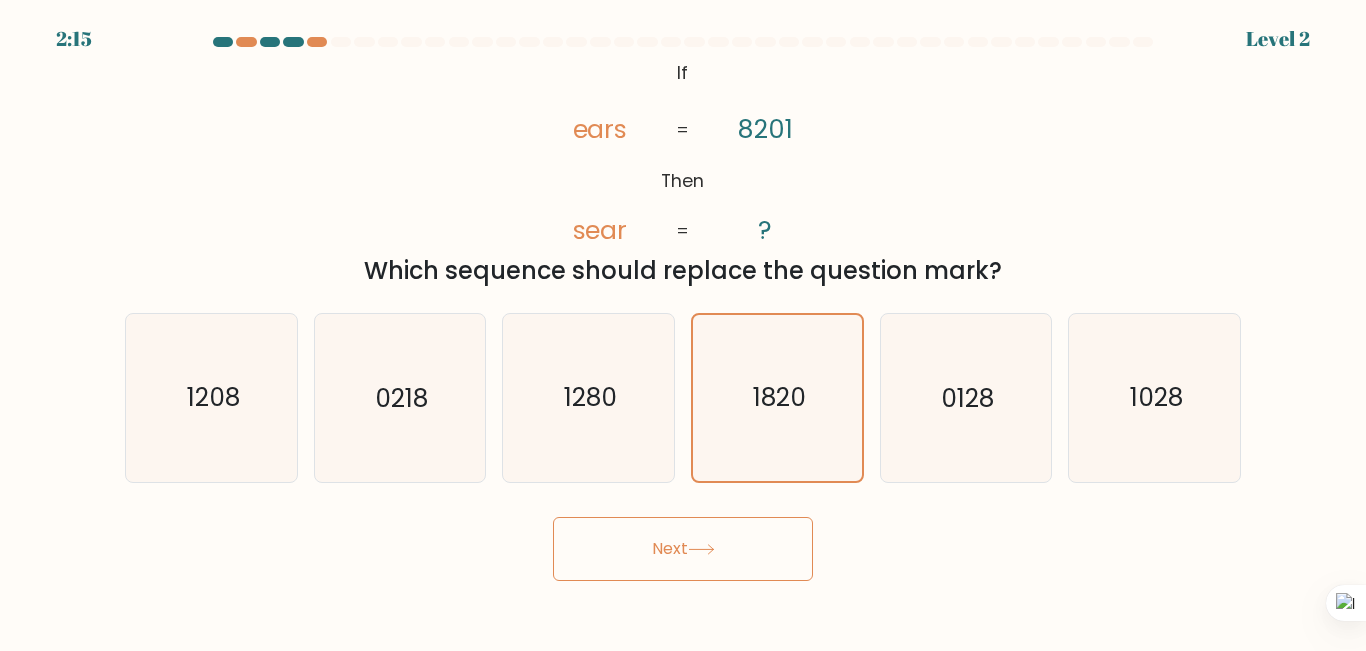 click on "Next" at bounding box center [683, 549] 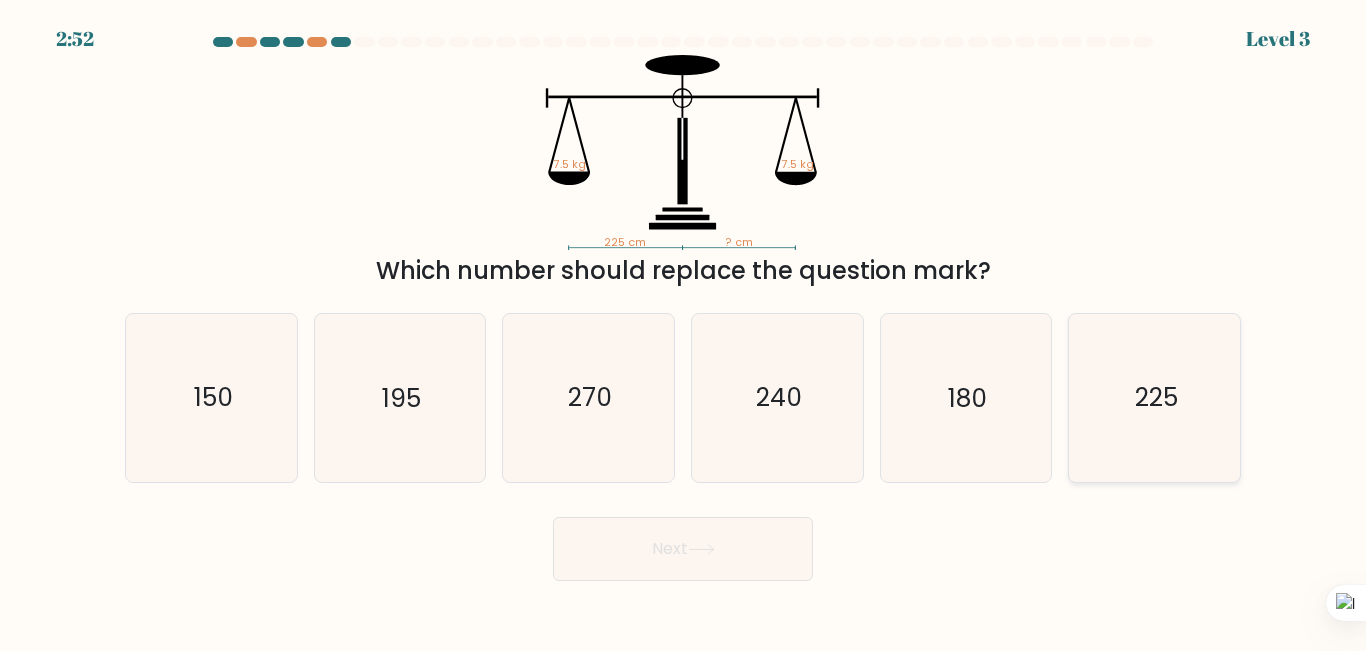 click on "225" 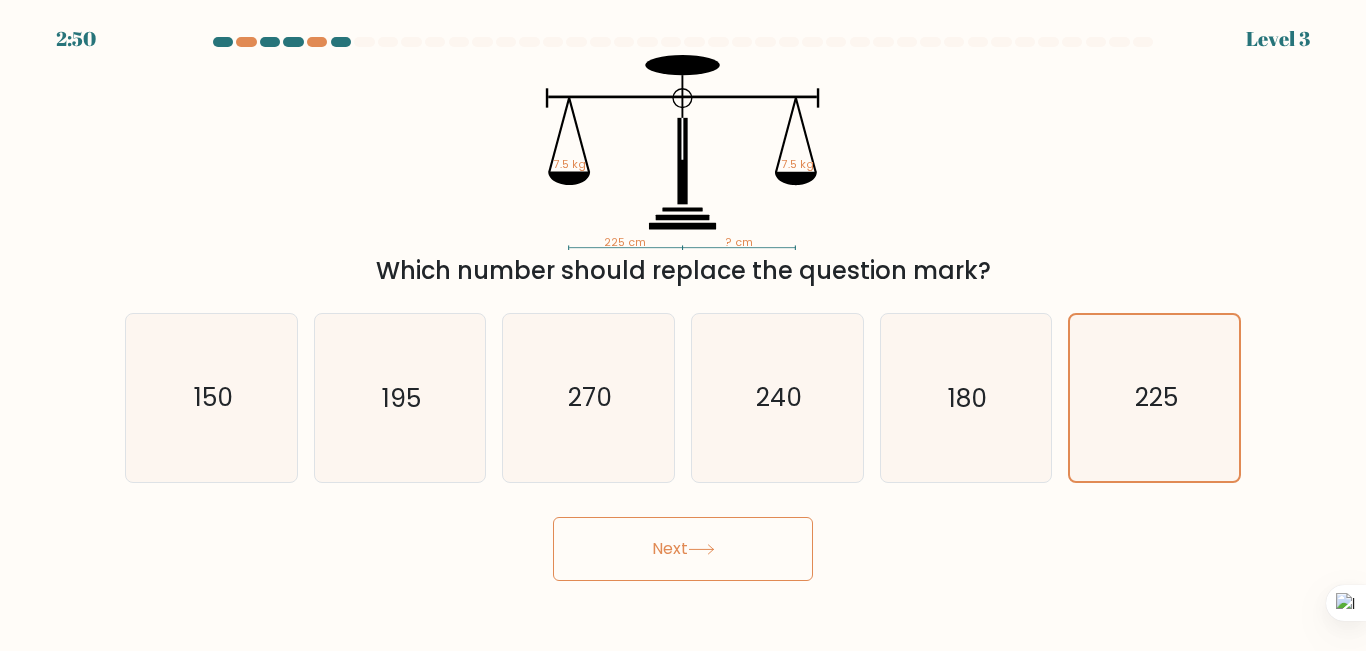 click 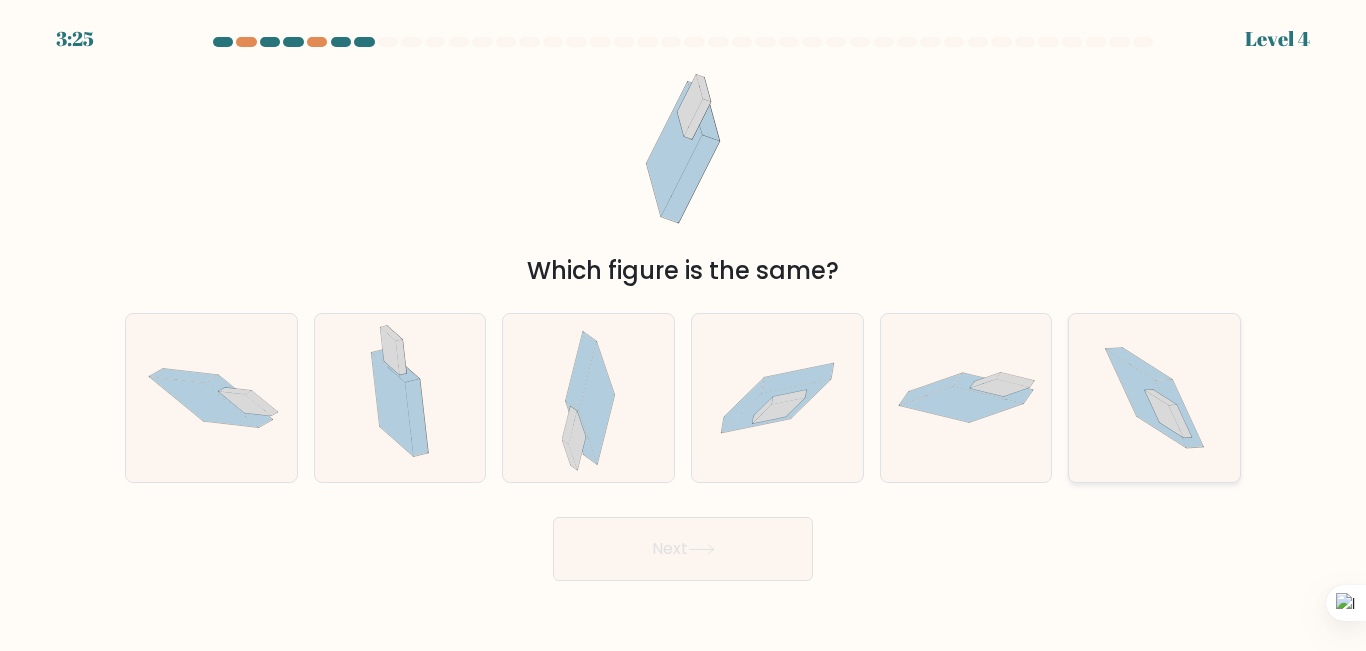 click 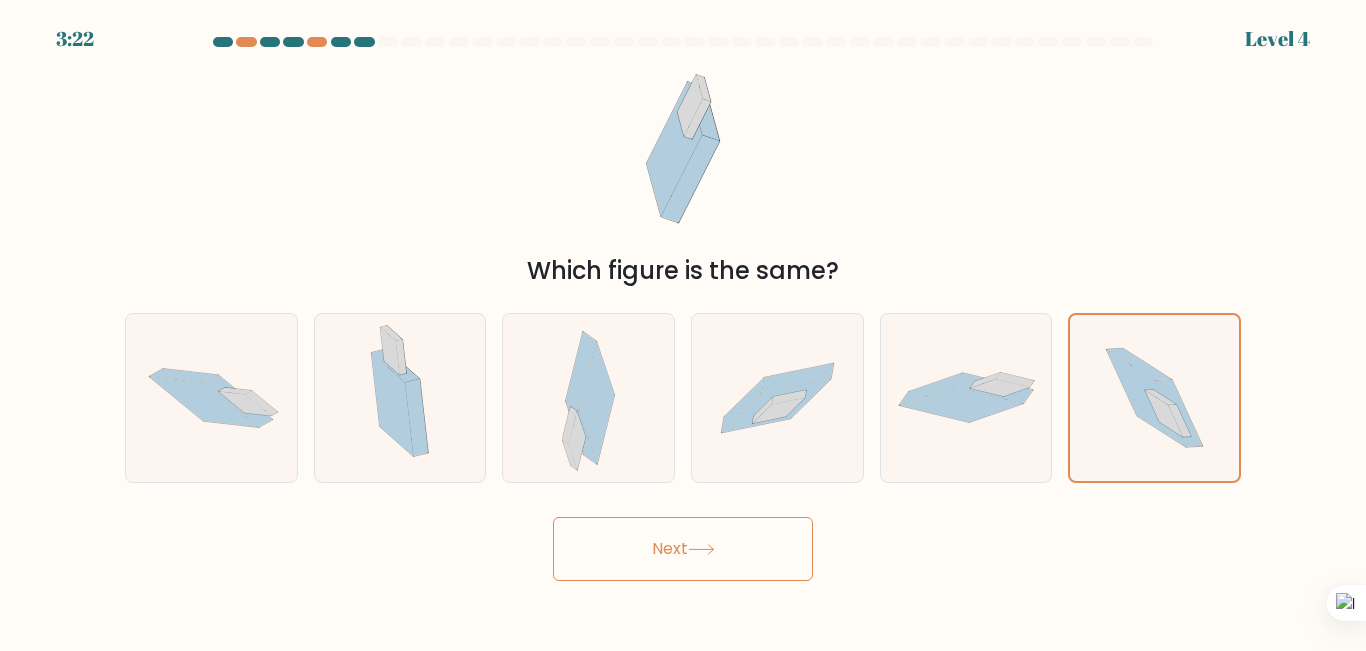 click on "Next" at bounding box center (683, 549) 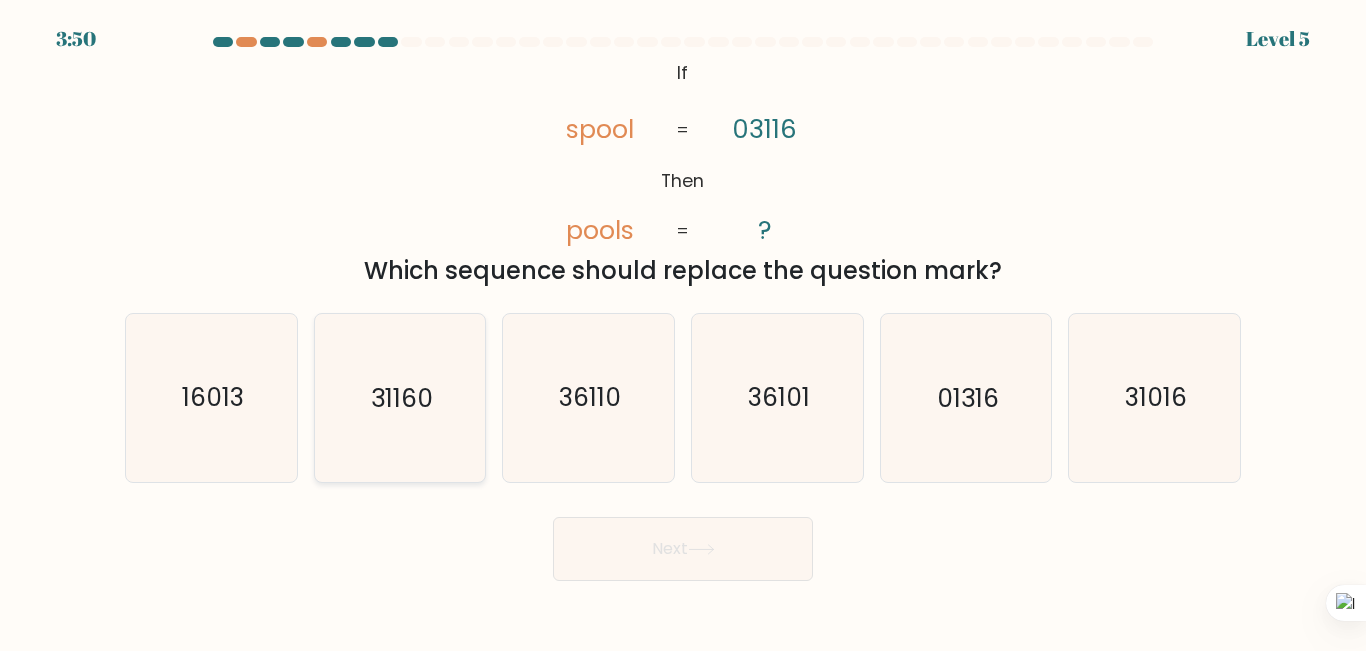 click on "31160" 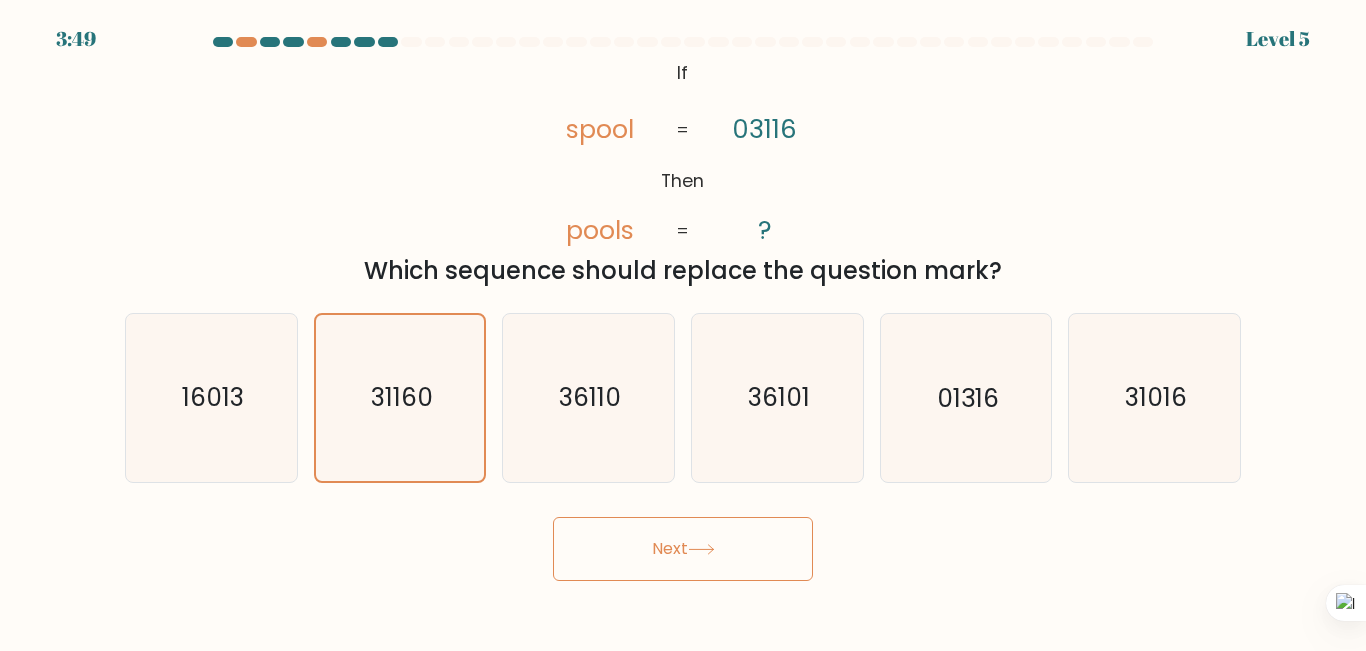 click on "Next" at bounding box center (683, 549) 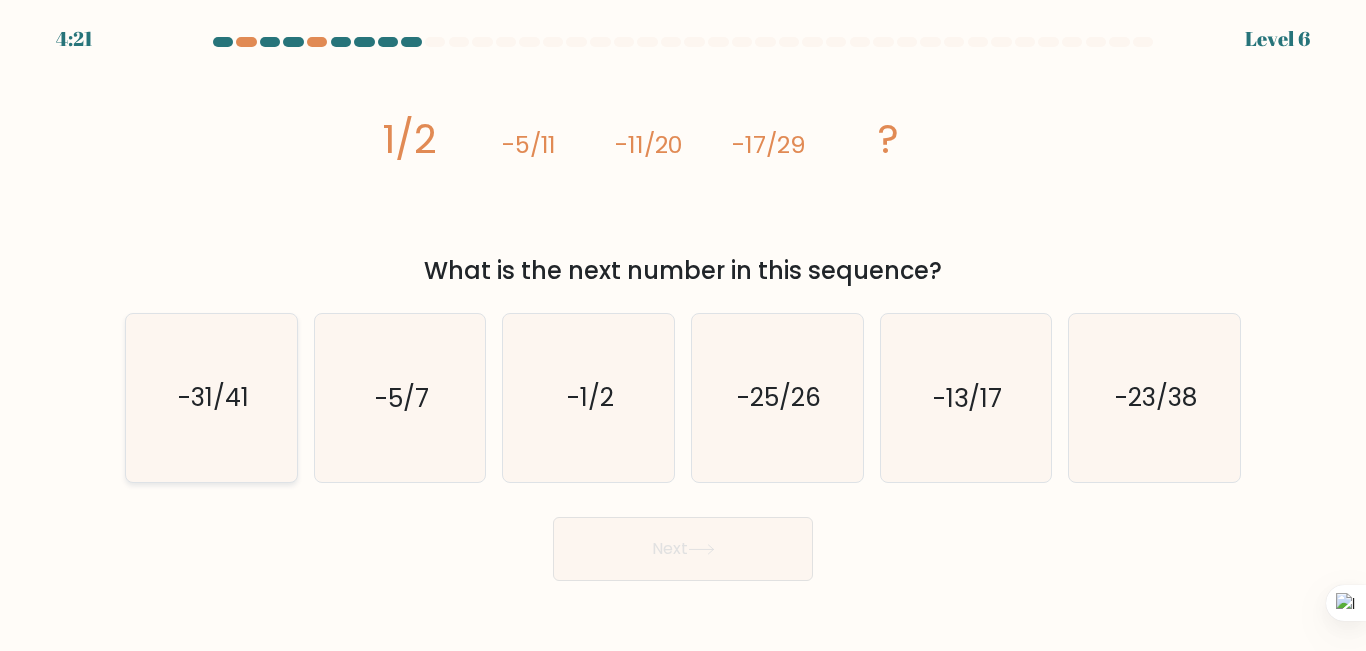 click on "-31/41" 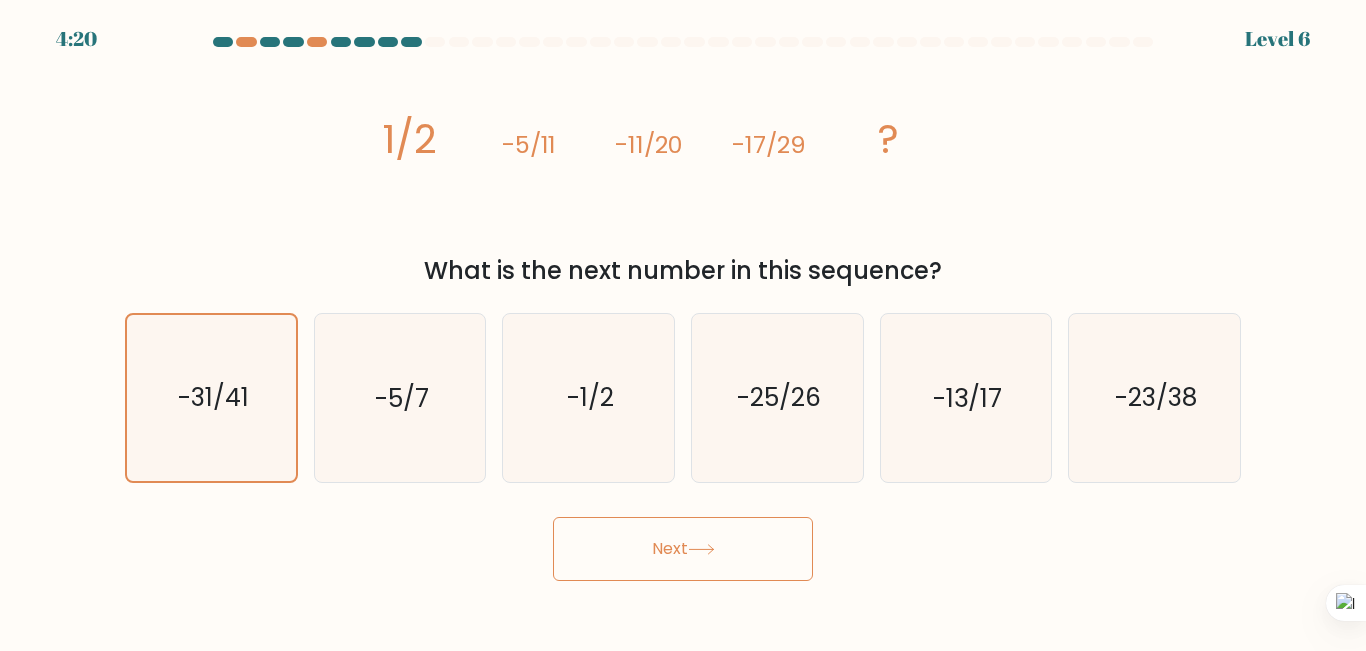 click on "Next" at bounding box center [683, 549] 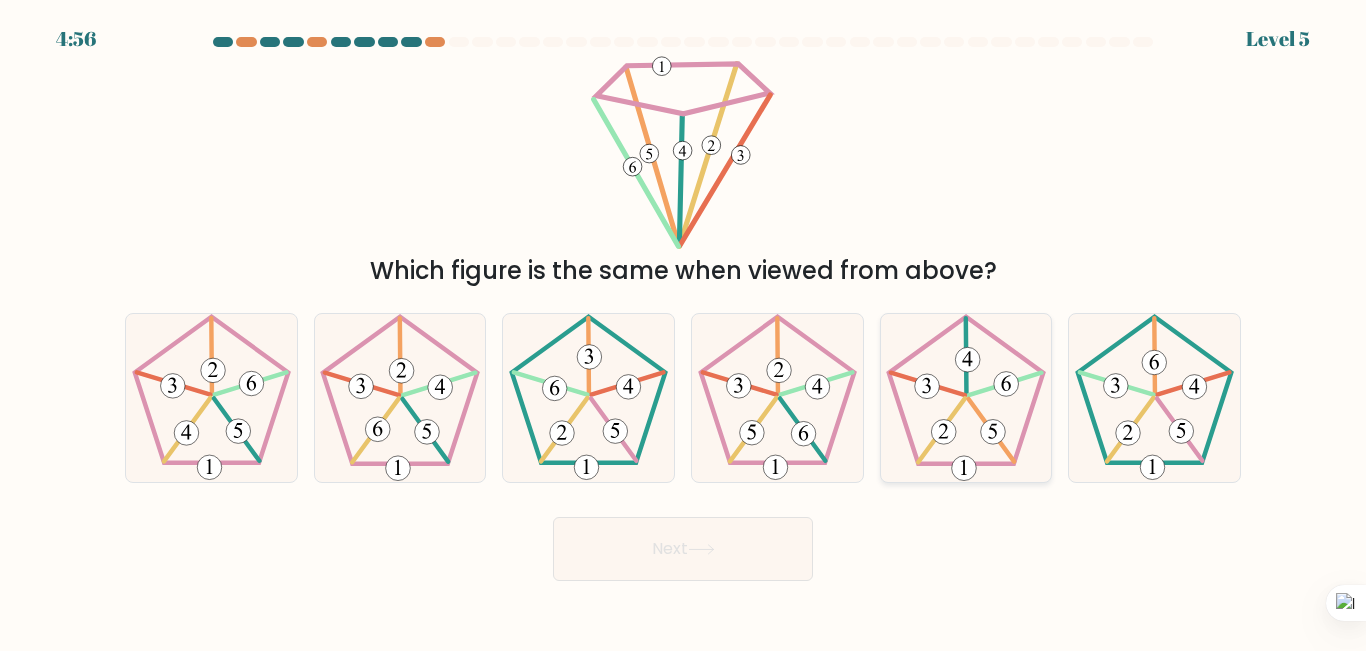 click 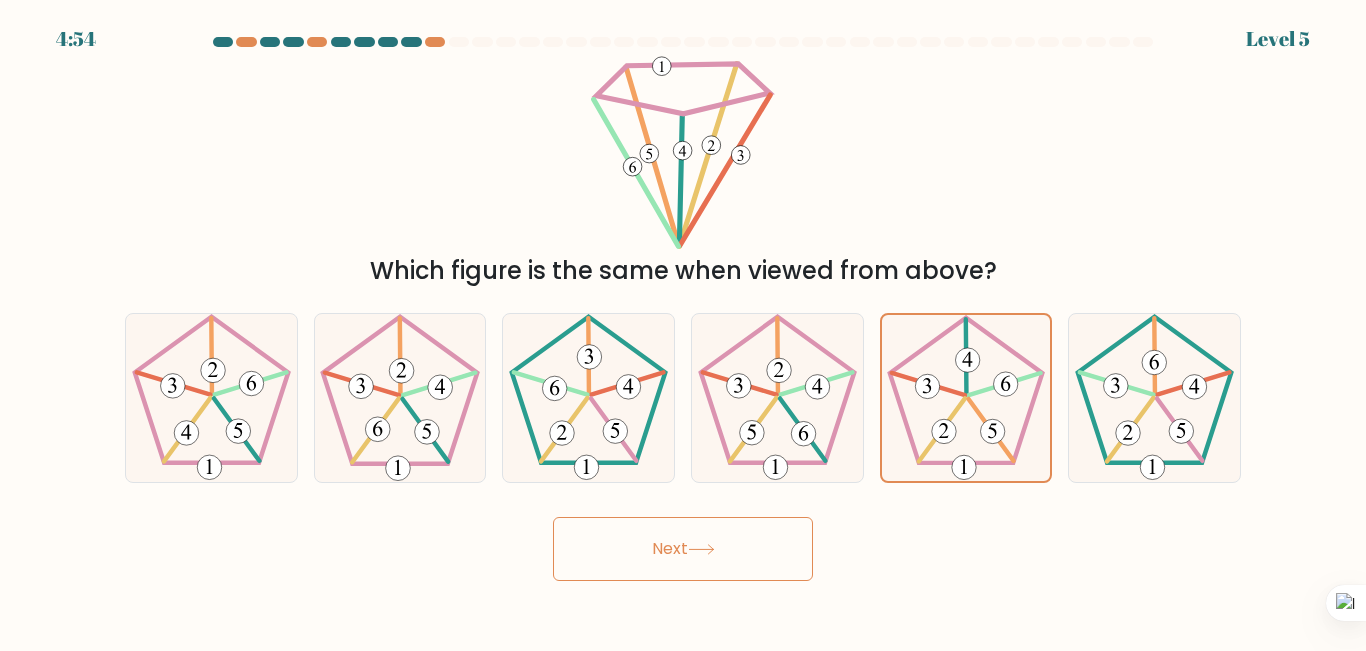 click on "Next" at bounding box center (683, 549) 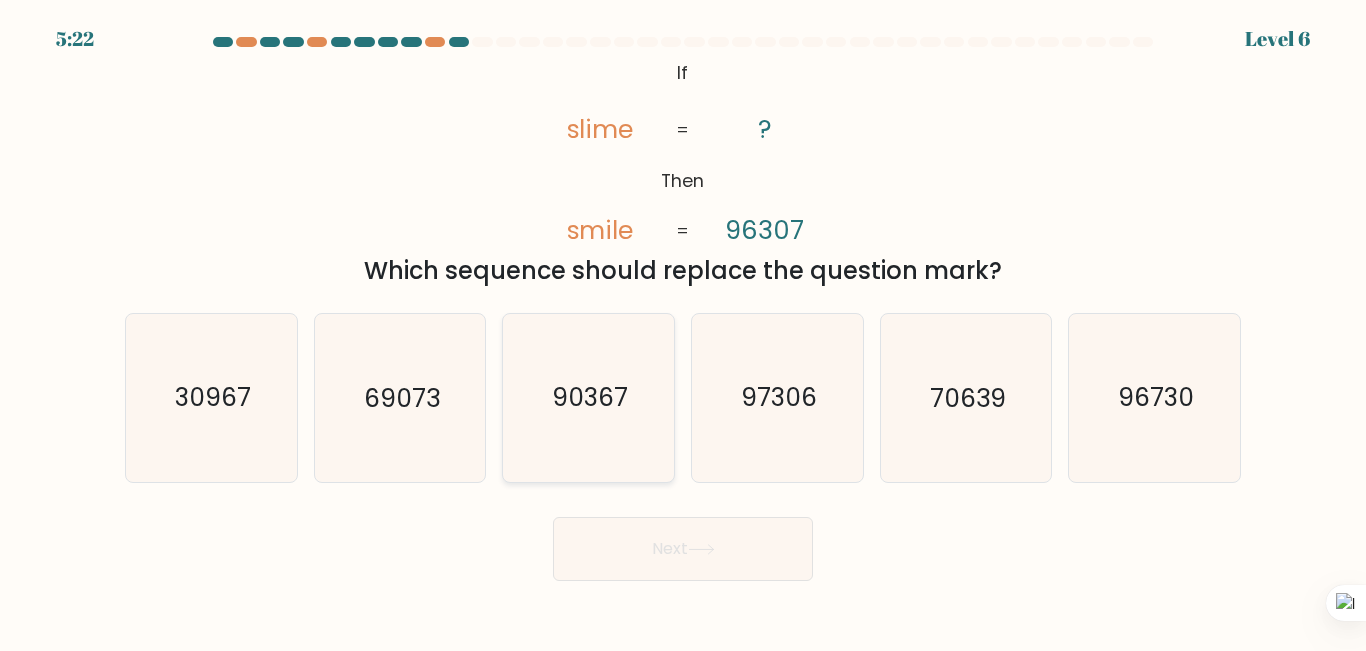 click on "90367" 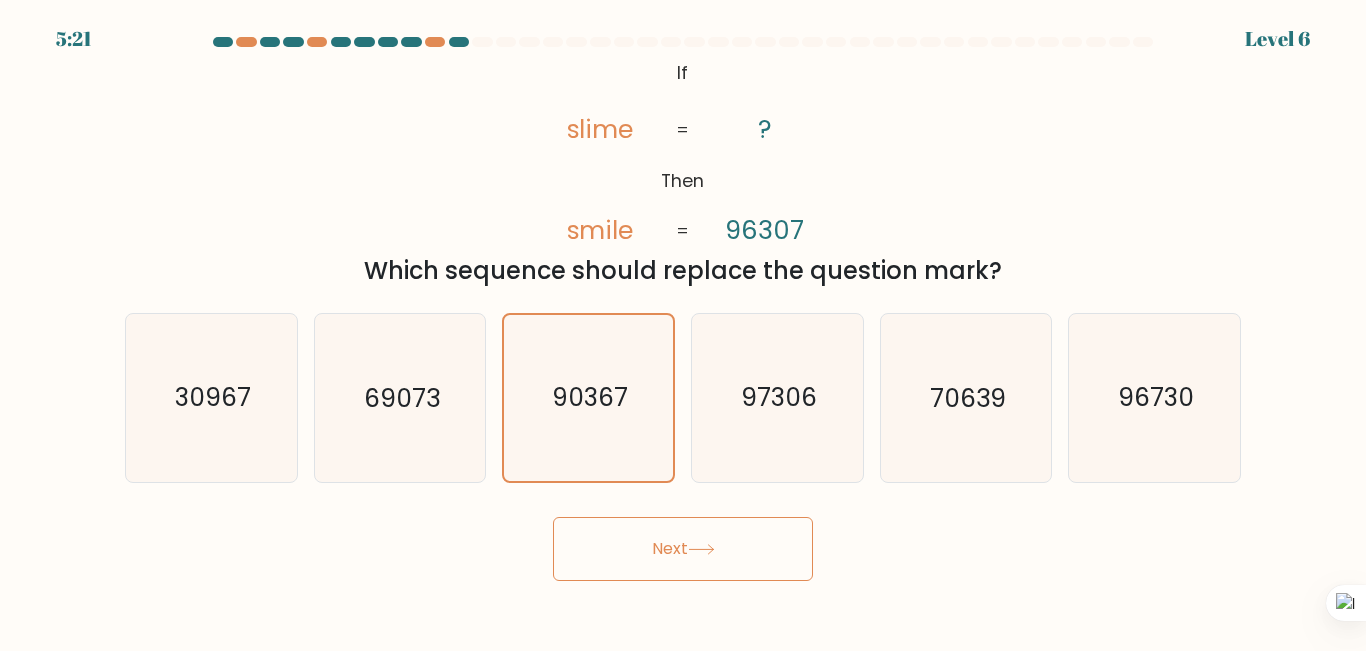 click on "Next" at bounding box center (683, 549) 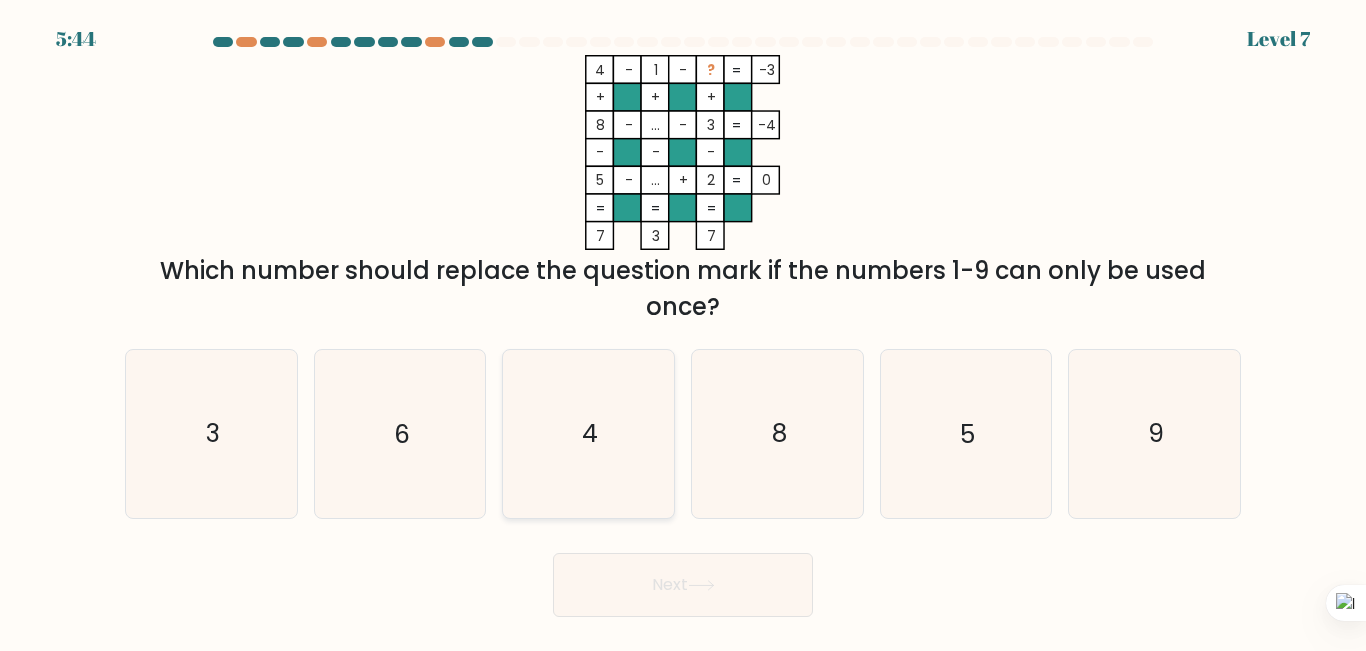 click on "4" 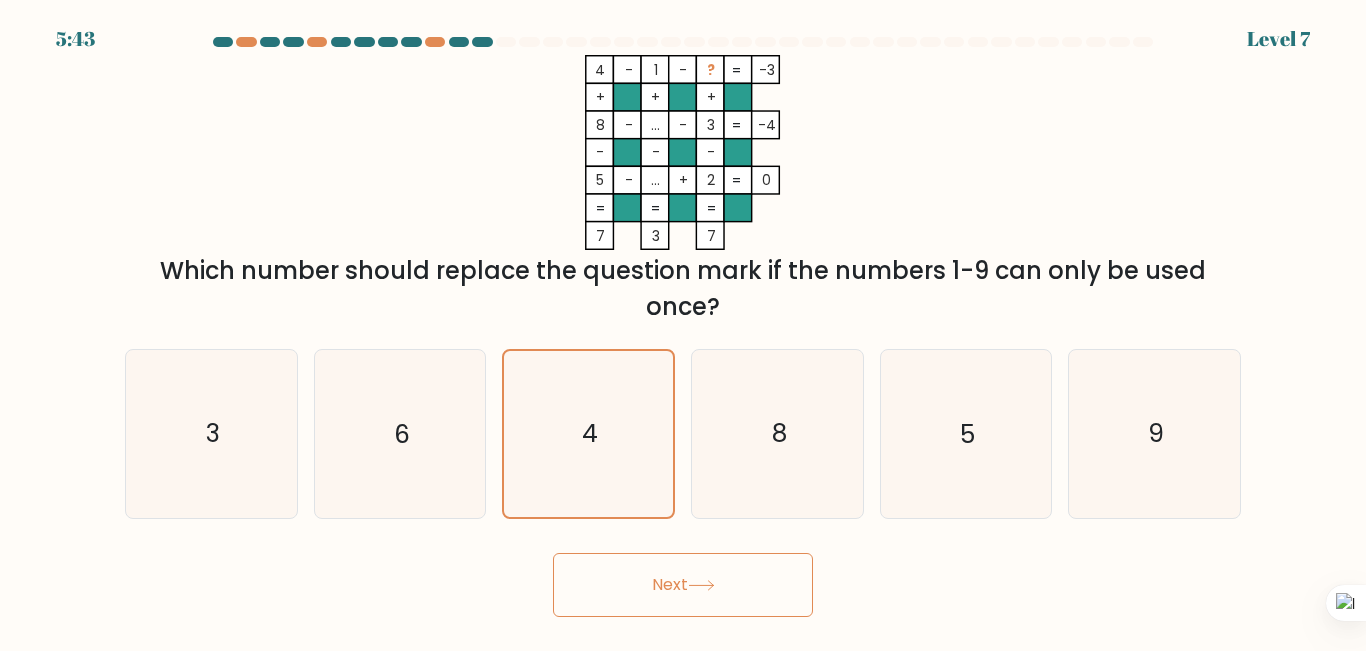click on "Next" at bounding box center (683, 585) 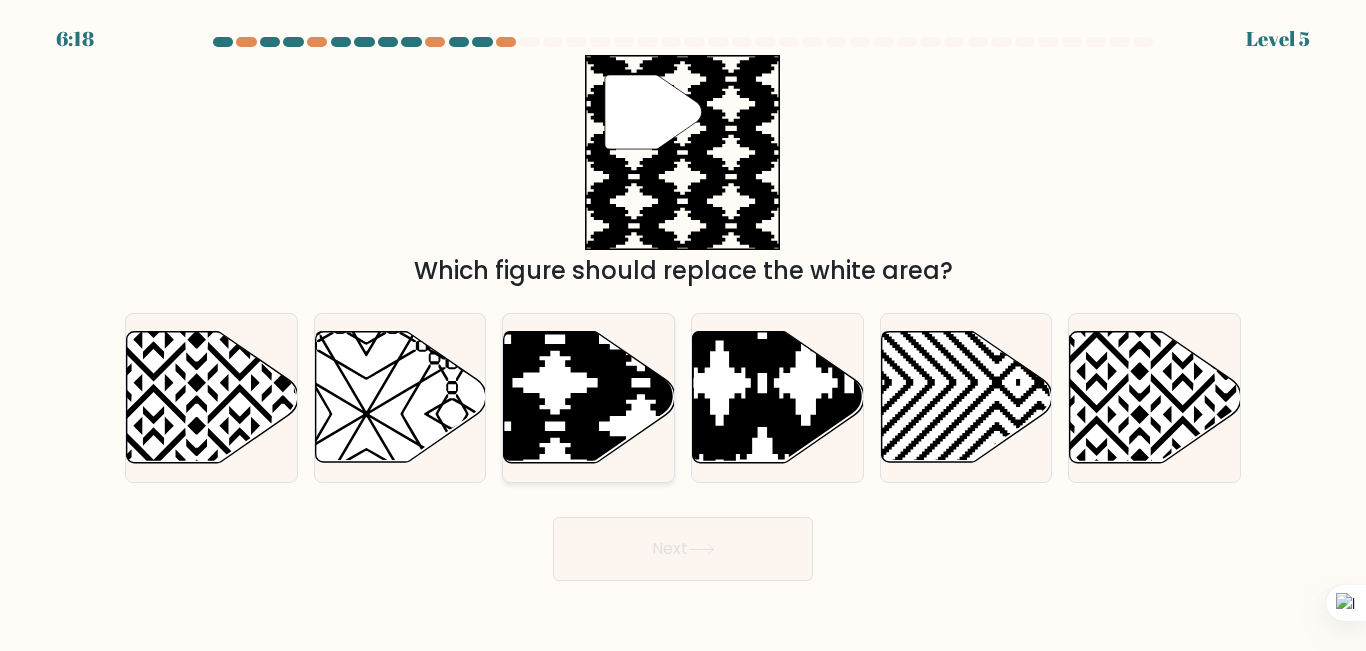 click 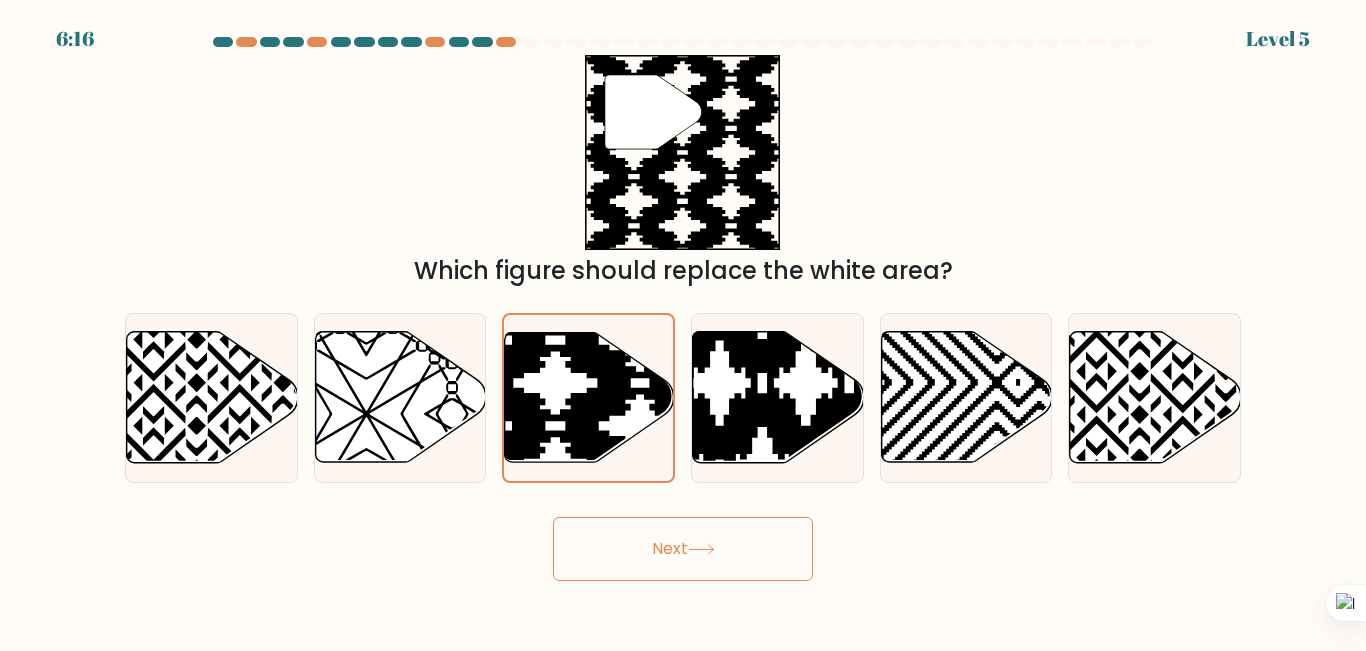 click on "Next" at bounding box center (683, 549) 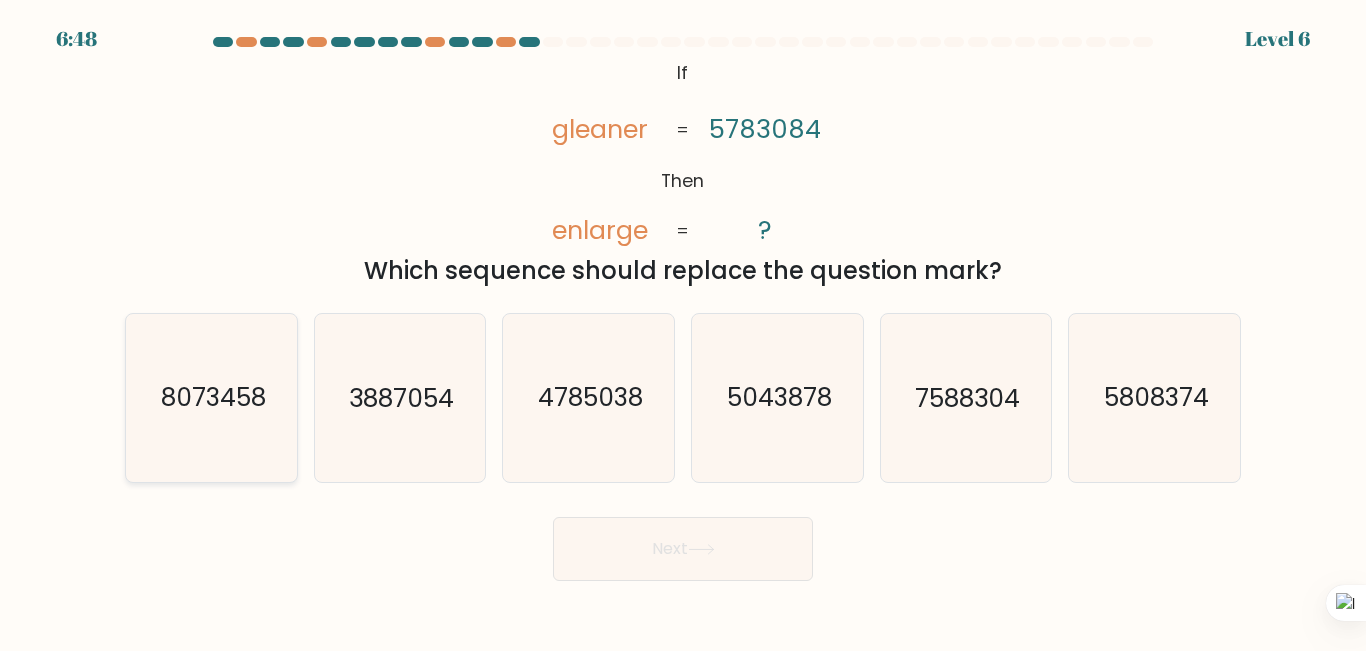 click on "8073458" 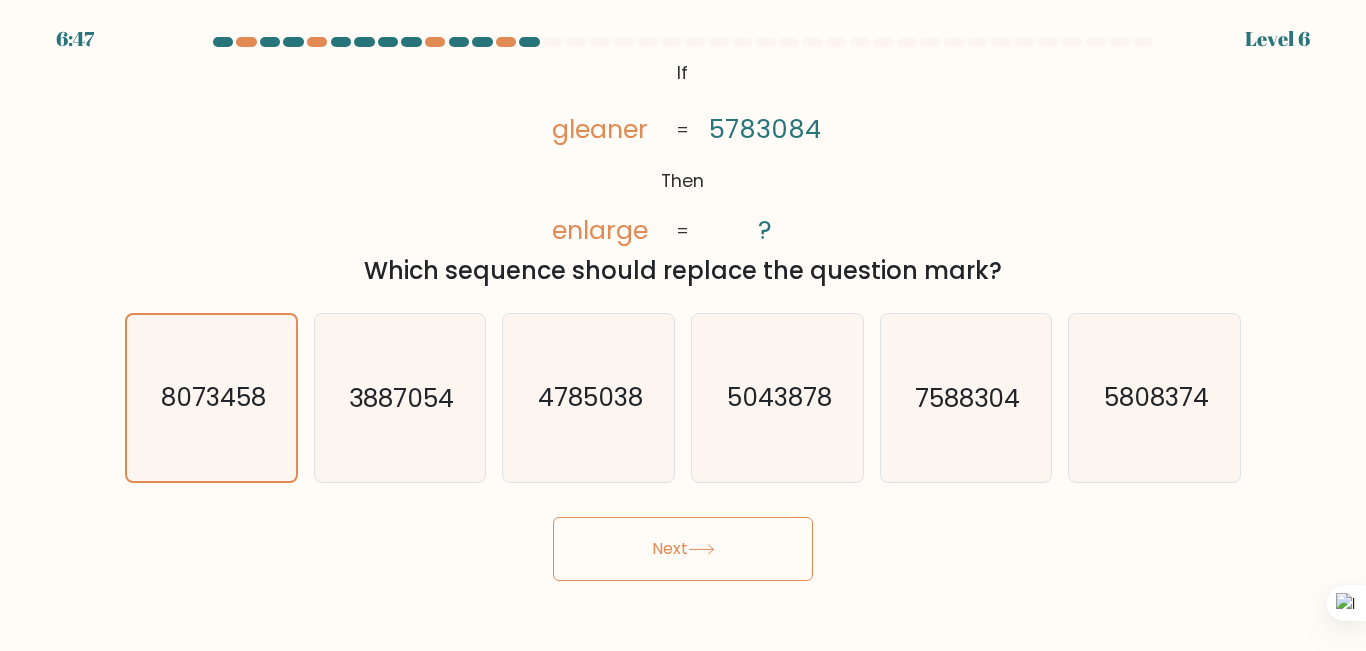 click on "Next" at bounding box center [683, 549] 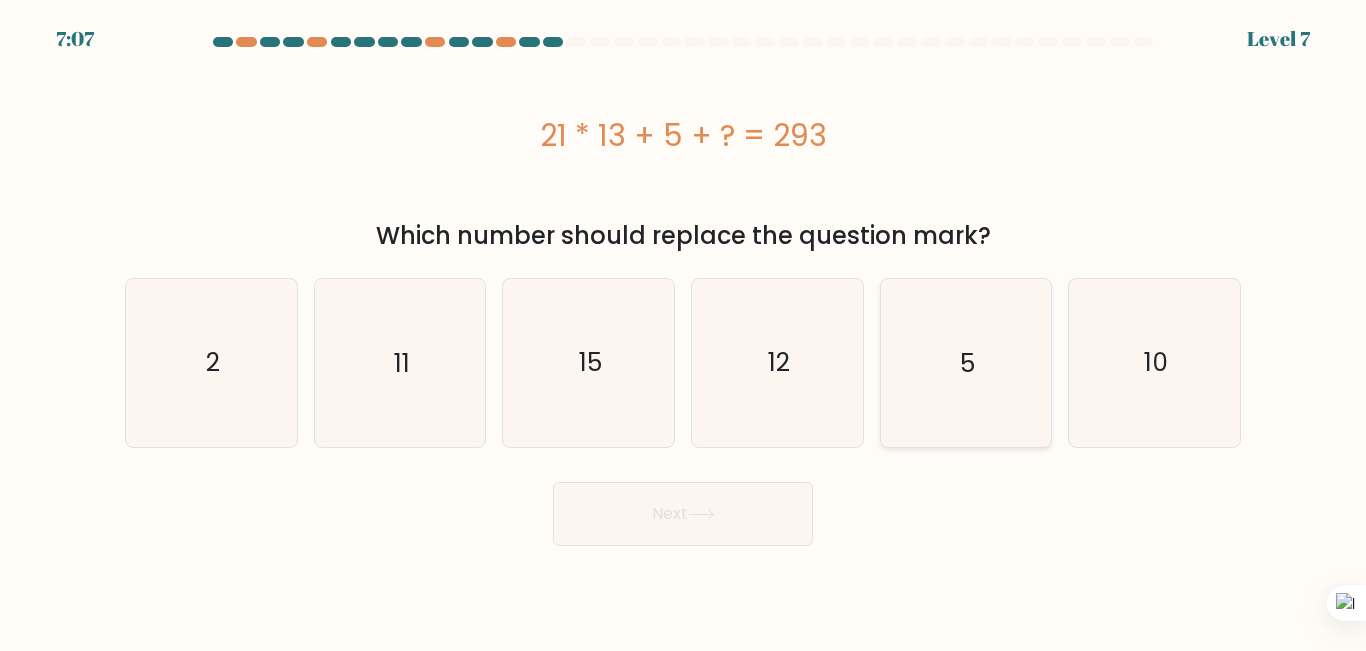 click on "5" 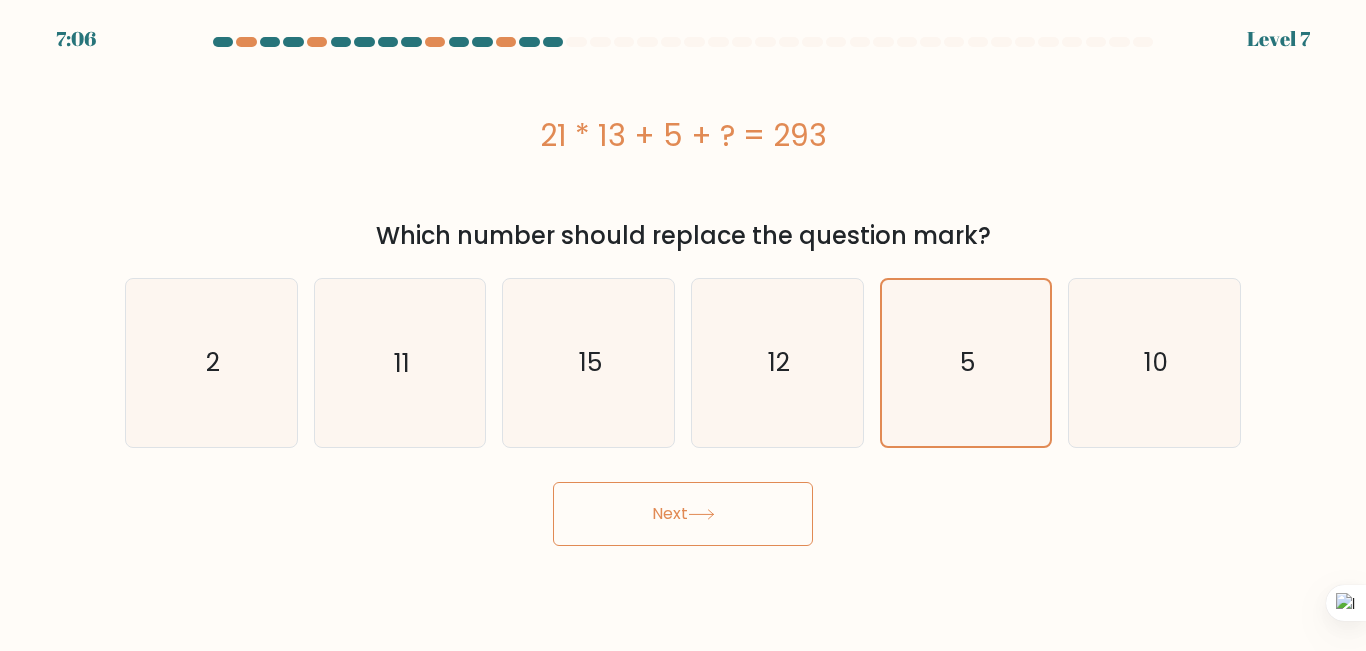 click on "Next" at bounding box center (683, 514) 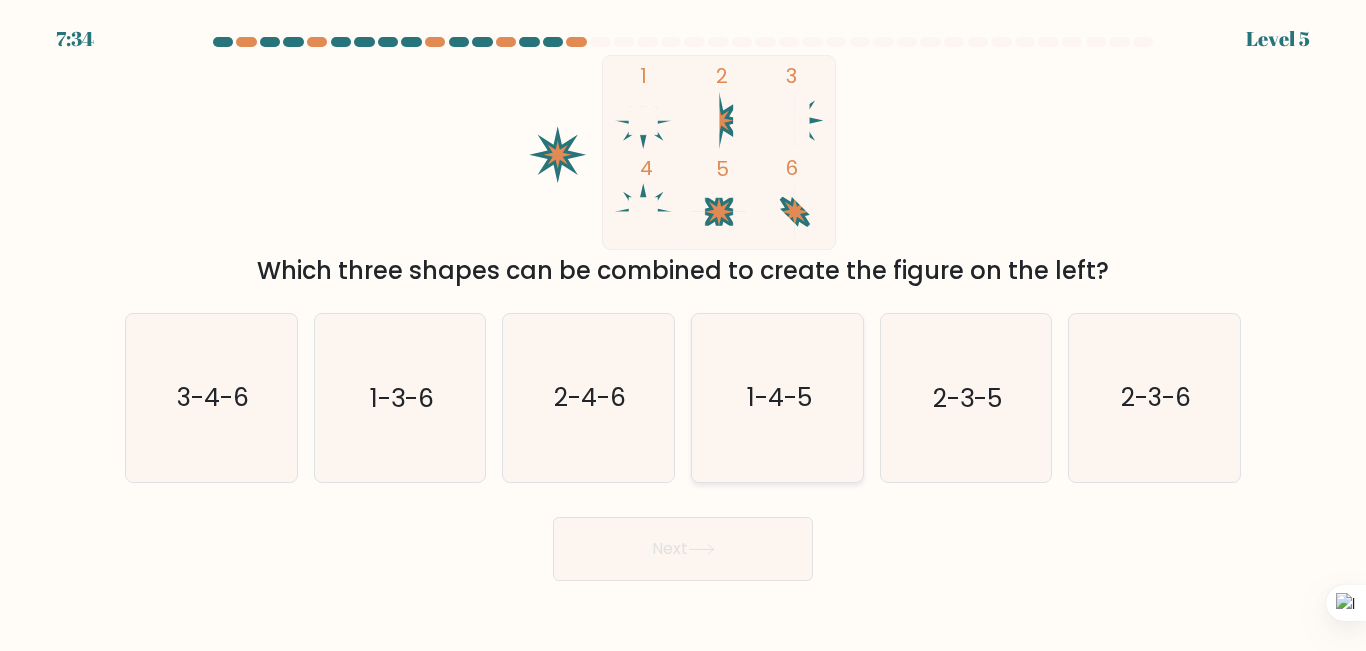 click on "1-4-5" 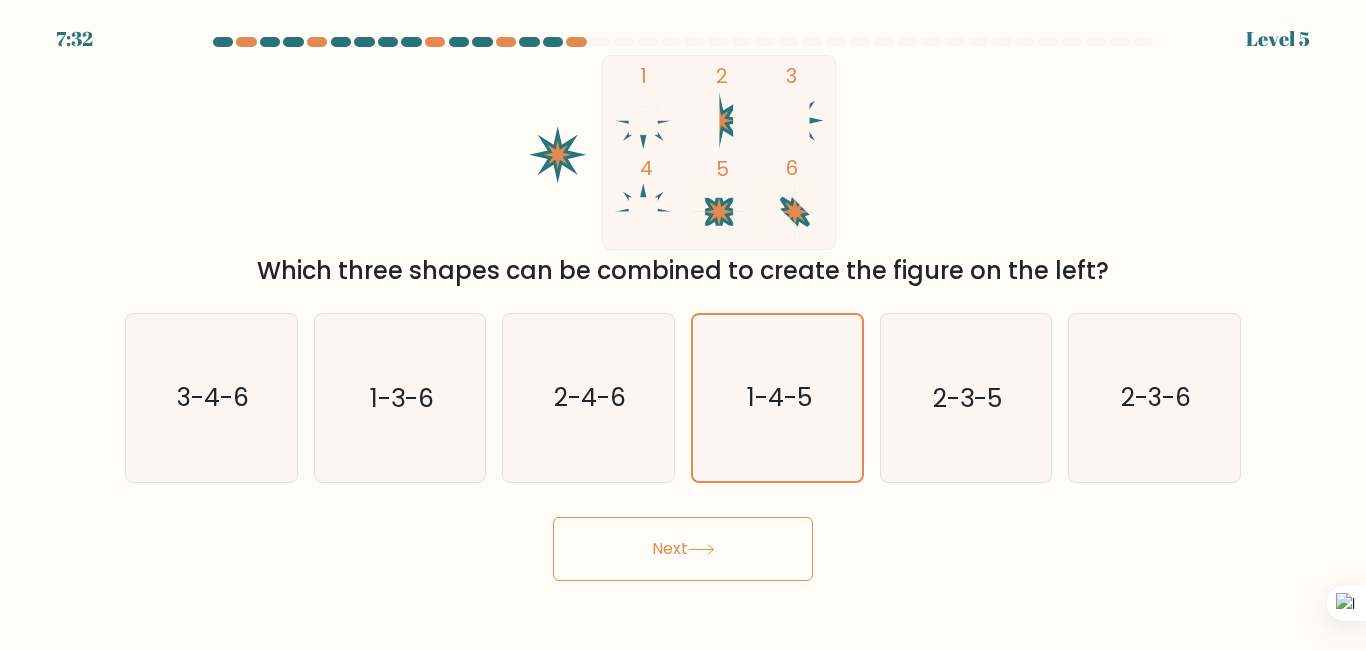 click on "Next" at bounding box center (683, 549) 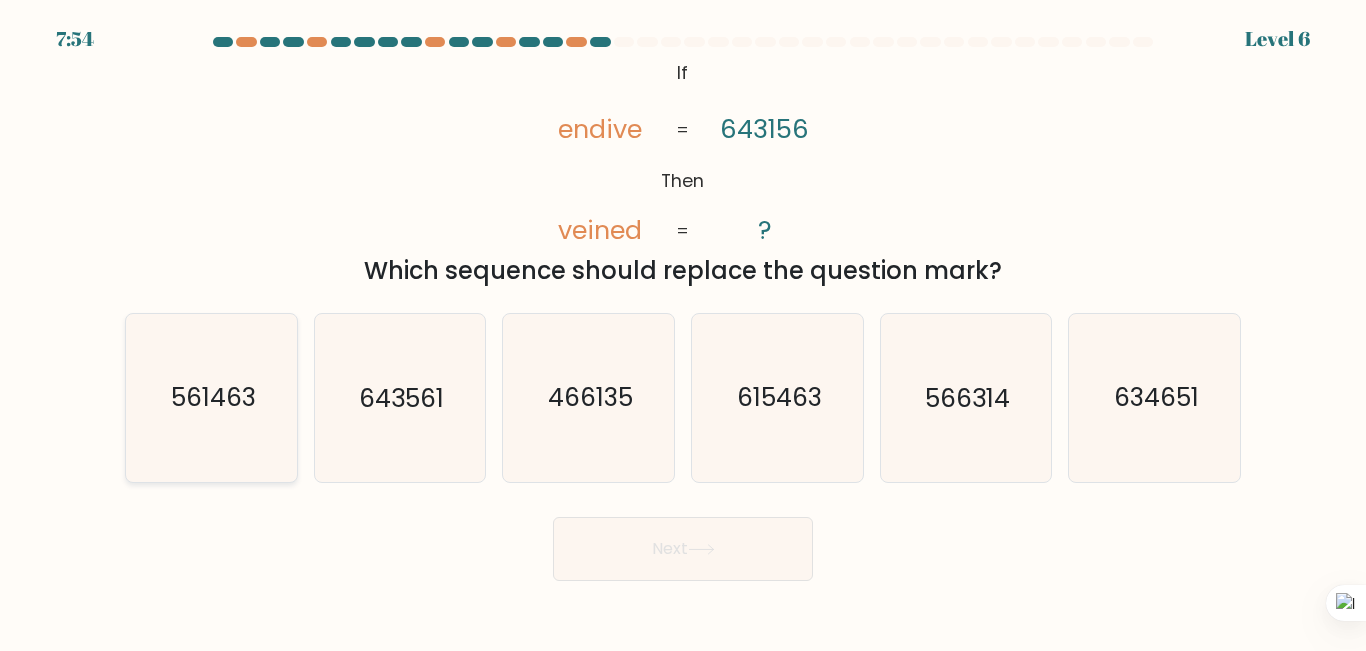 click on "561463" 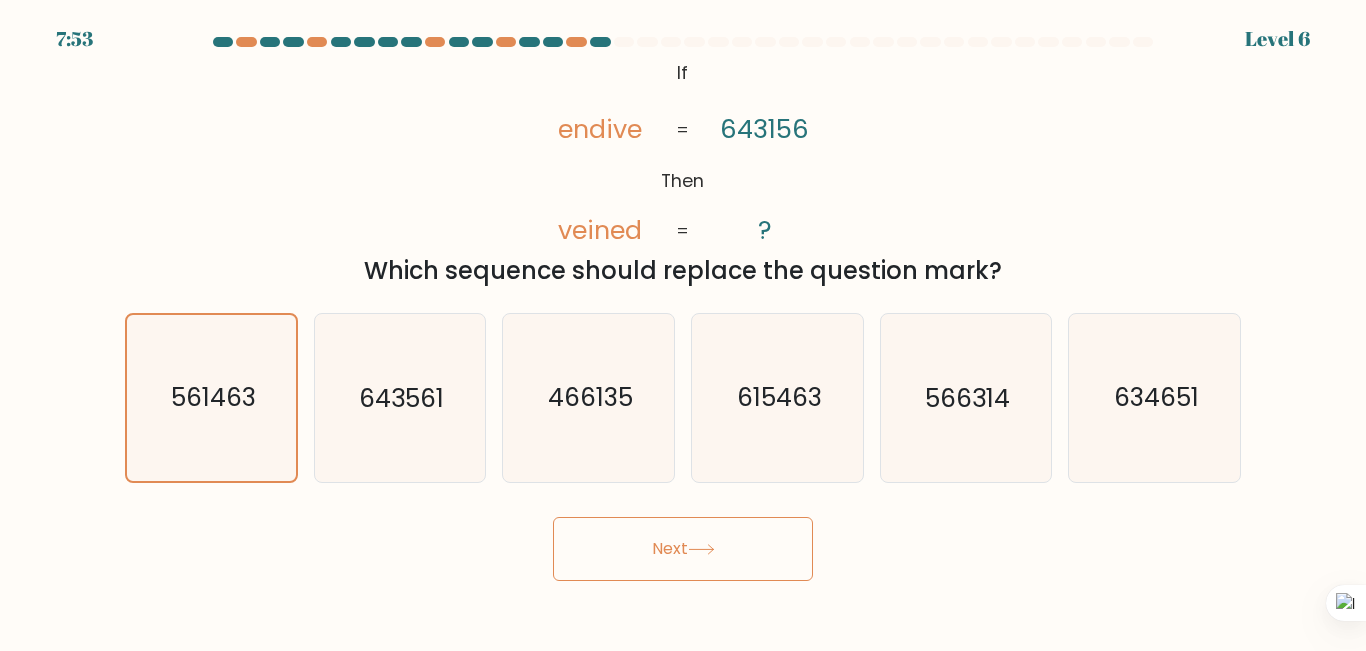 click on "Next" at bounding box center [683, 549] 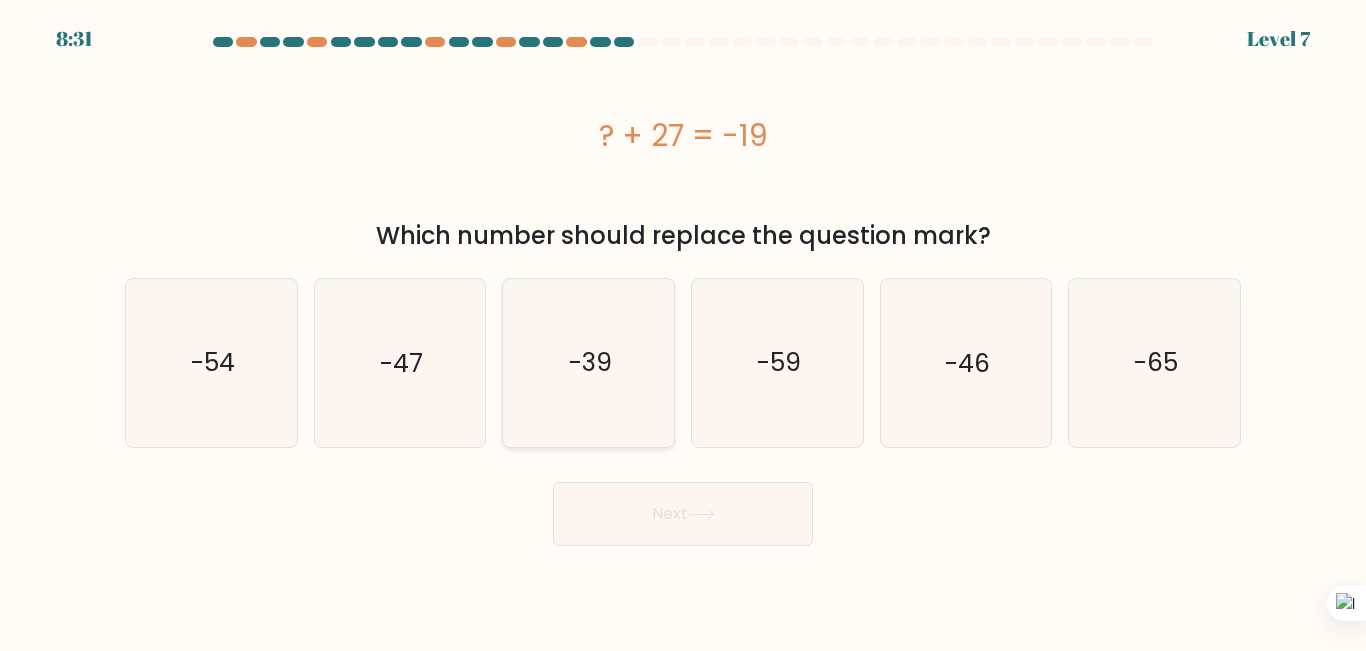click on "-39" 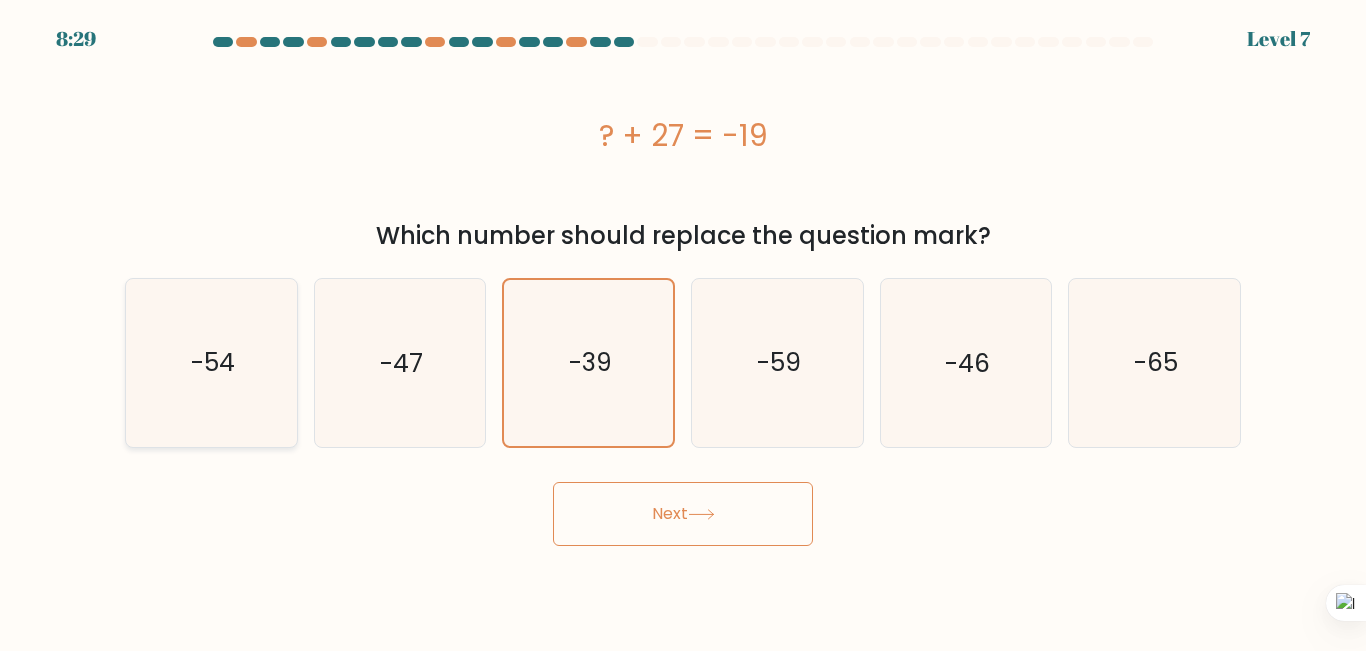 click on "-54" 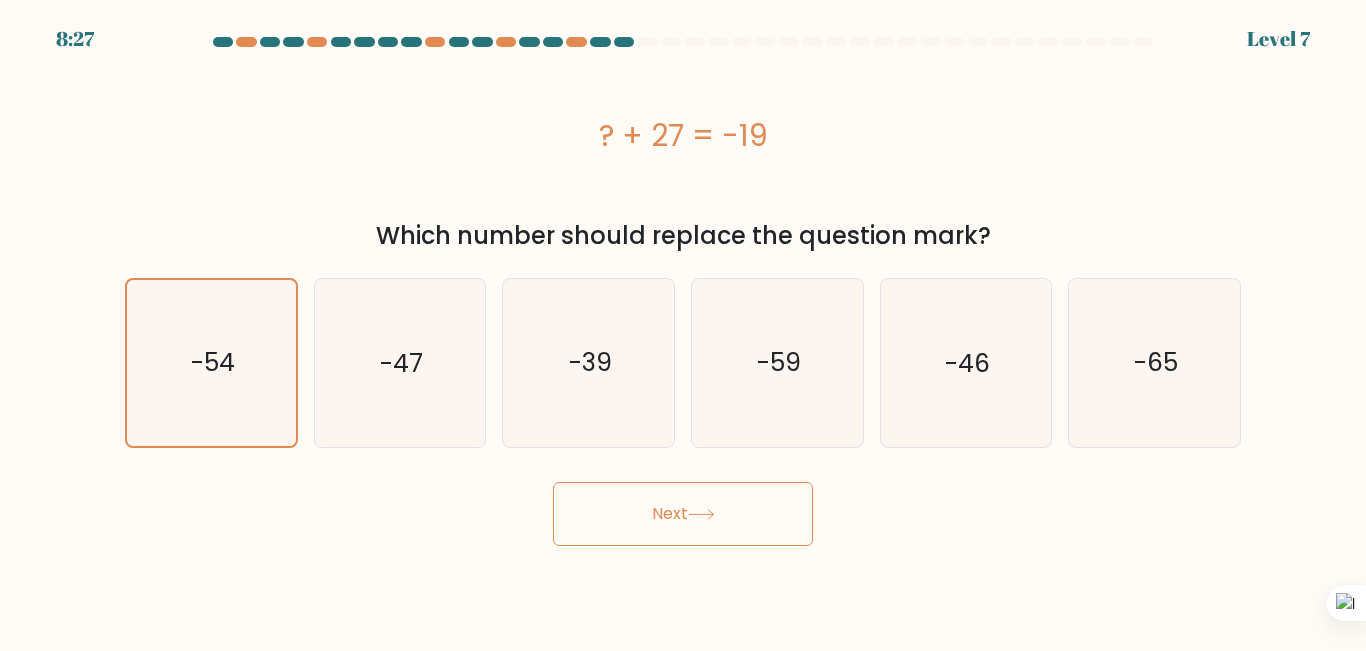 click on "Next" at bounding box center (683, 514) 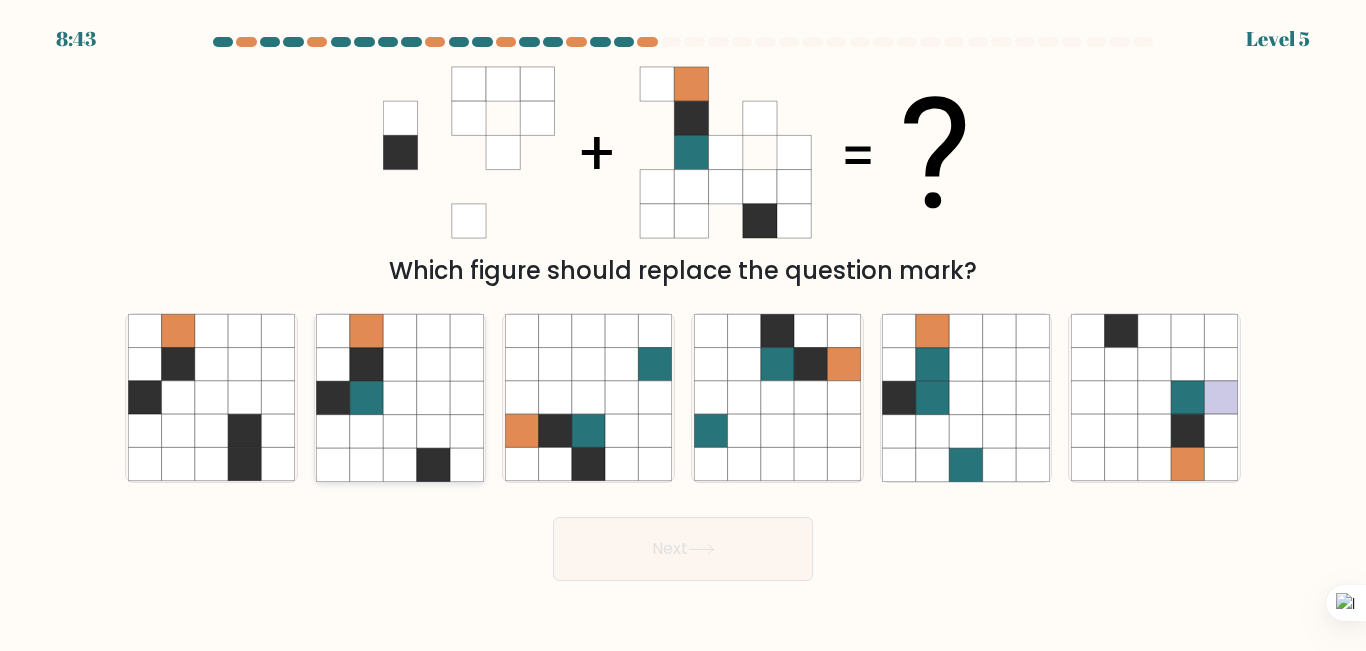 click 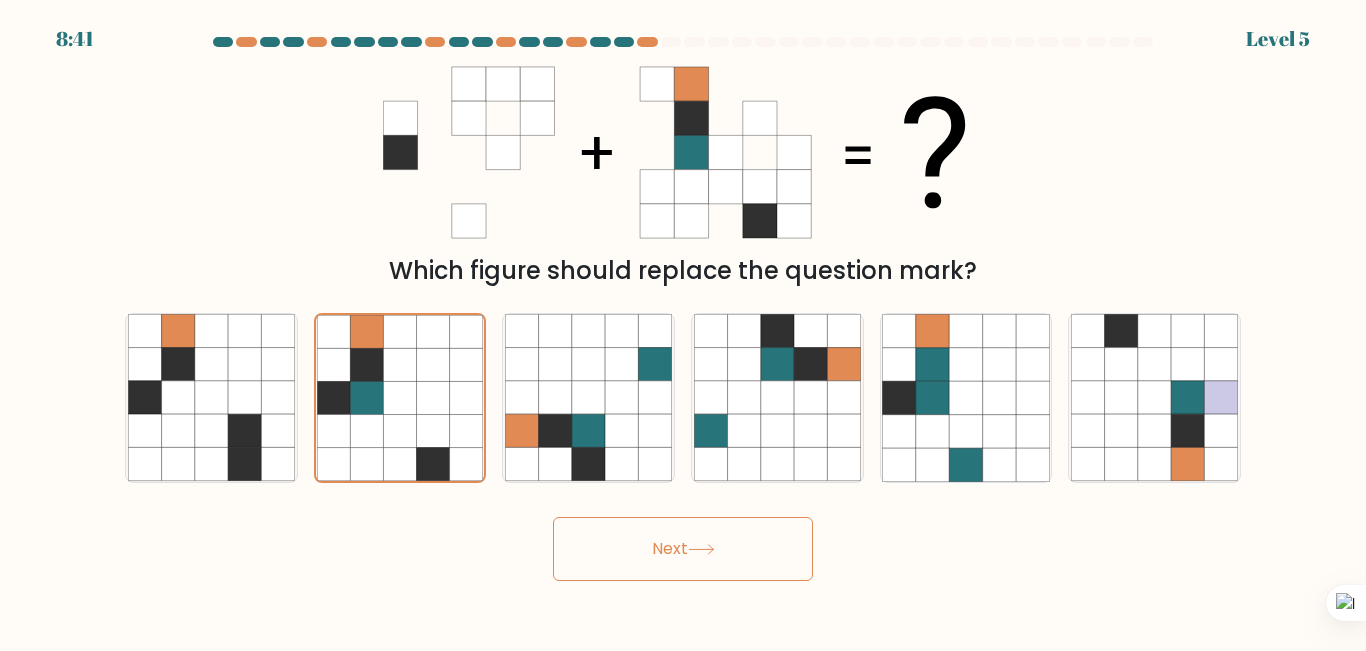 click on "Next" at bounding box center (683, 549) 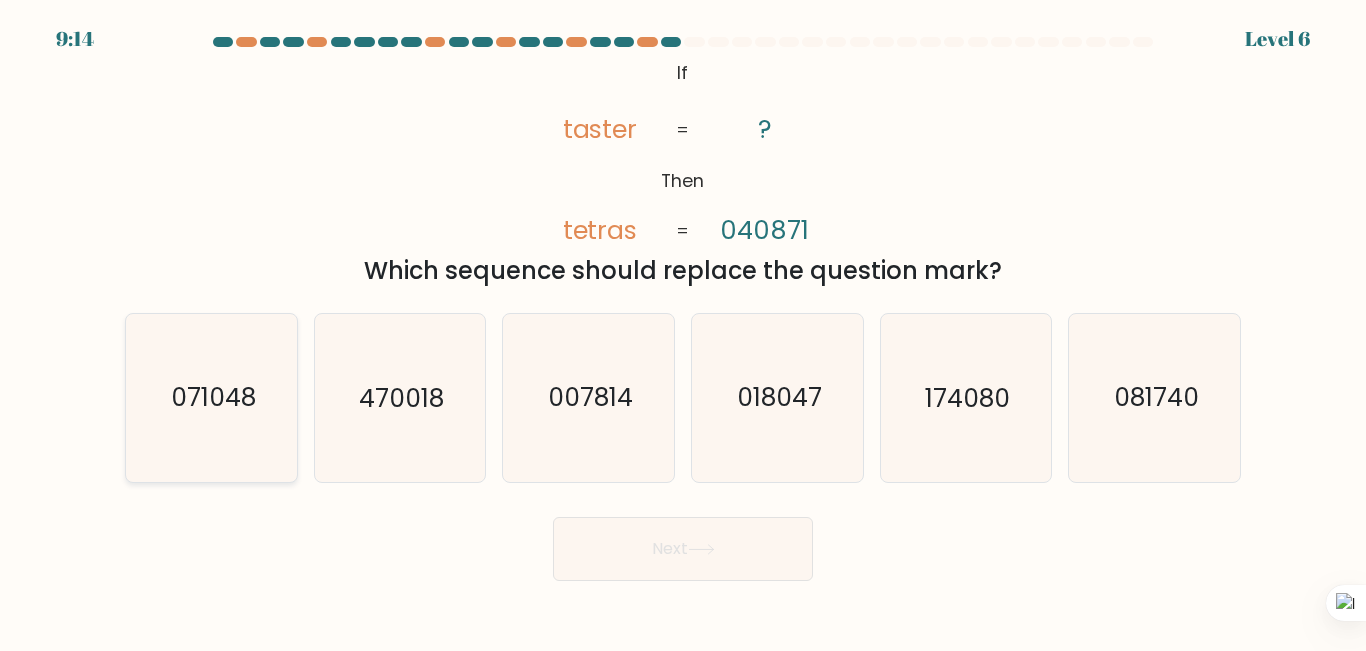 click on "071048" 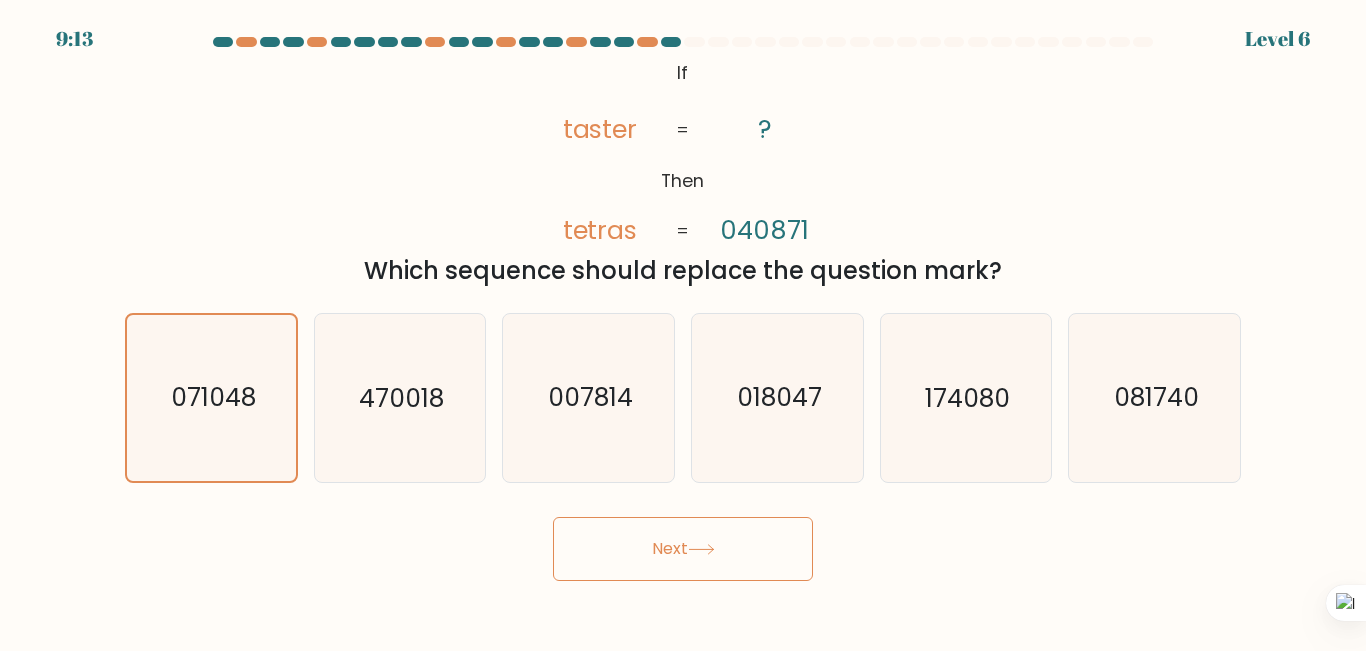 click on "Next" at bounding box center (683, 549) 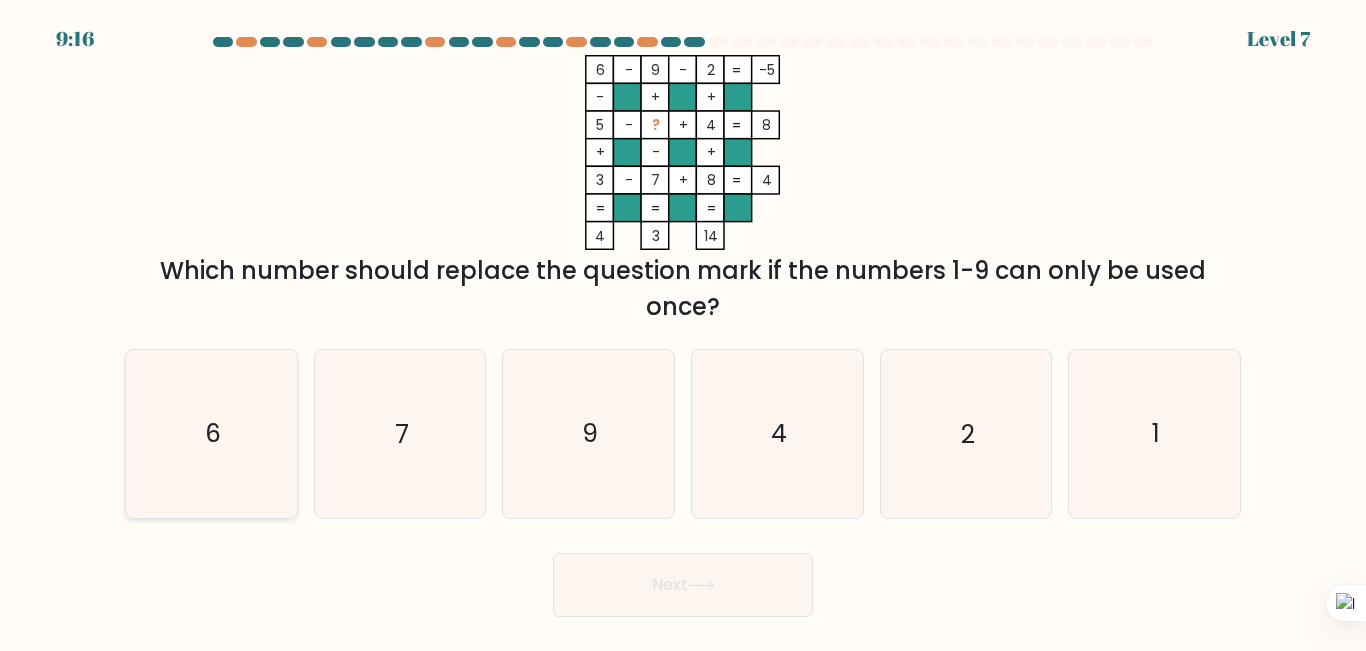click on "6" 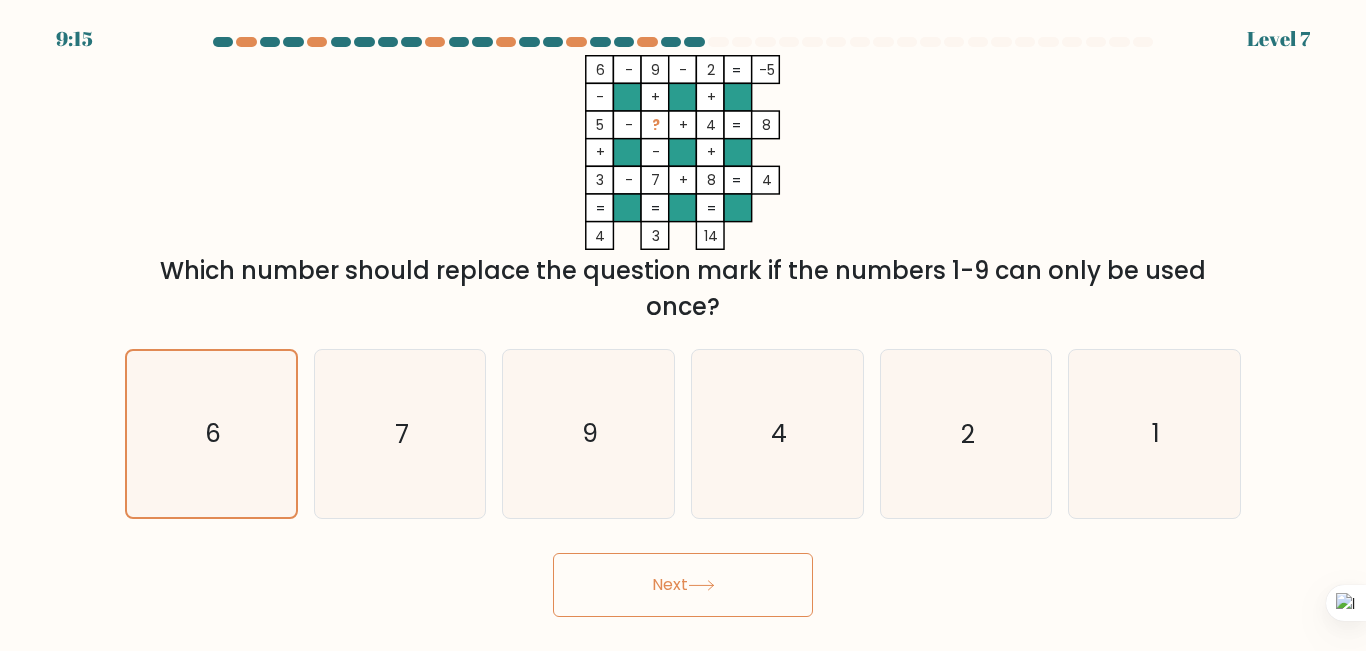 click on "Next" at bounding box center (683, 585) 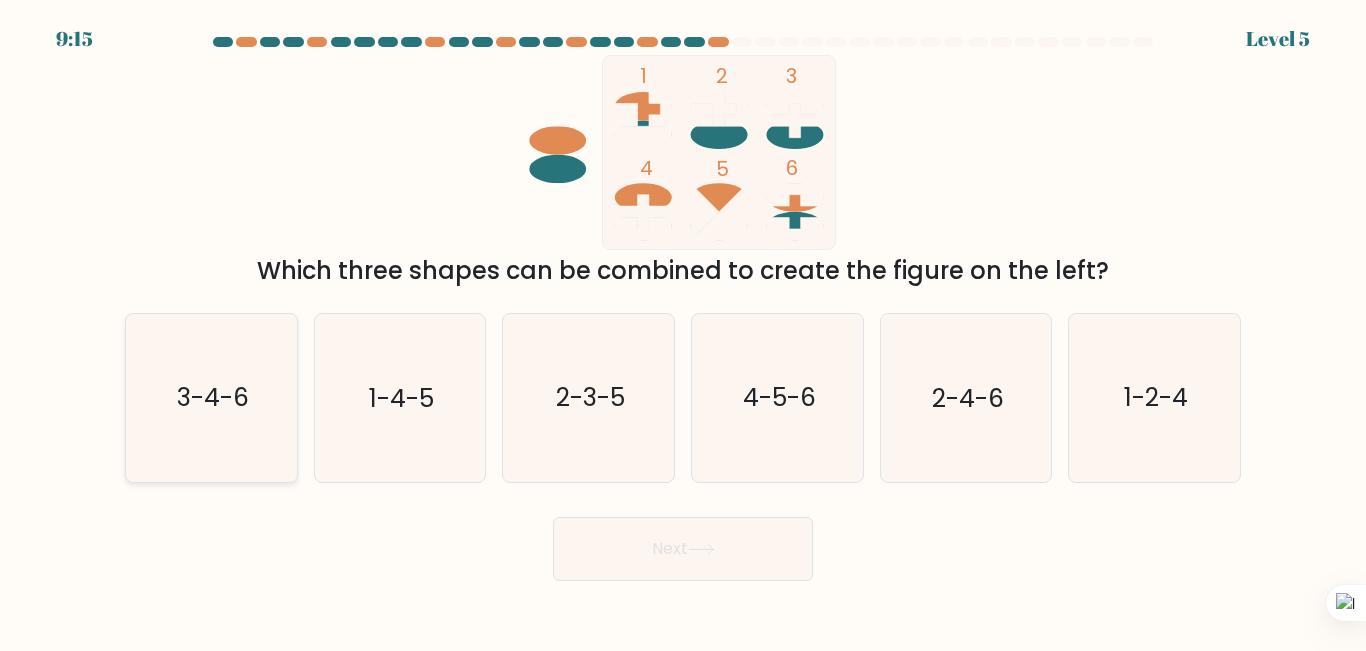 click on "3-4-6" 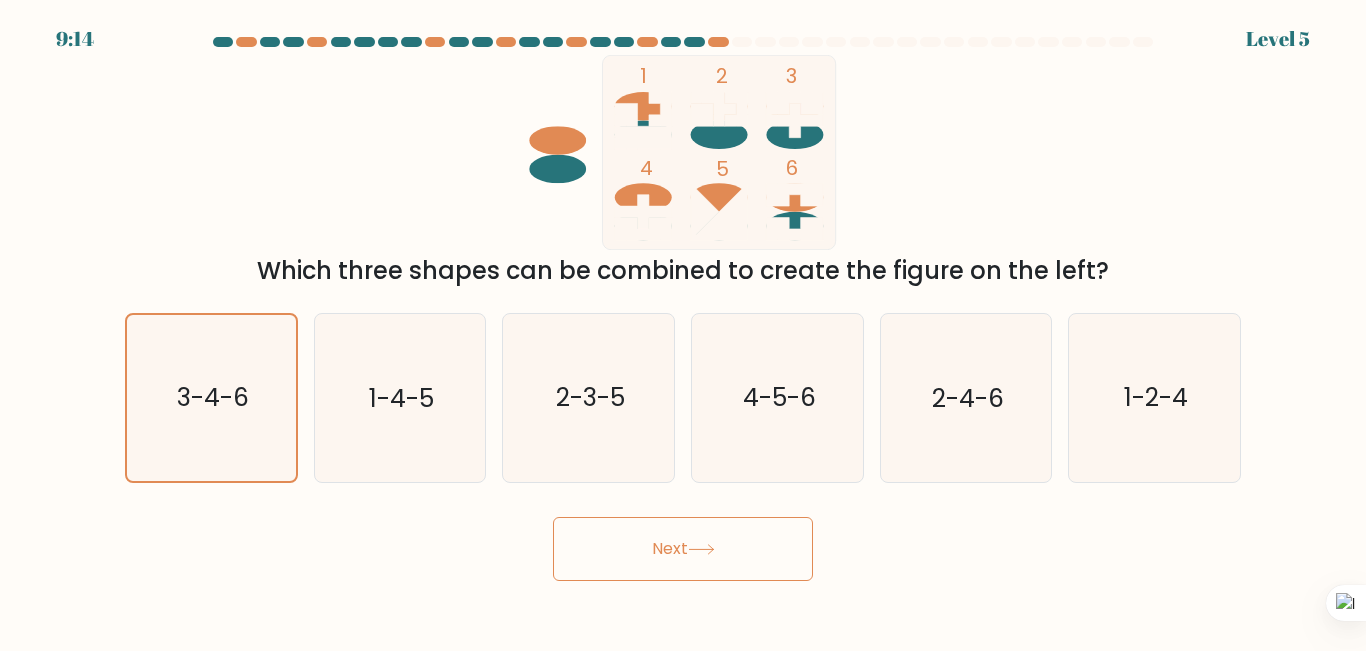 click on "Next" at bounding box center (683, 549) 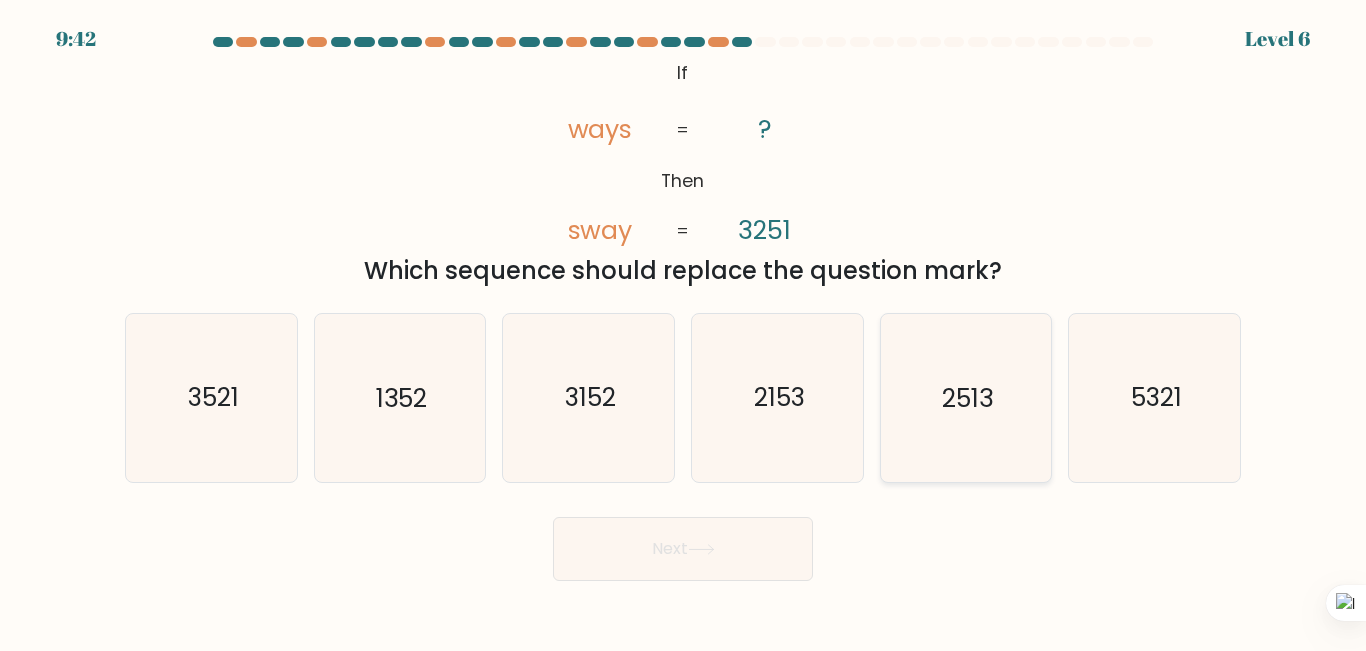 click on "2513" 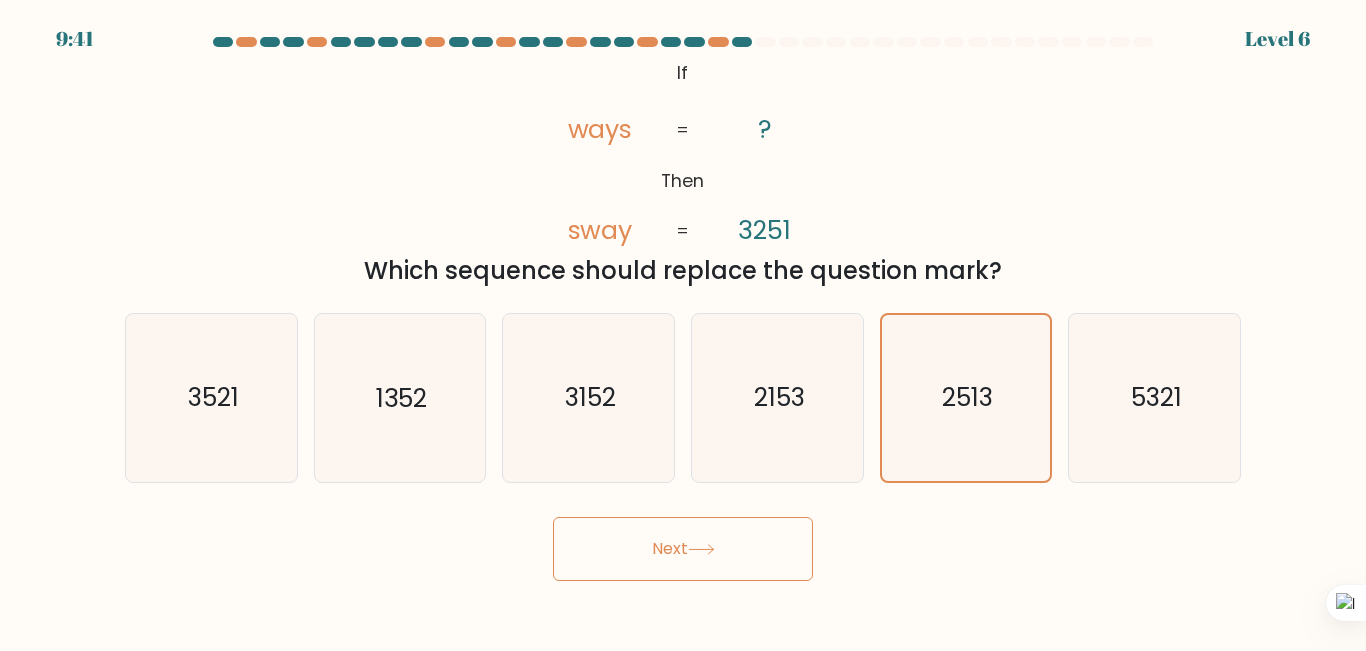 click on "Next" at bounding box center [683, 549] 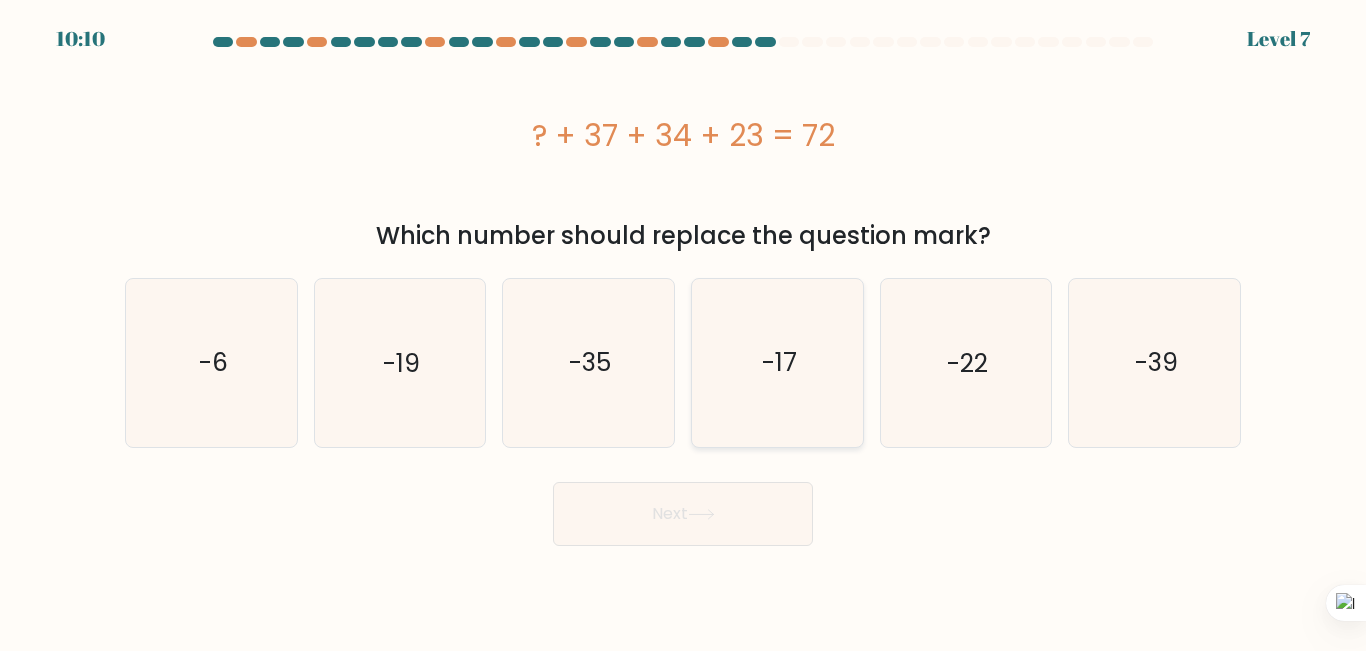 click on "-17" 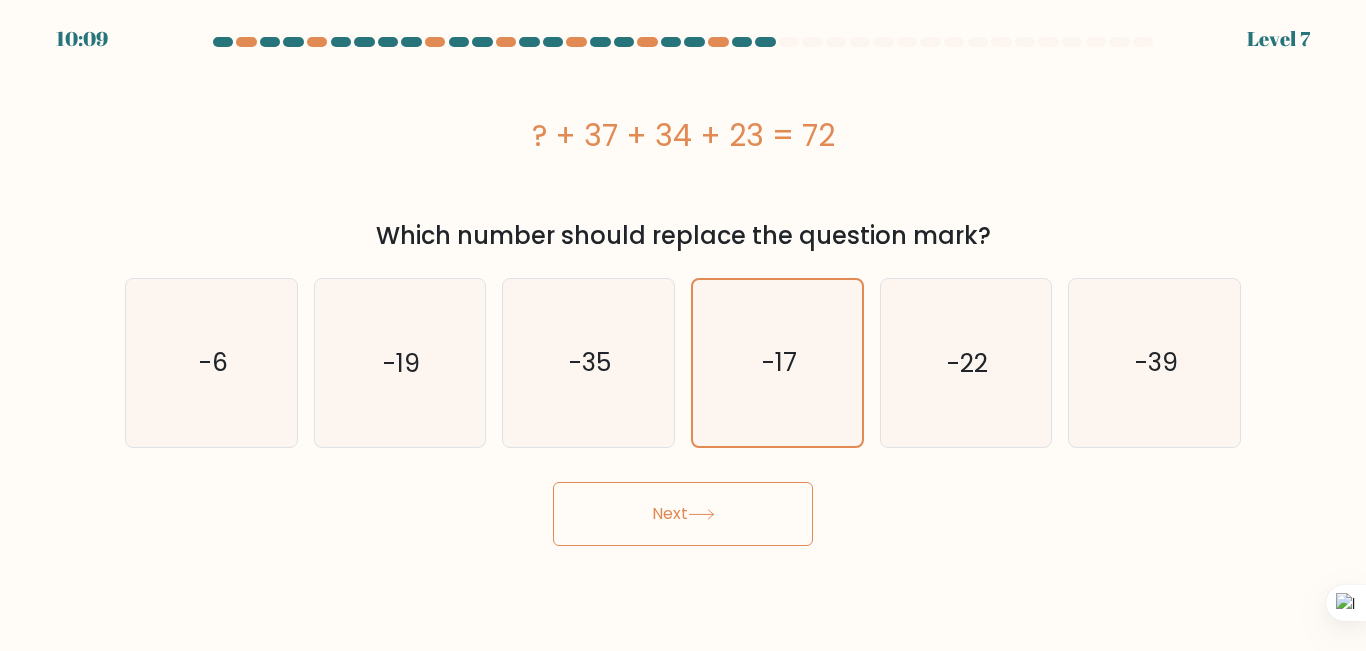 click on "Next" at bounding box center (683, 514) 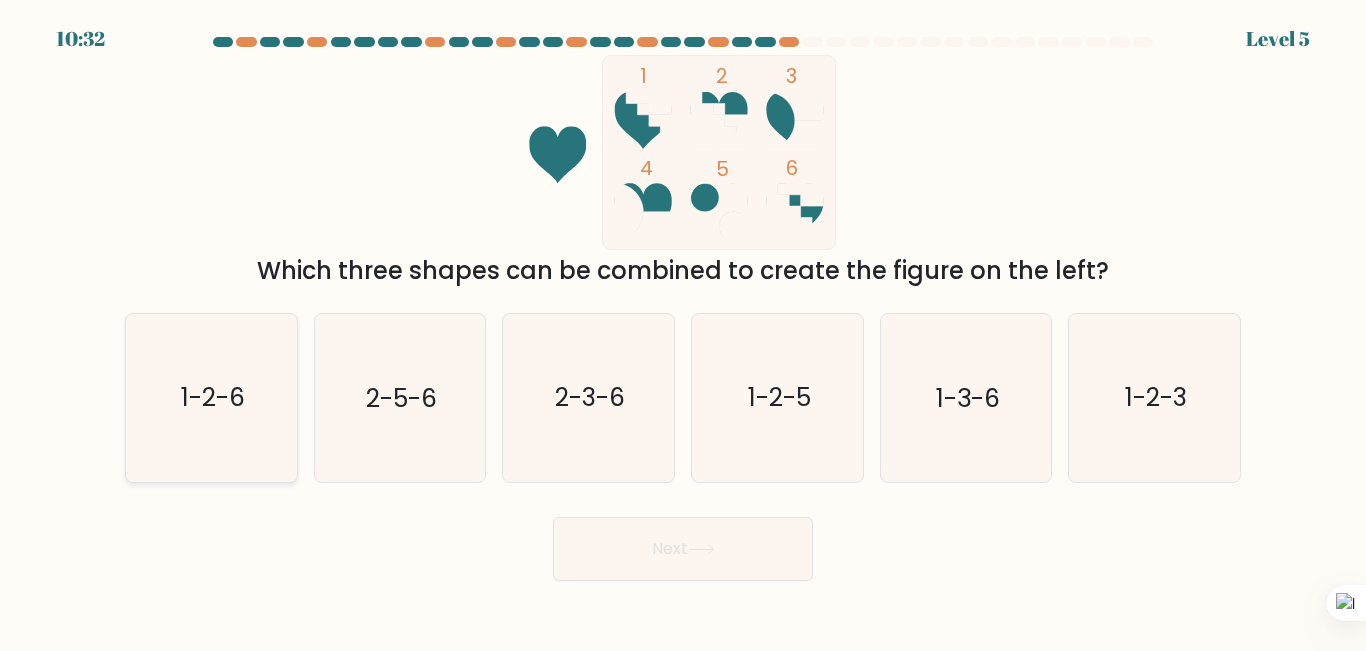 click on "1-2-6" 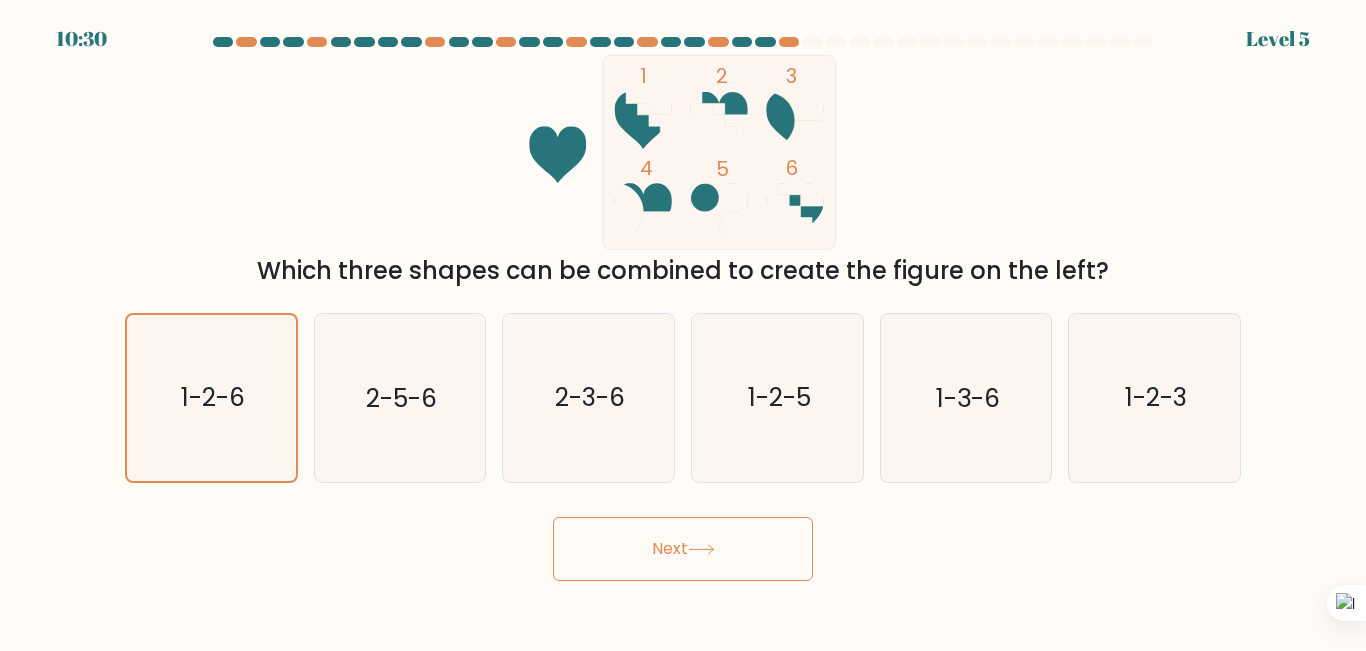 drag, startPoint x: 698, startPoint y: 587, endPoint x: 697, endPoint y: 550, distance: 37.01351 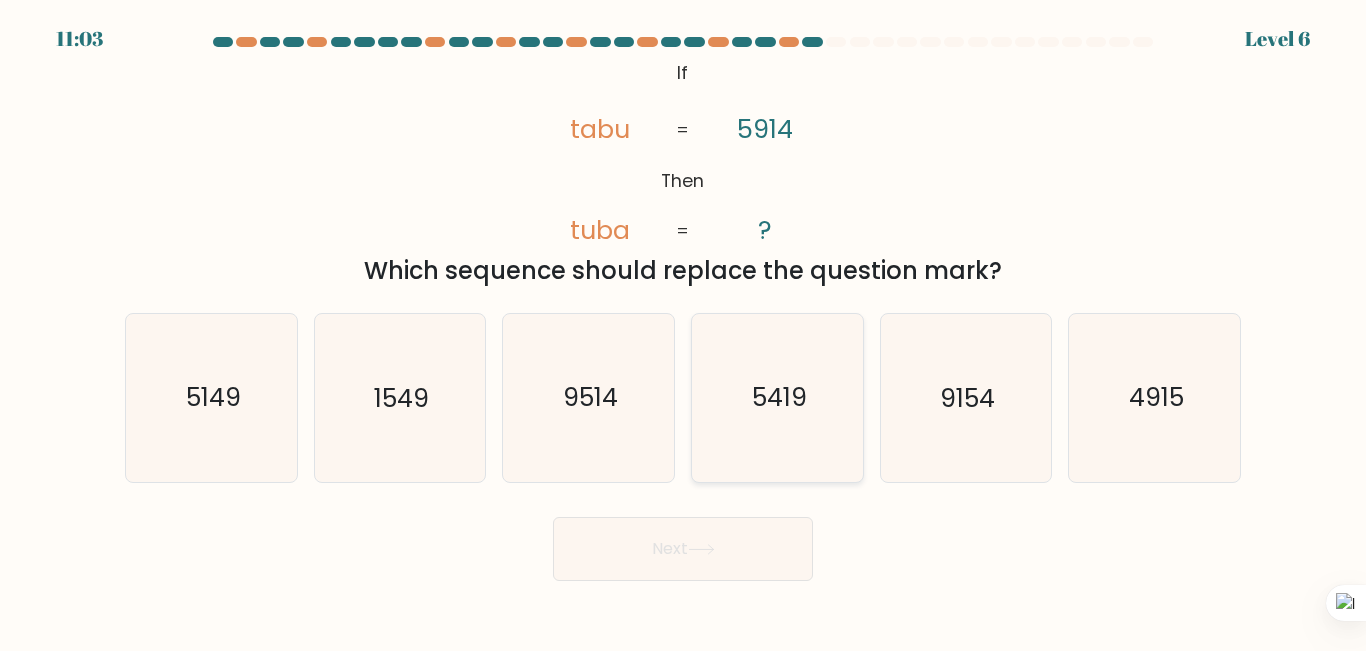 click on "5419" 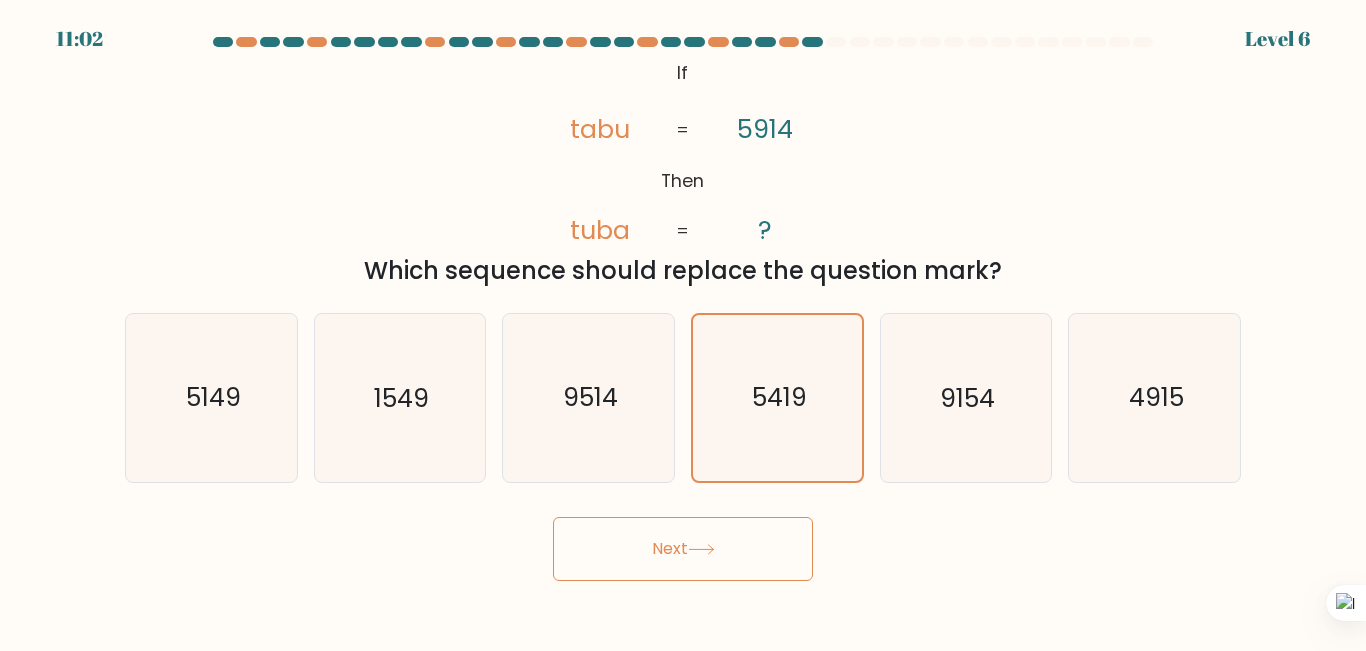 drag, startPoint x: 741, startPoint y: 584, endPoint x: 739, endPoint y: 569, distance: 15.132746 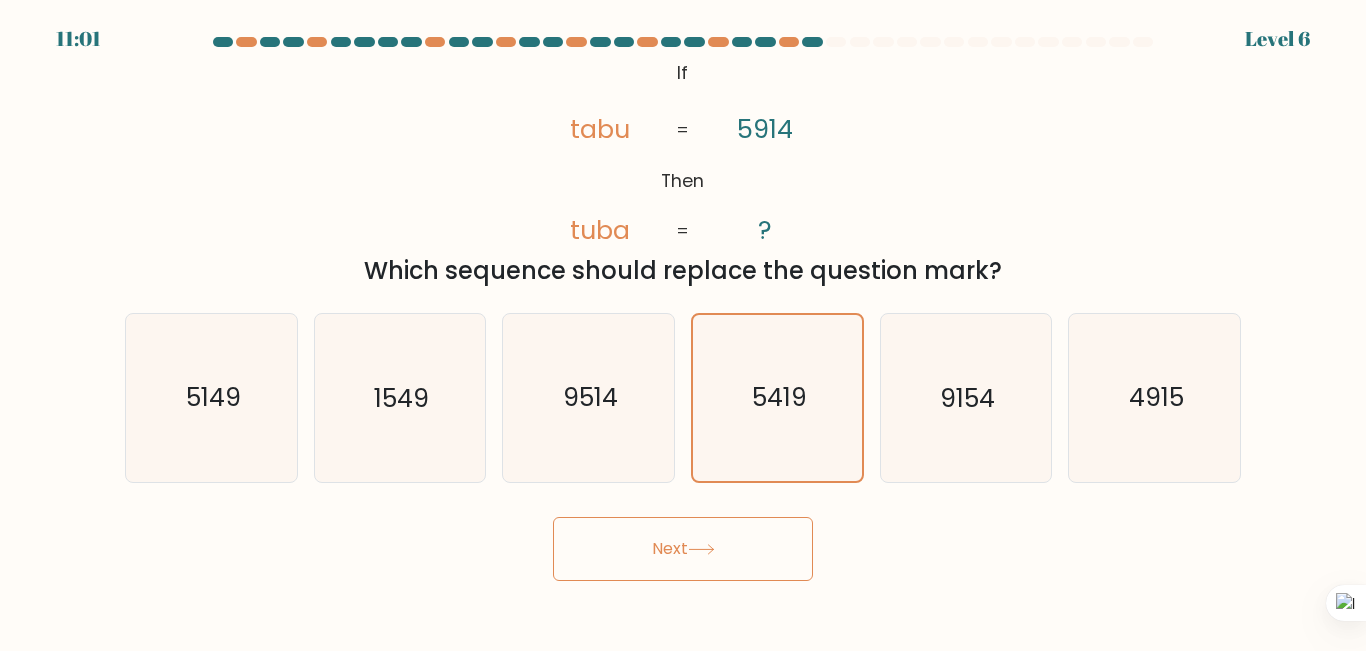 click on "Next" at bounding box center (683, 549) 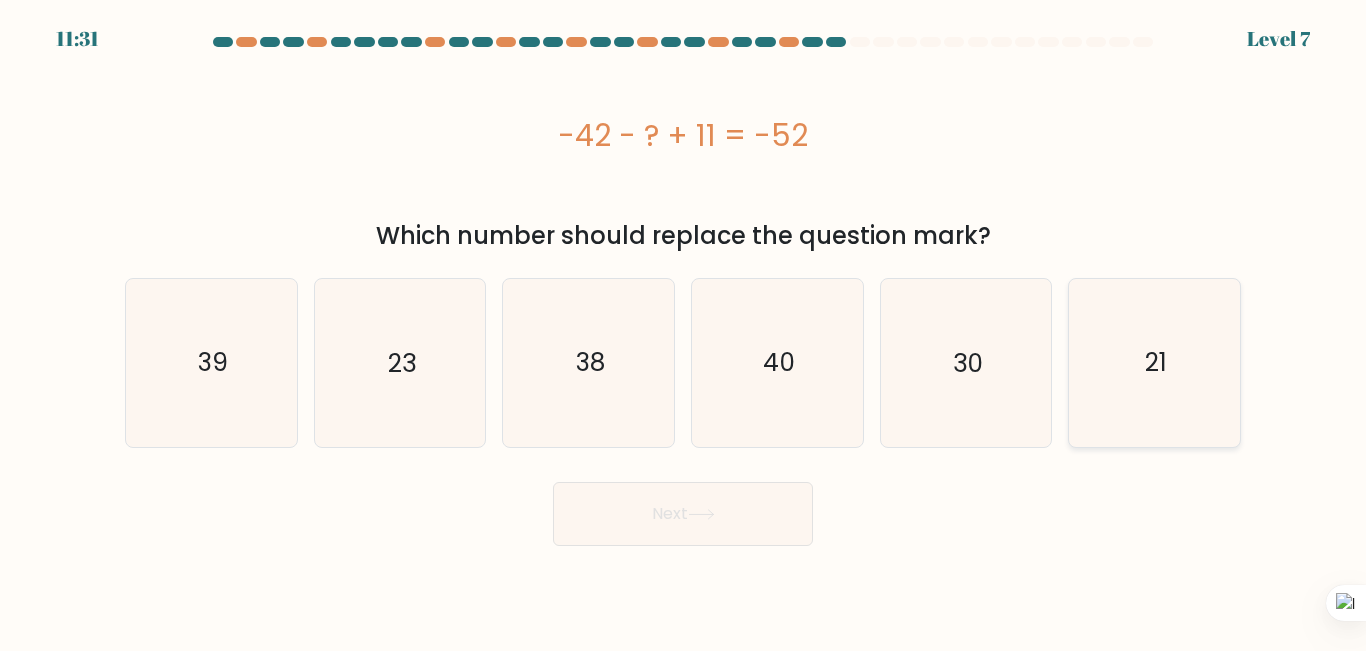 click on "21" 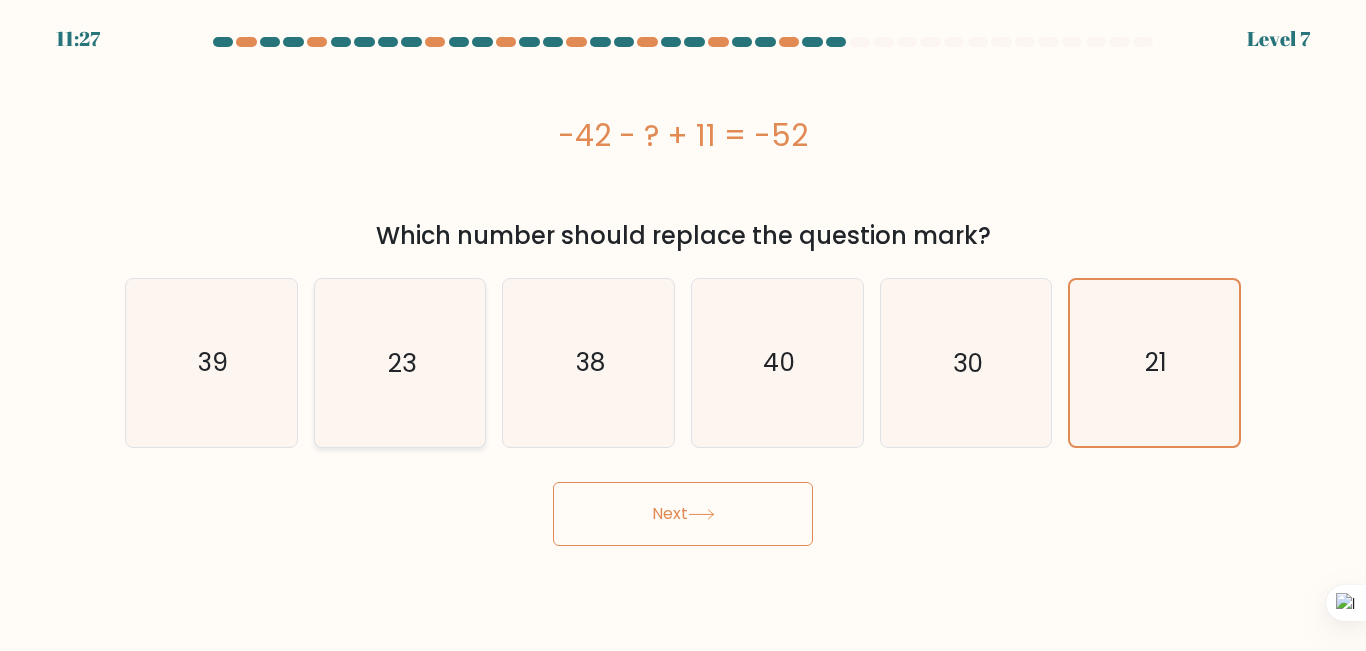 click on "23" 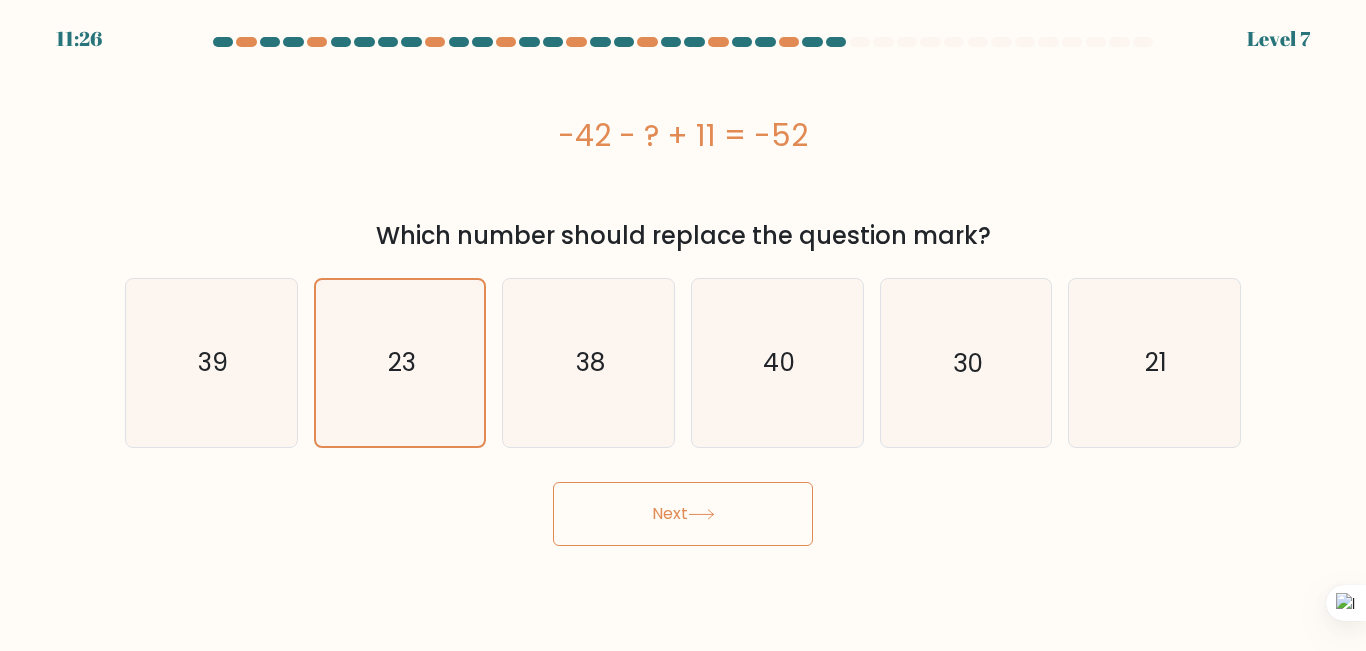 click on "Next" at bounding box center (683, 514) 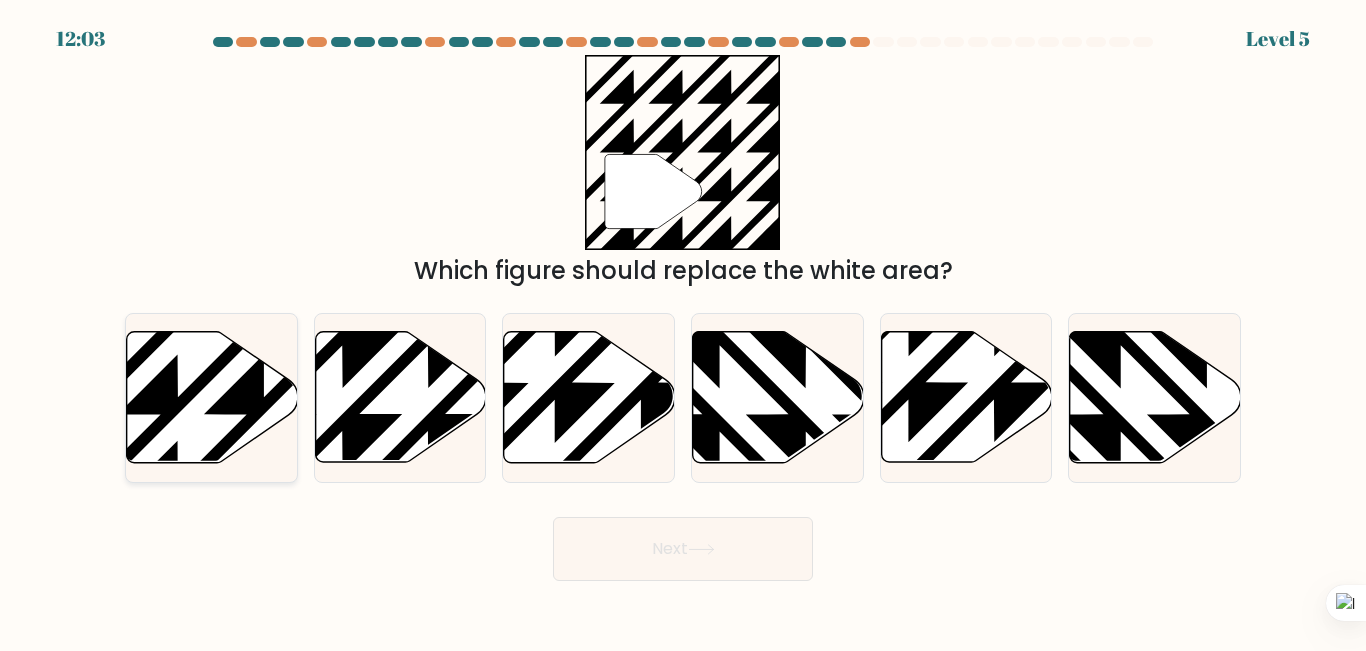 click 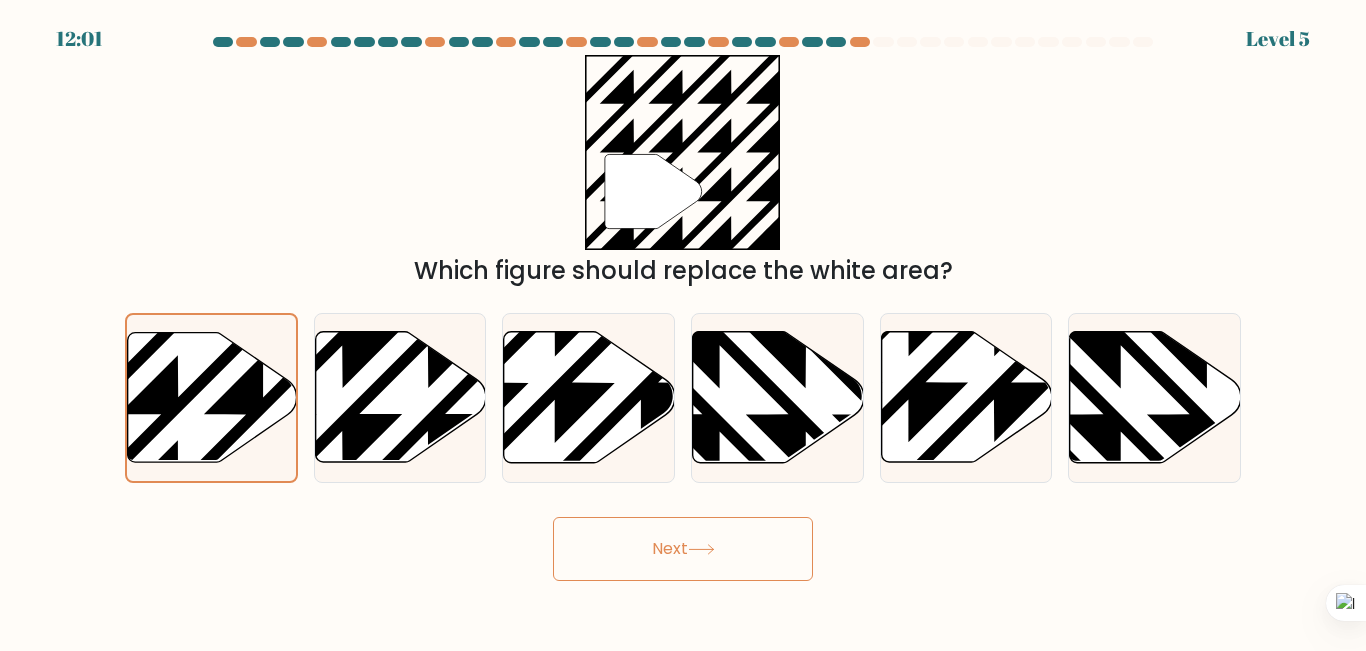 click on "Next" at bounding box center (683, 549) 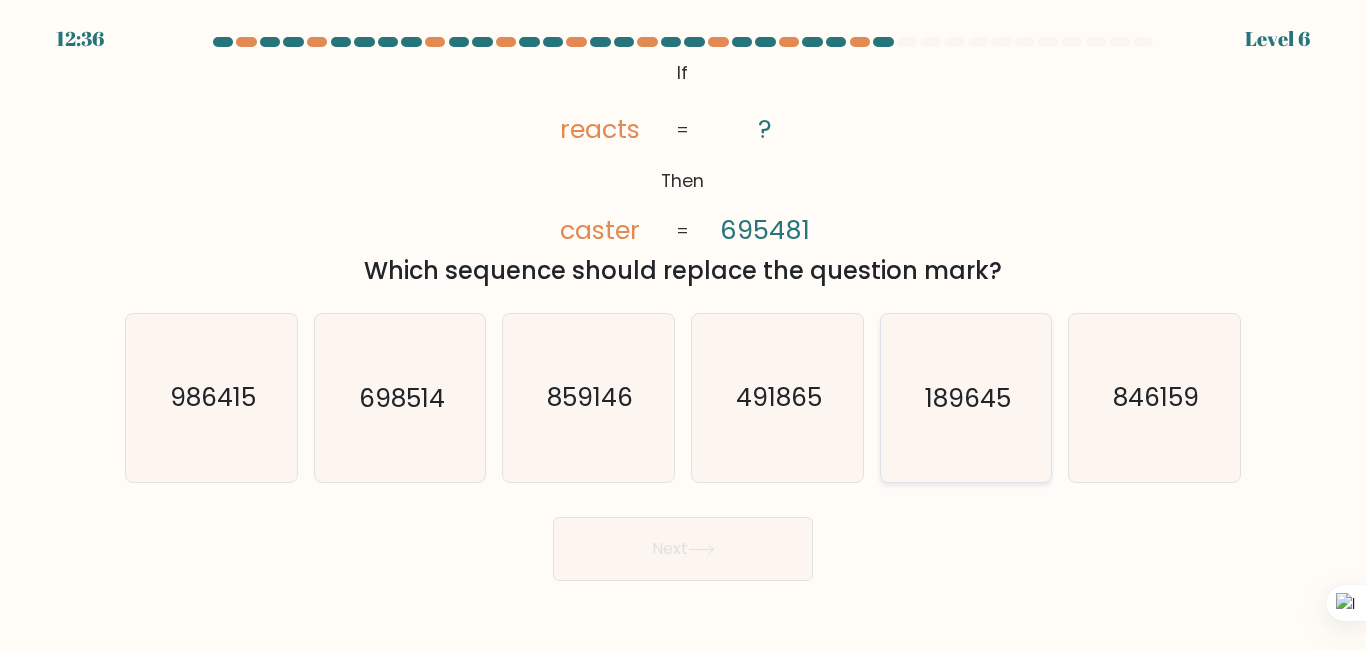 click on "189645" 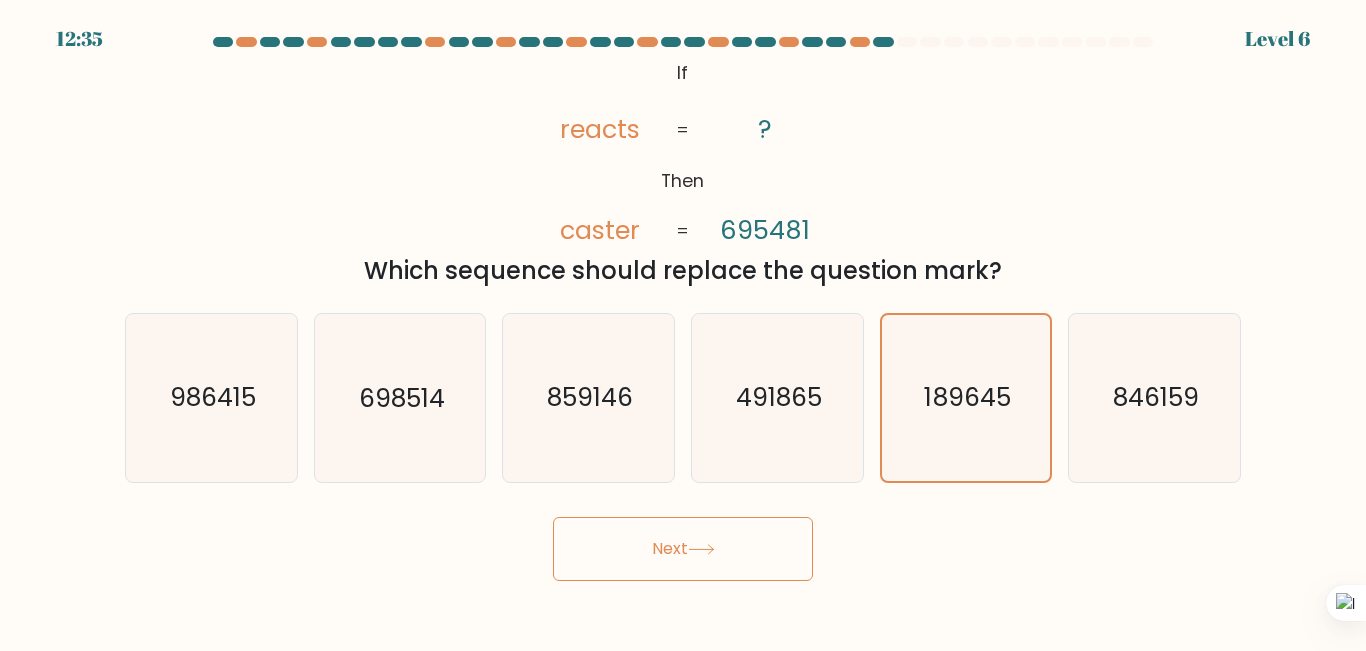 click on "Next" at bounding box center (683, 549) 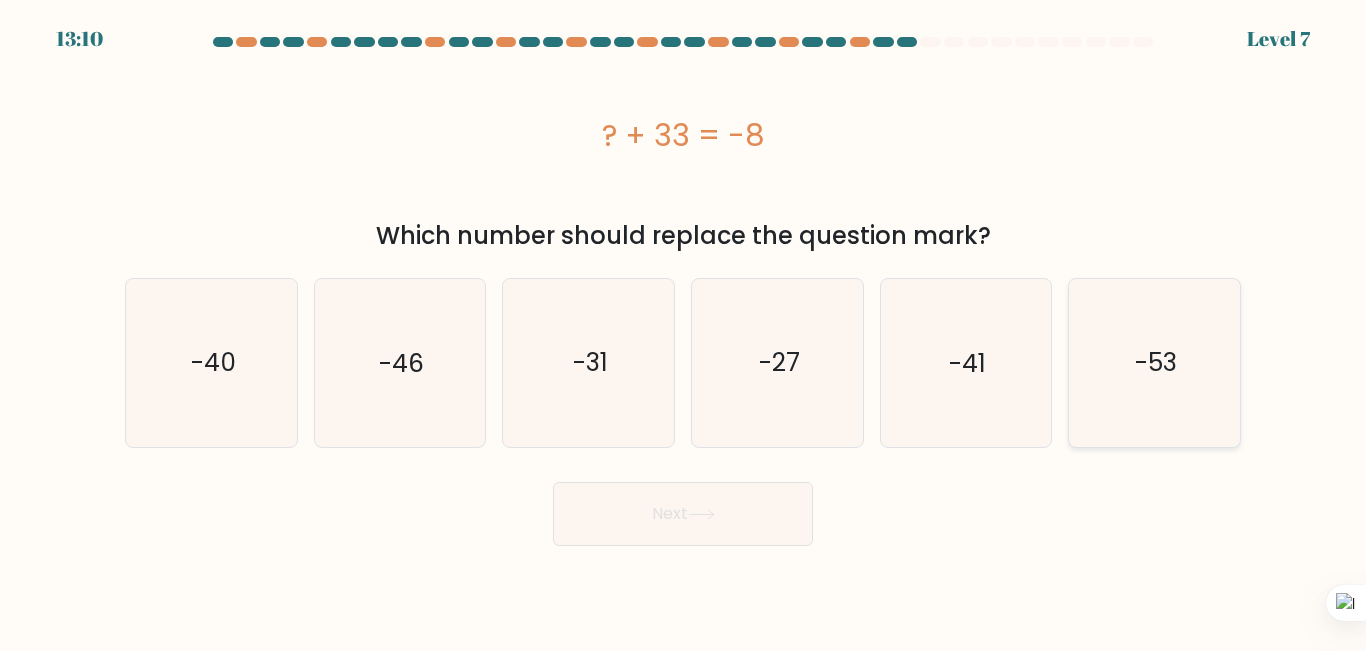 click on "-53" 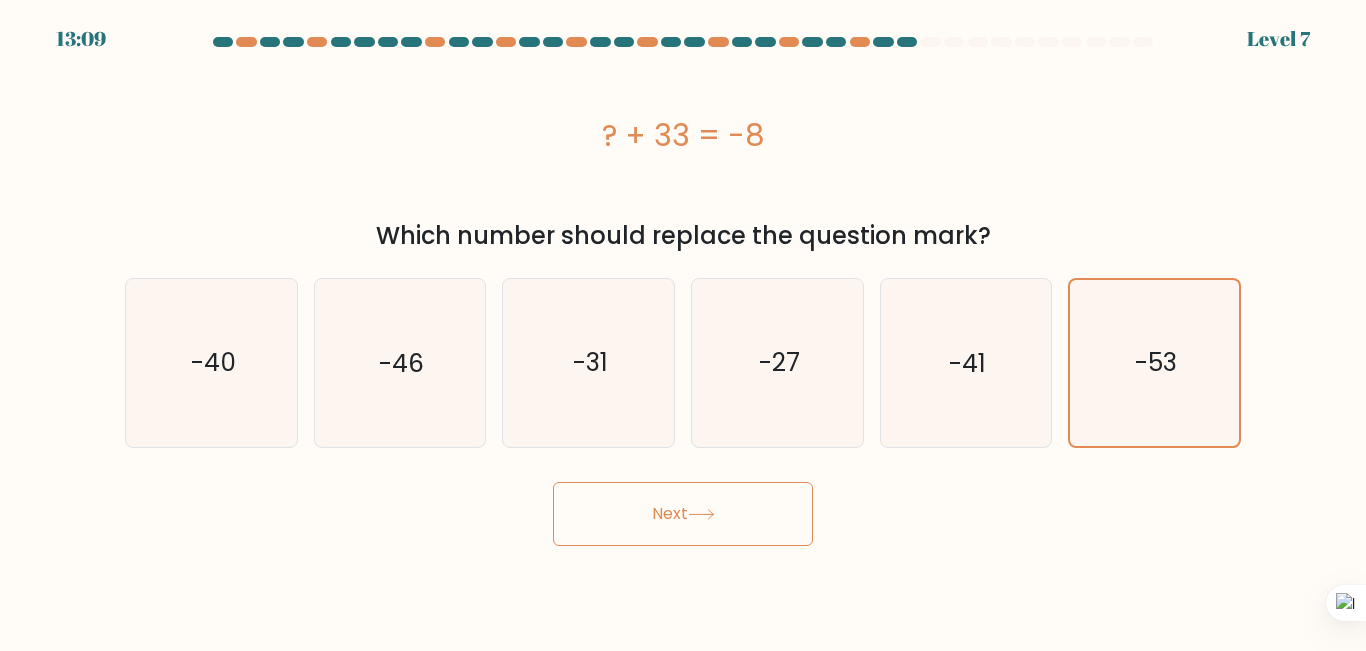 click on "Next" at bounding box center [683, 514] 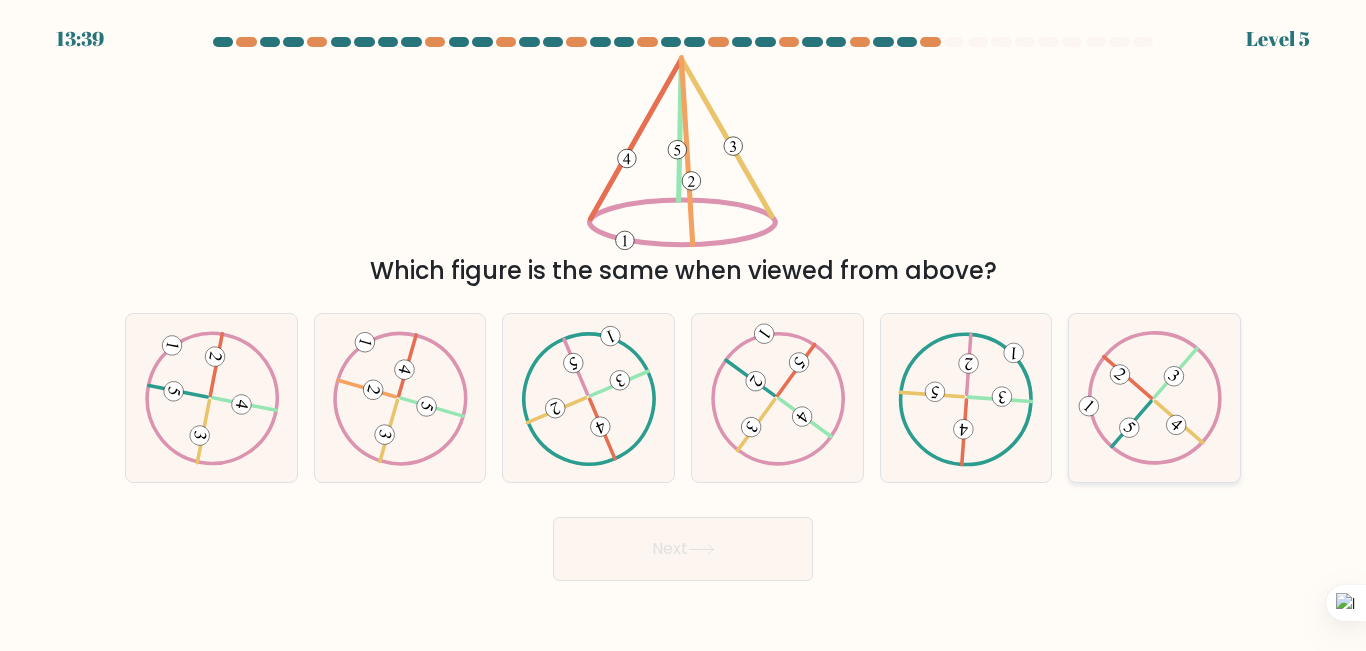 click 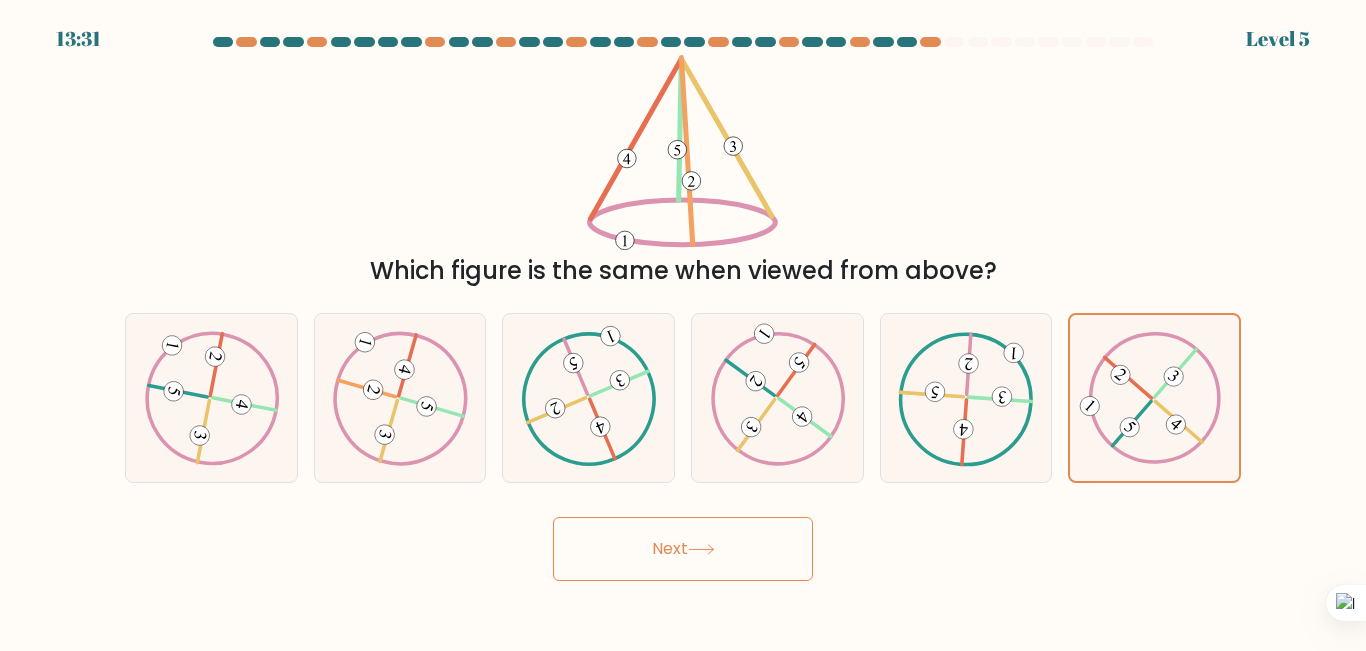 click on "Next" at bounding box center (683, 549) 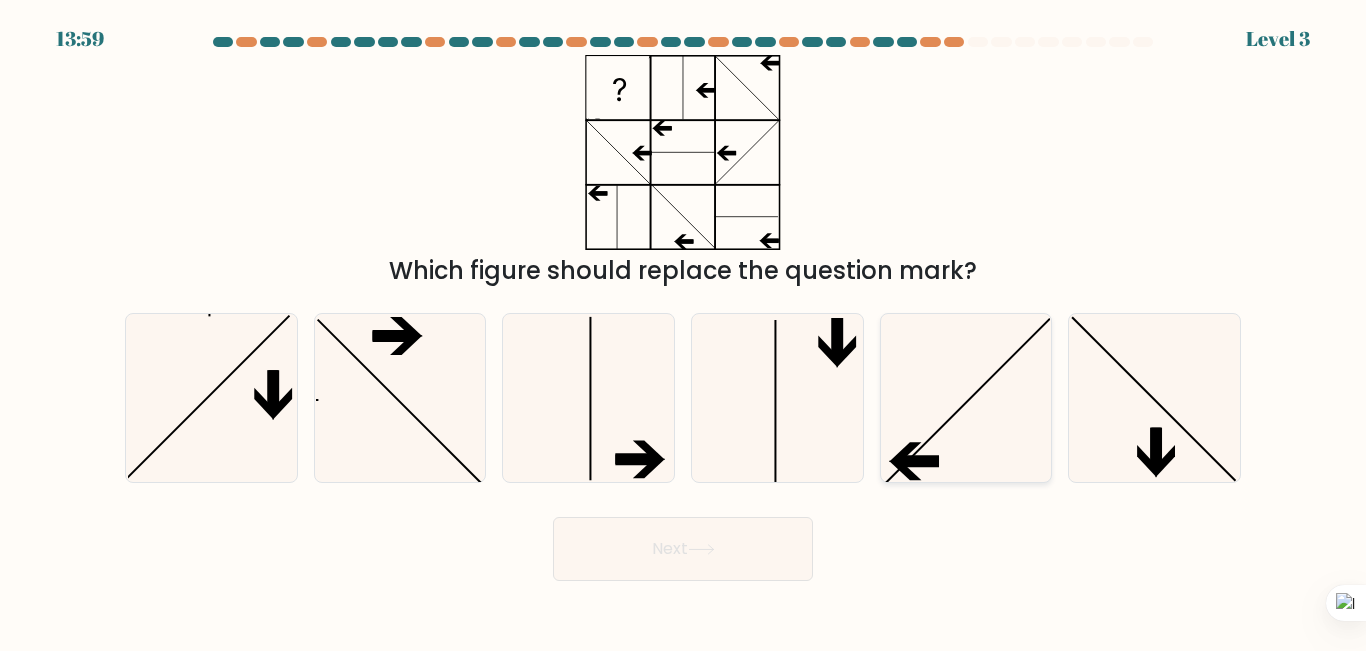 click 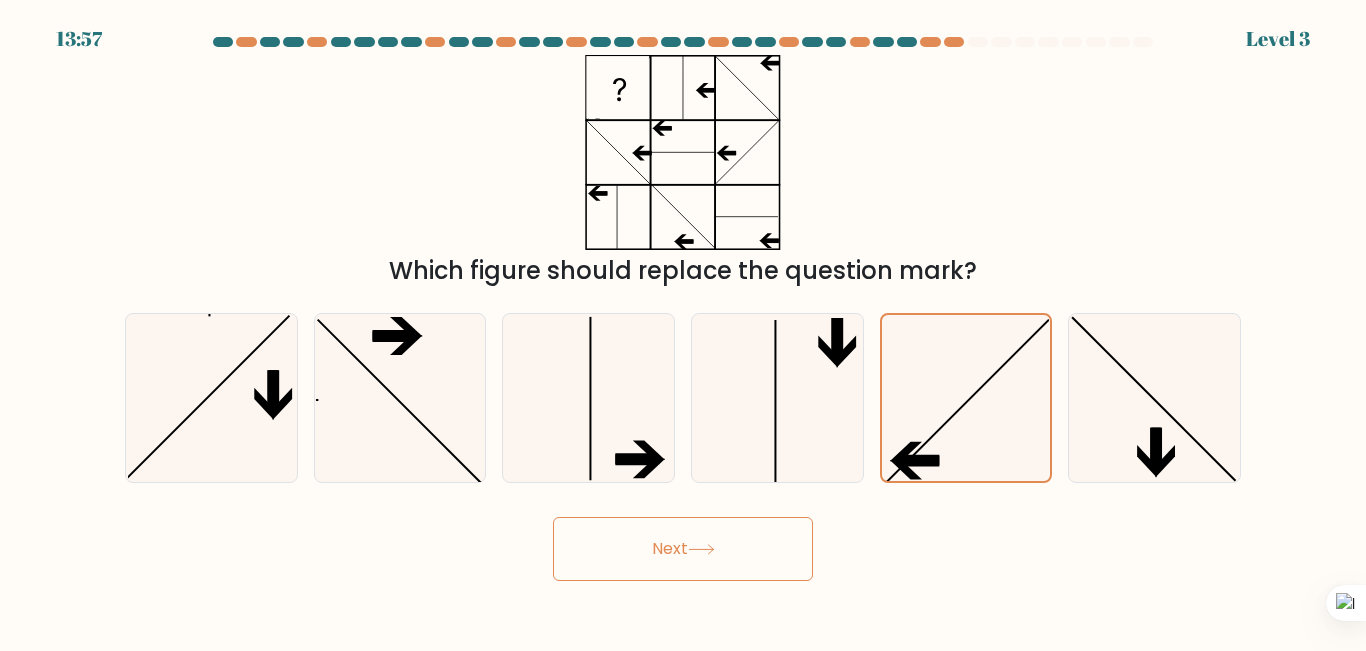click on "Next" at bounding box center [683, 549] 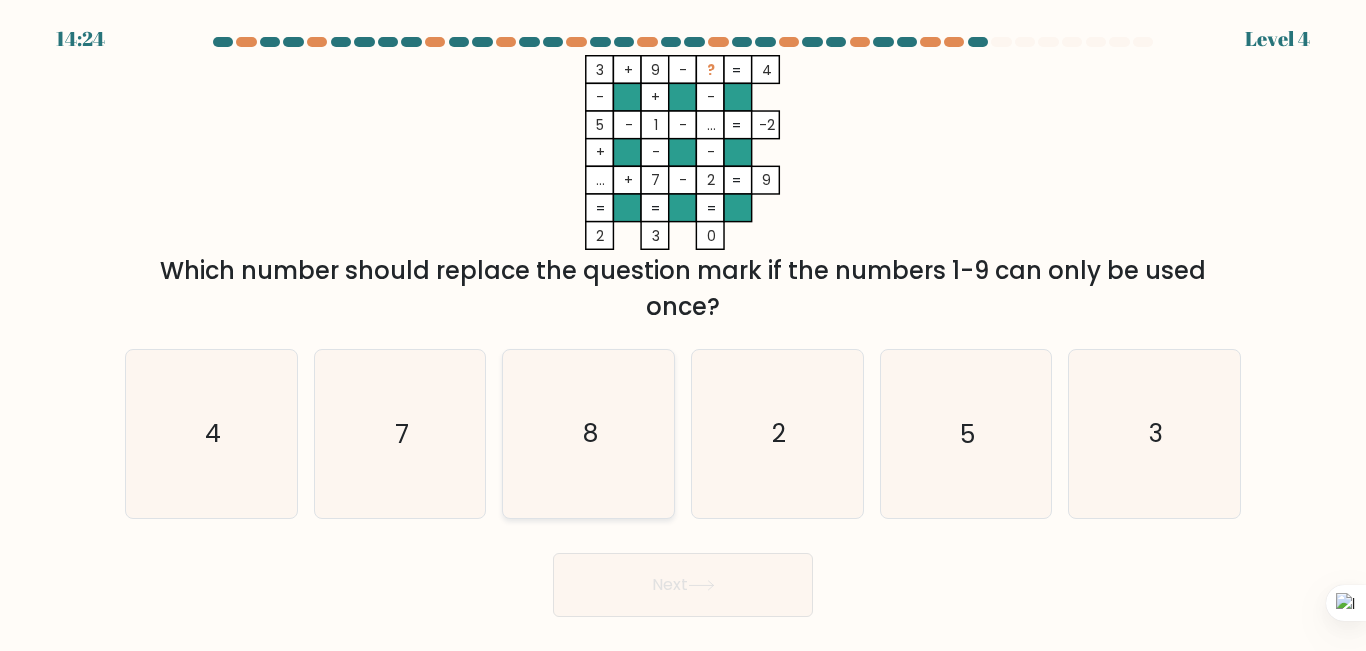 click on "8" 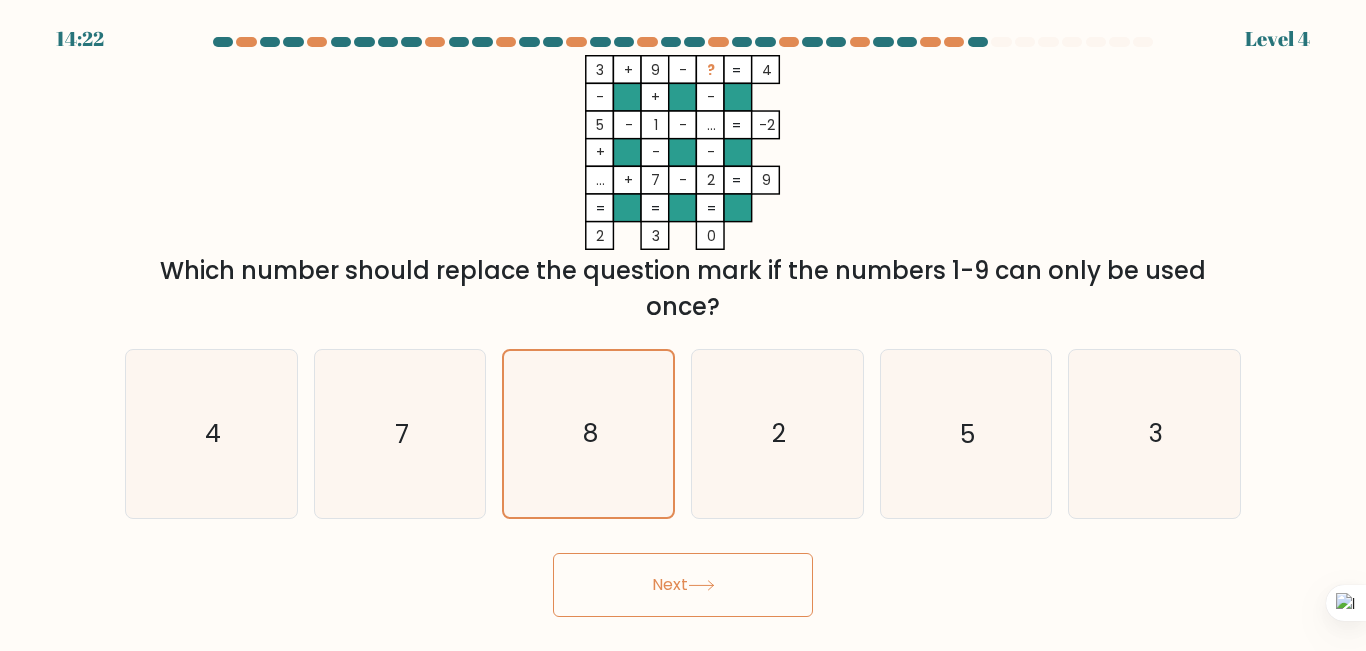 click on "Next" at bounding box center [683, 585] 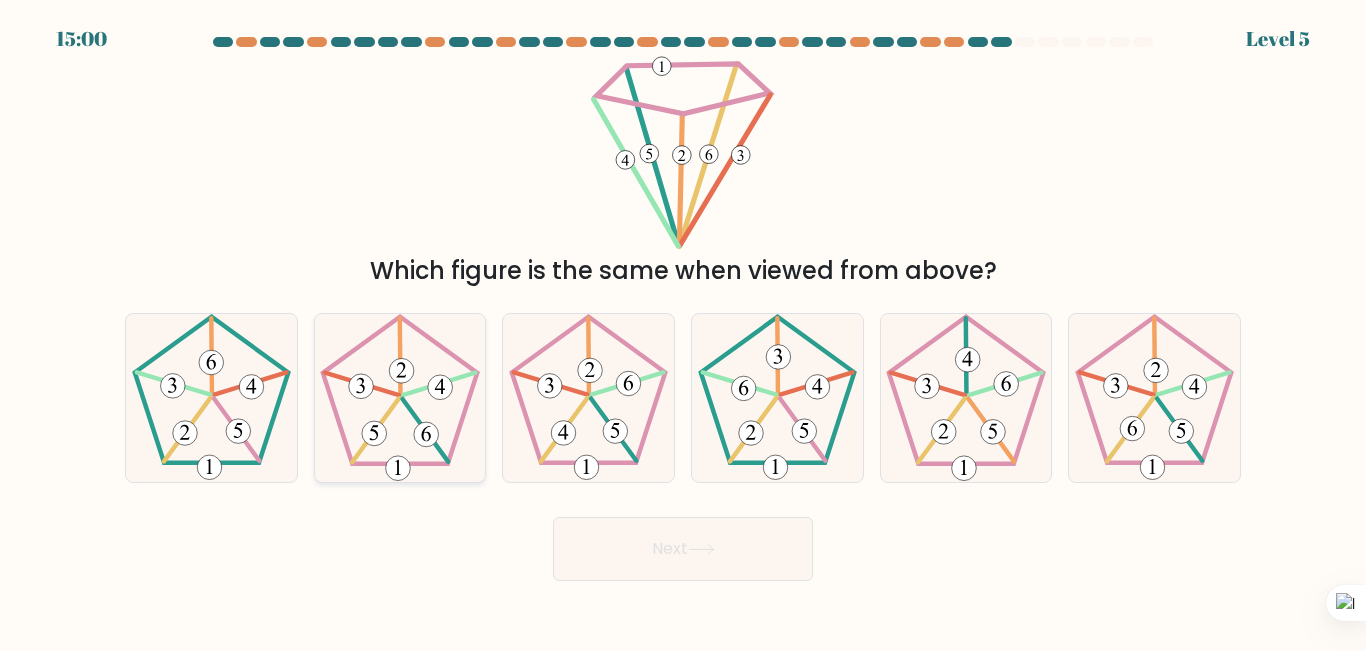click 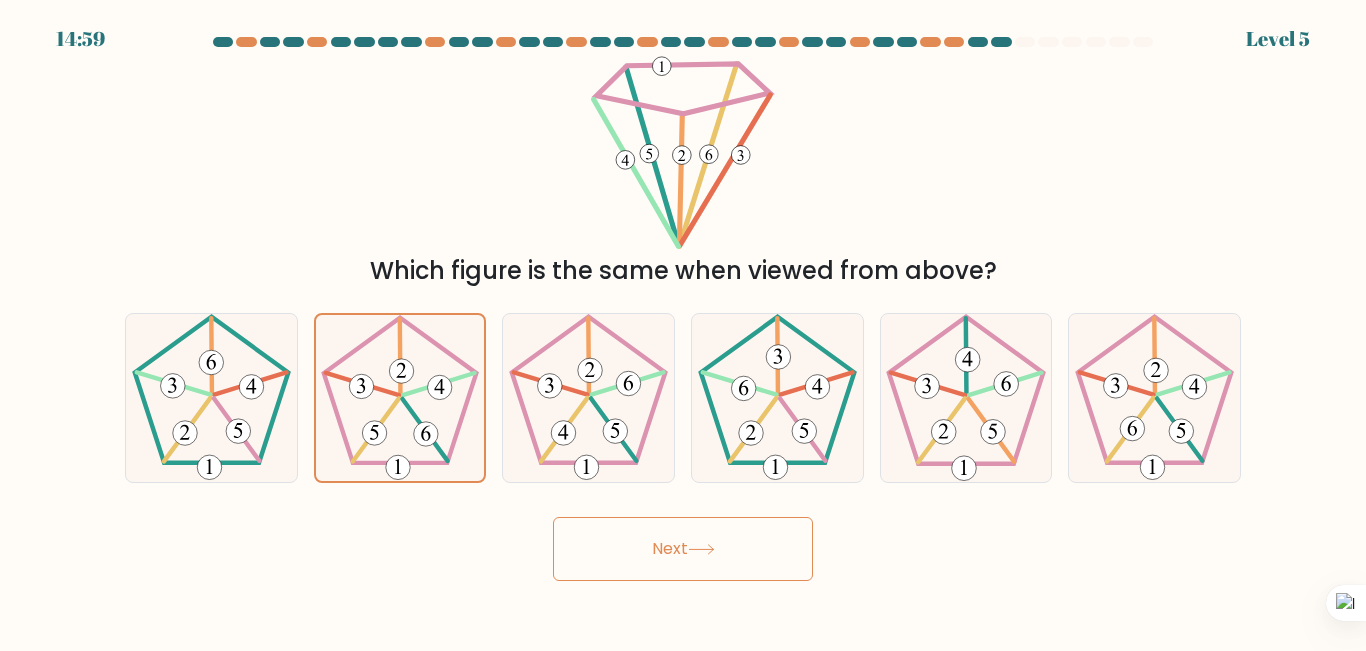 click on "Next" at bounding box center [683, 549] 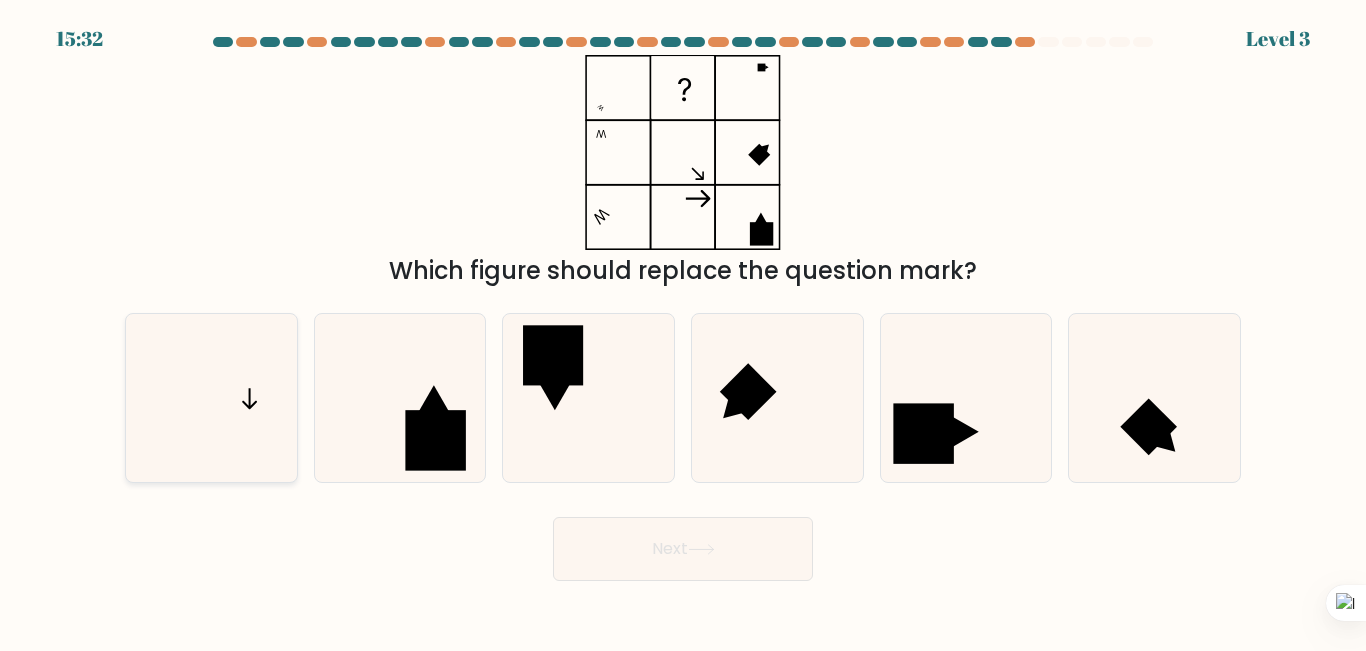 click 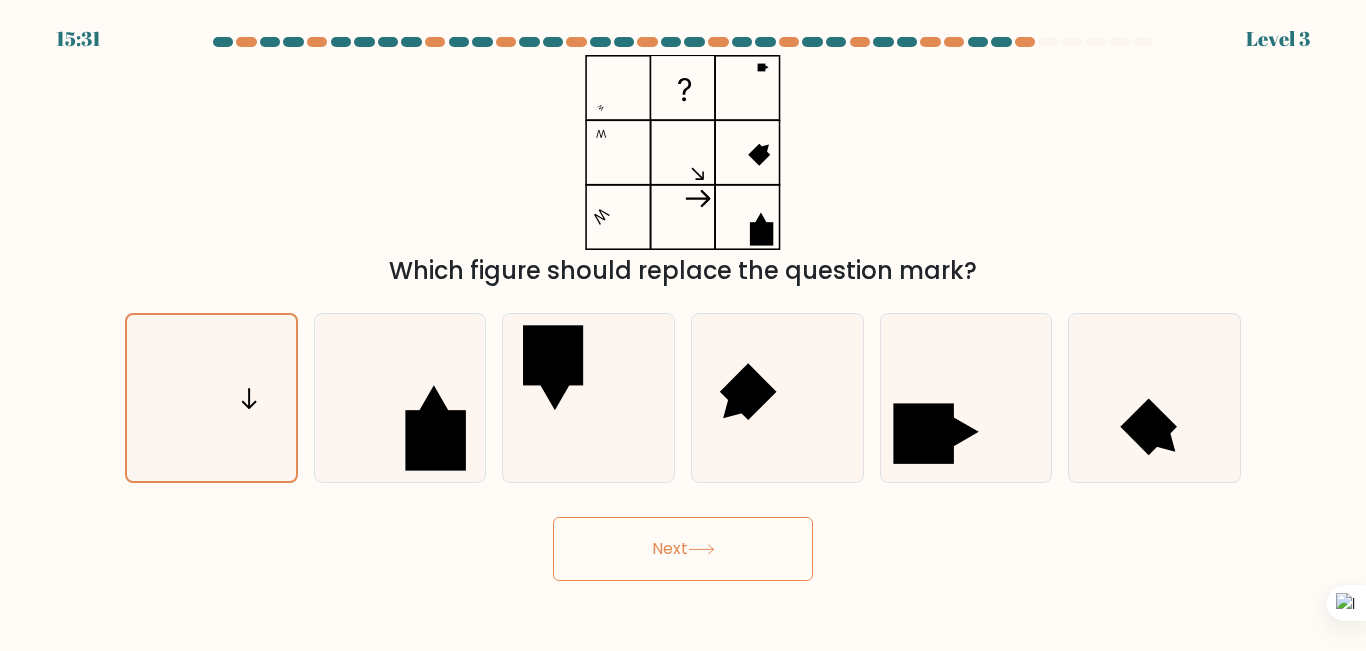 click on "Next" at bounding box center (683, 549) 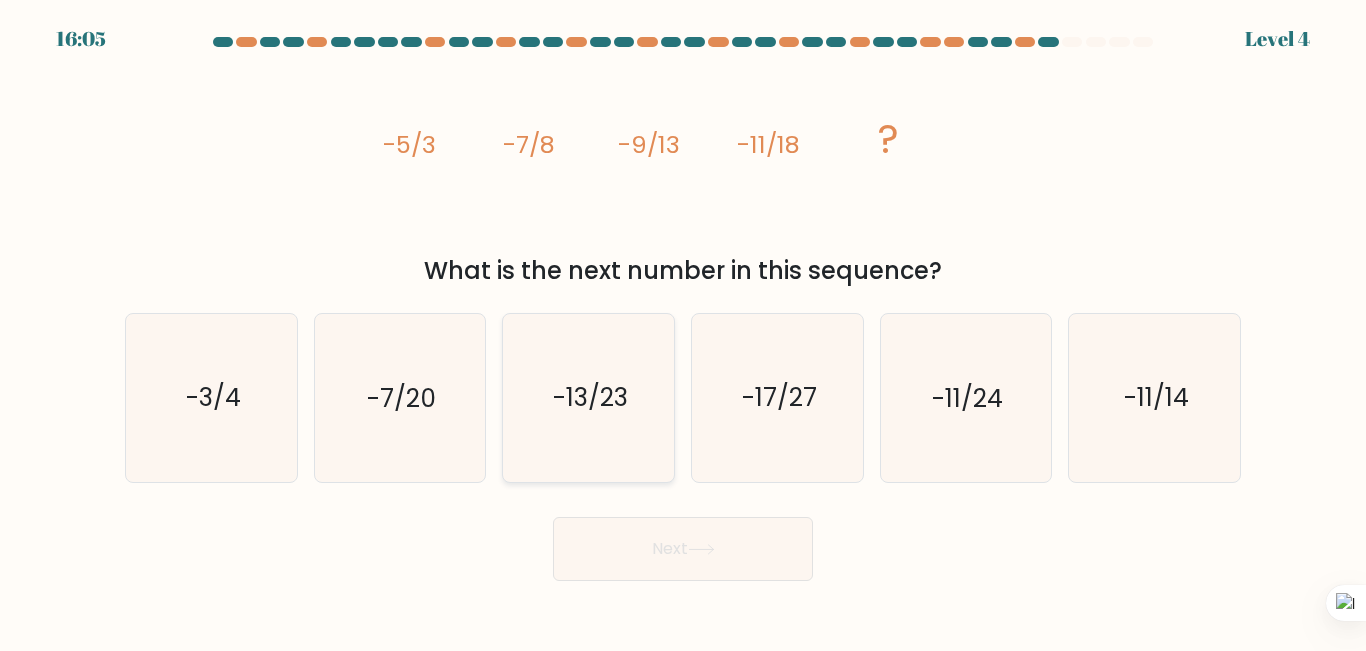 click on "-13/23" 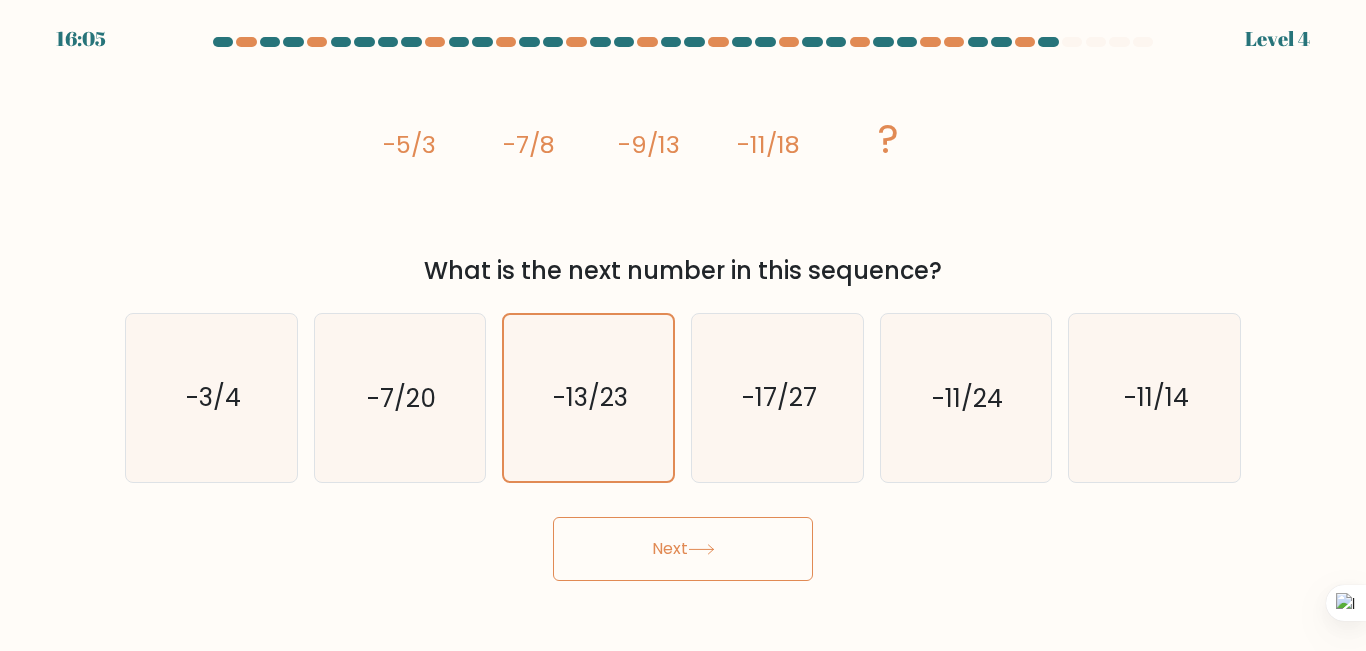 click on "Next" at bounding box center [683, 549] 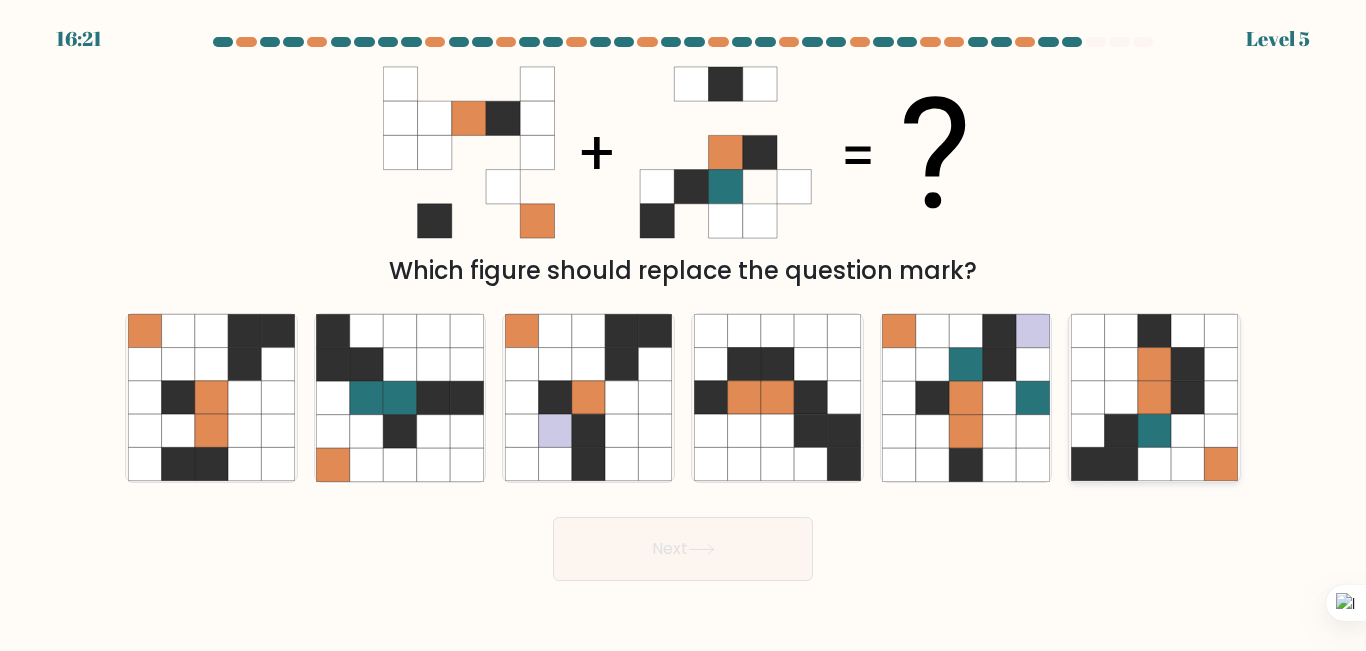 click 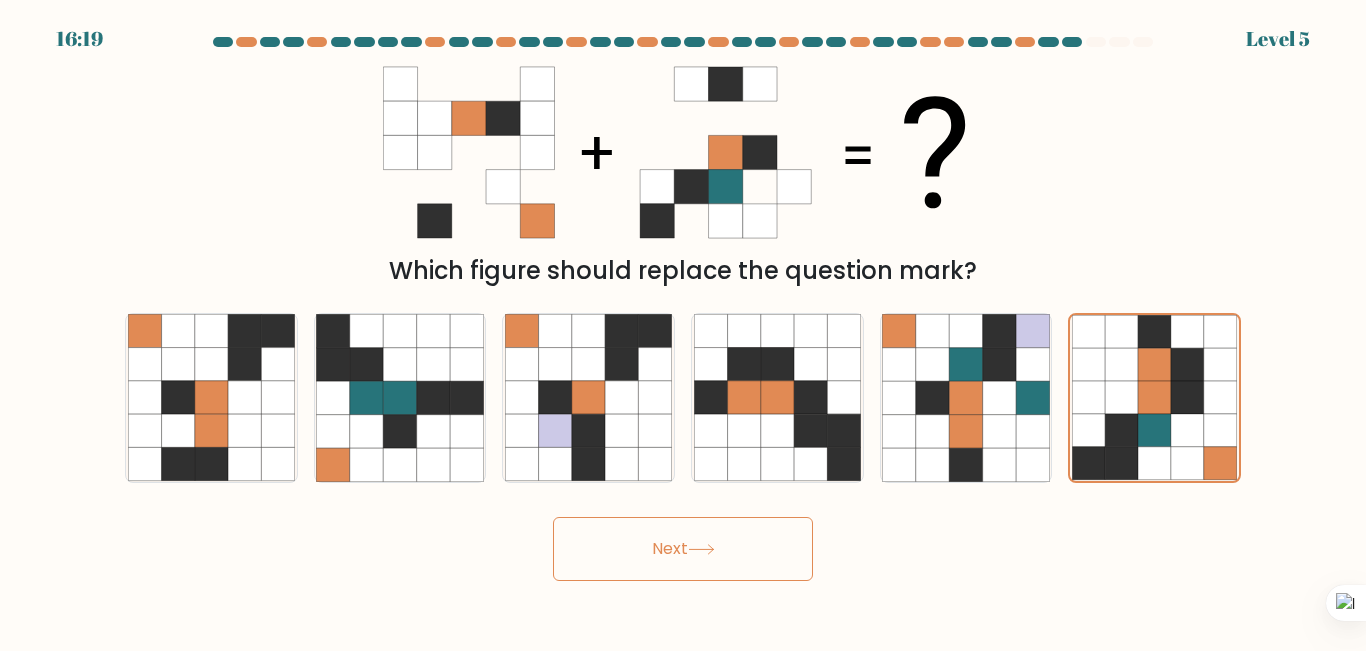 click on "Next" at bounding box center (683, 549) 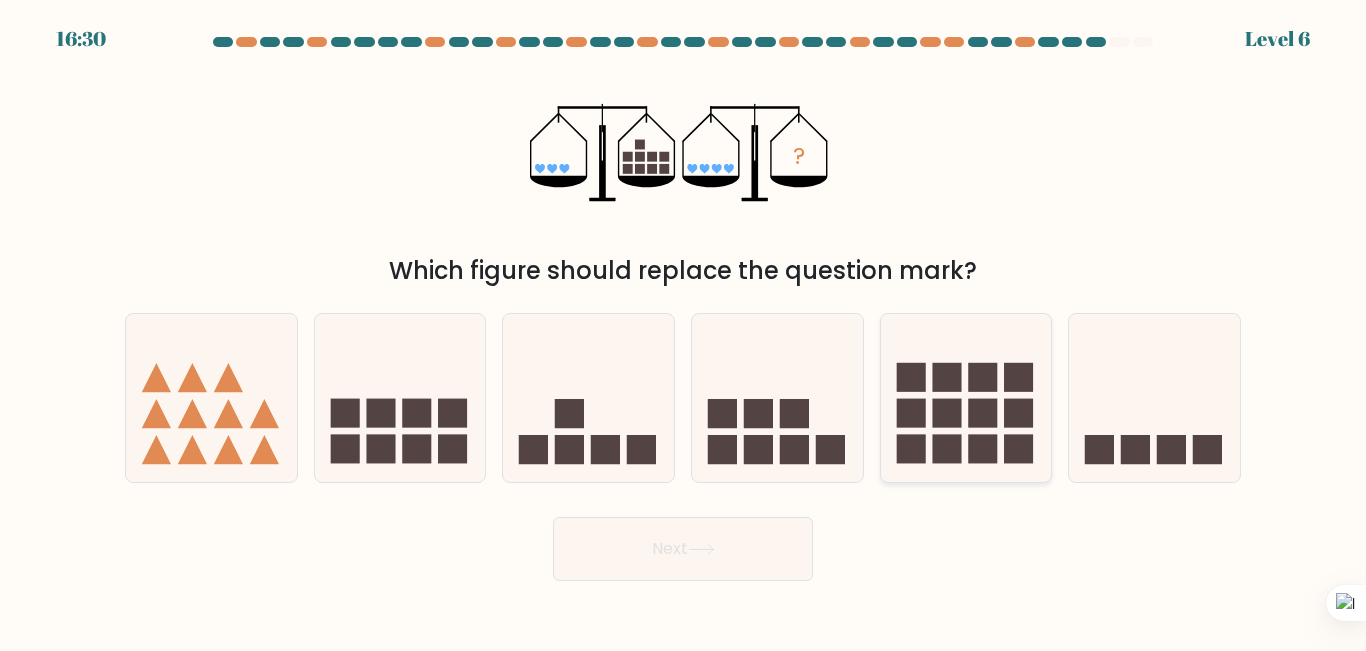 click 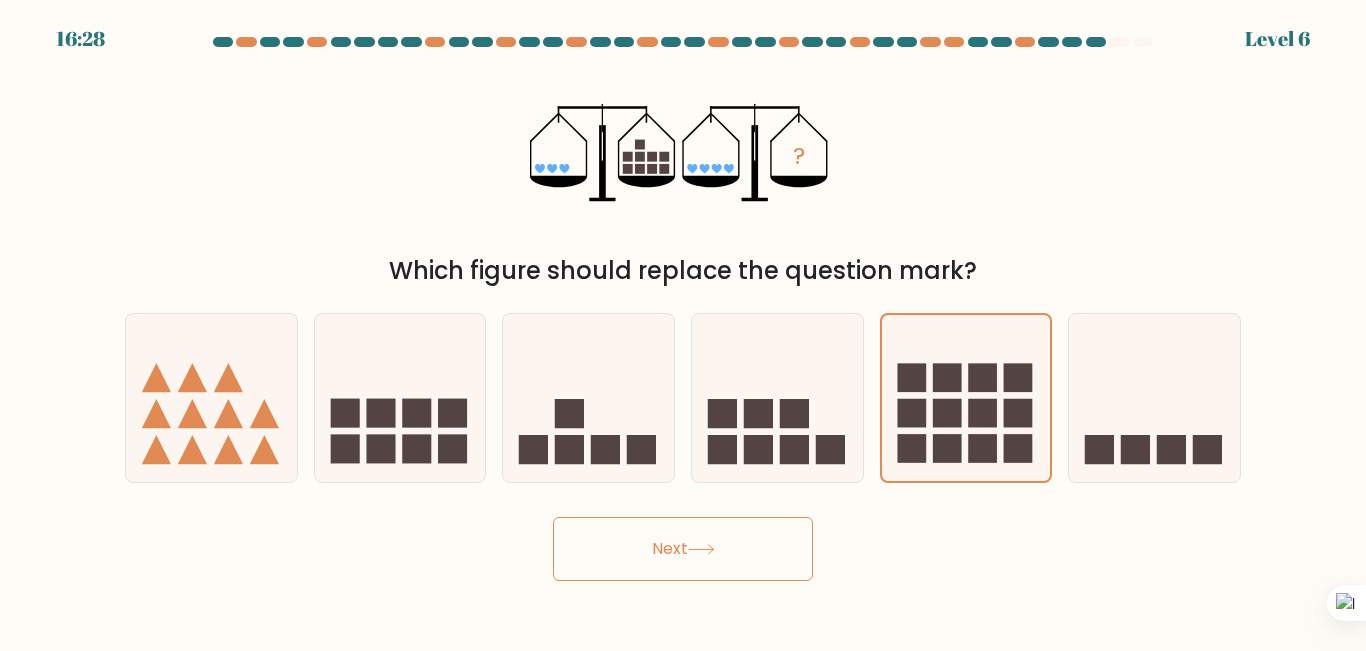 click on "Next" at bounding box center (683, 549) 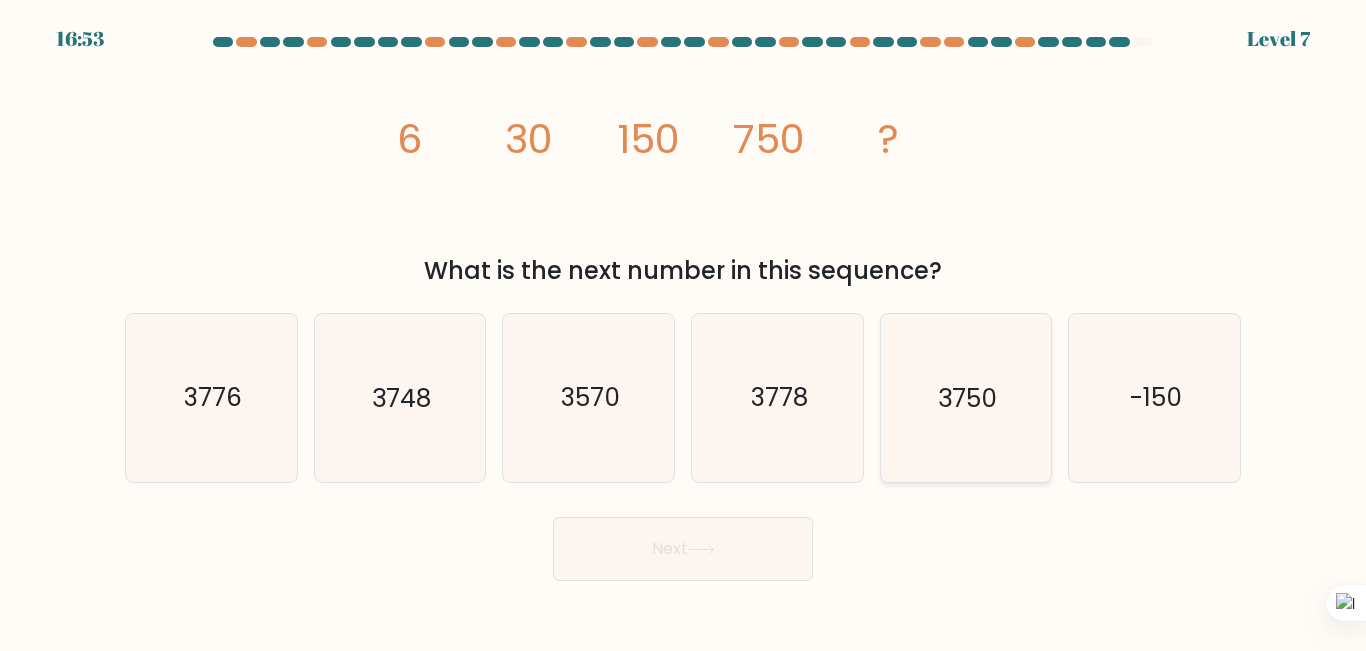click on "3750" 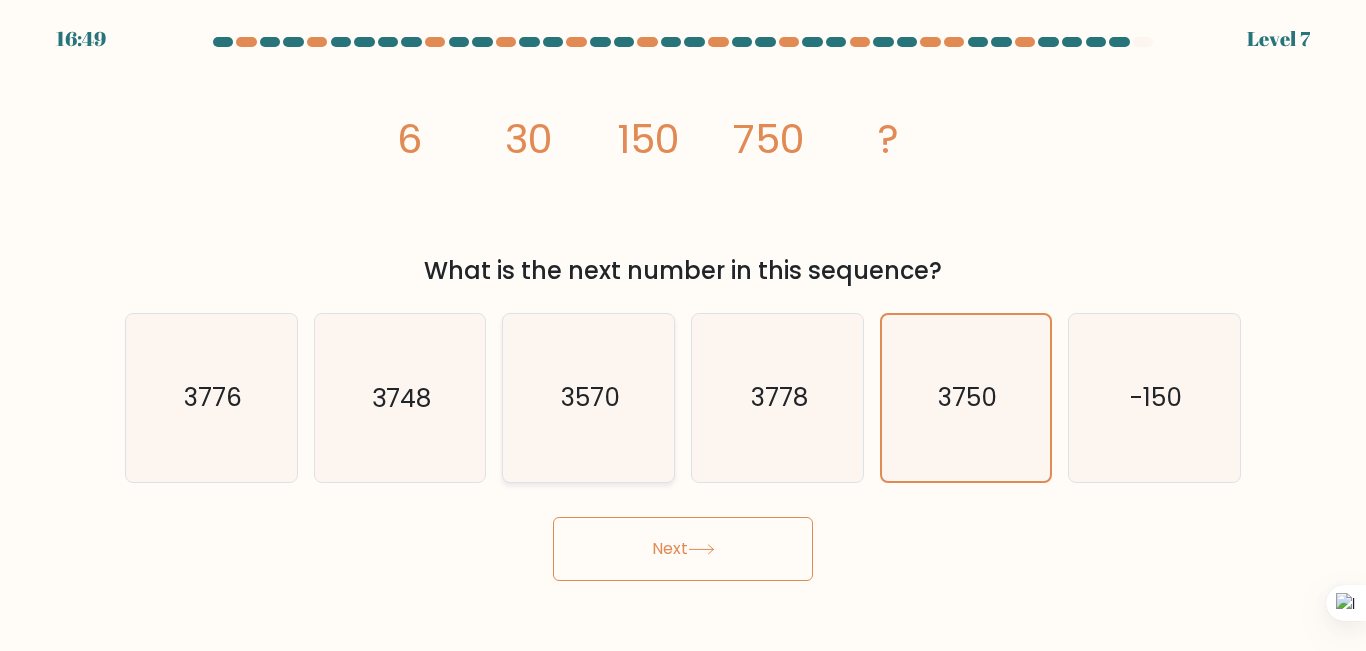 click on "3570" 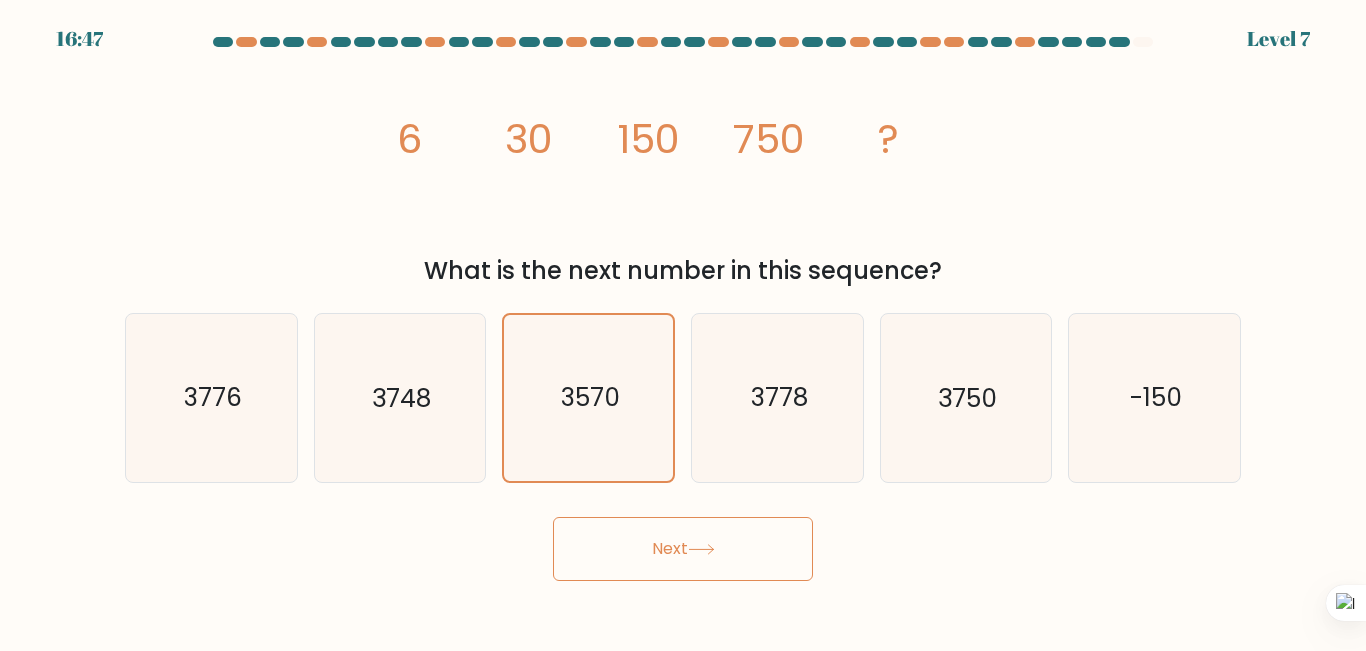 click on "Next" at bounding box center [683, 549] 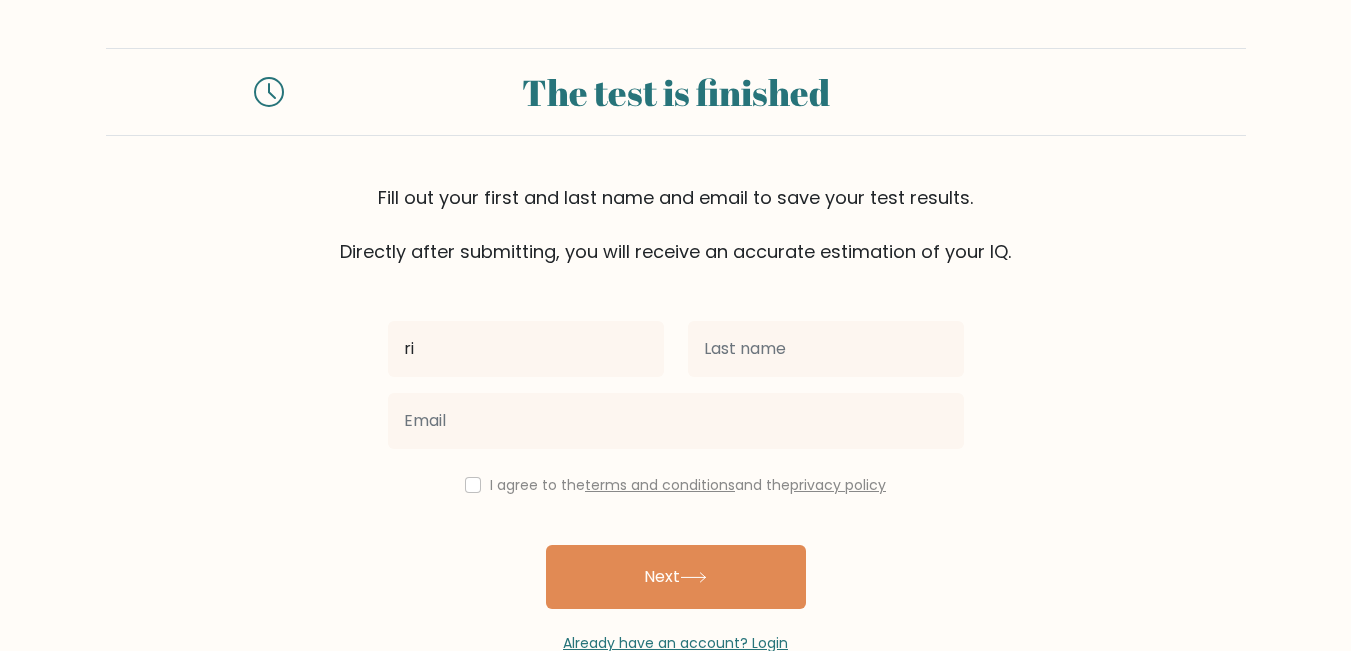 scroll, scrollTop: 0, scrollLeft: 0, axis: both 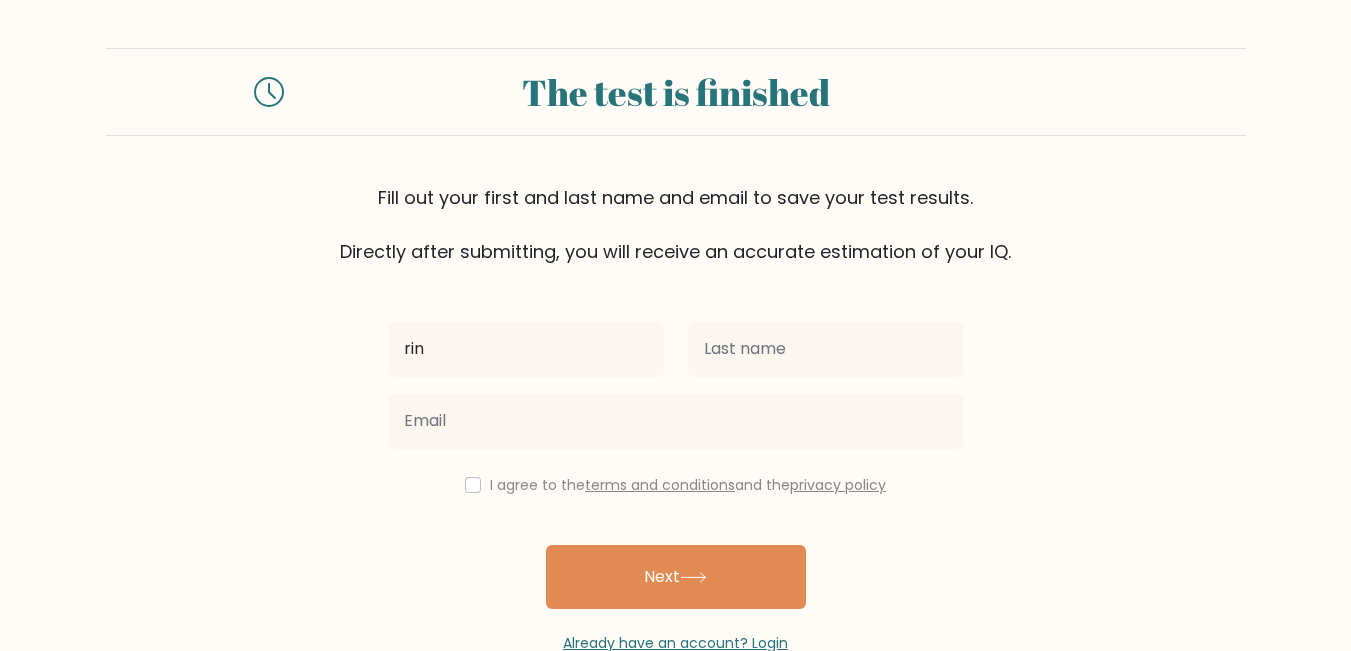 type on "rin" 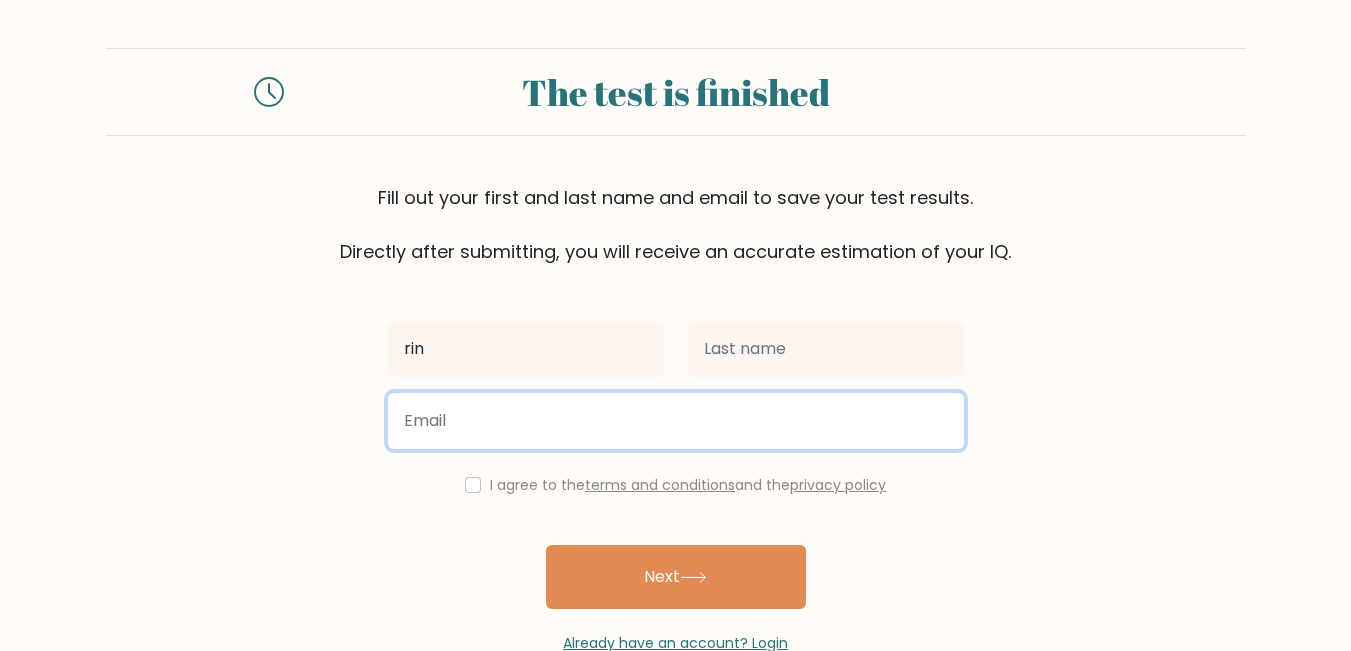 click at bounding box center [676, 421] 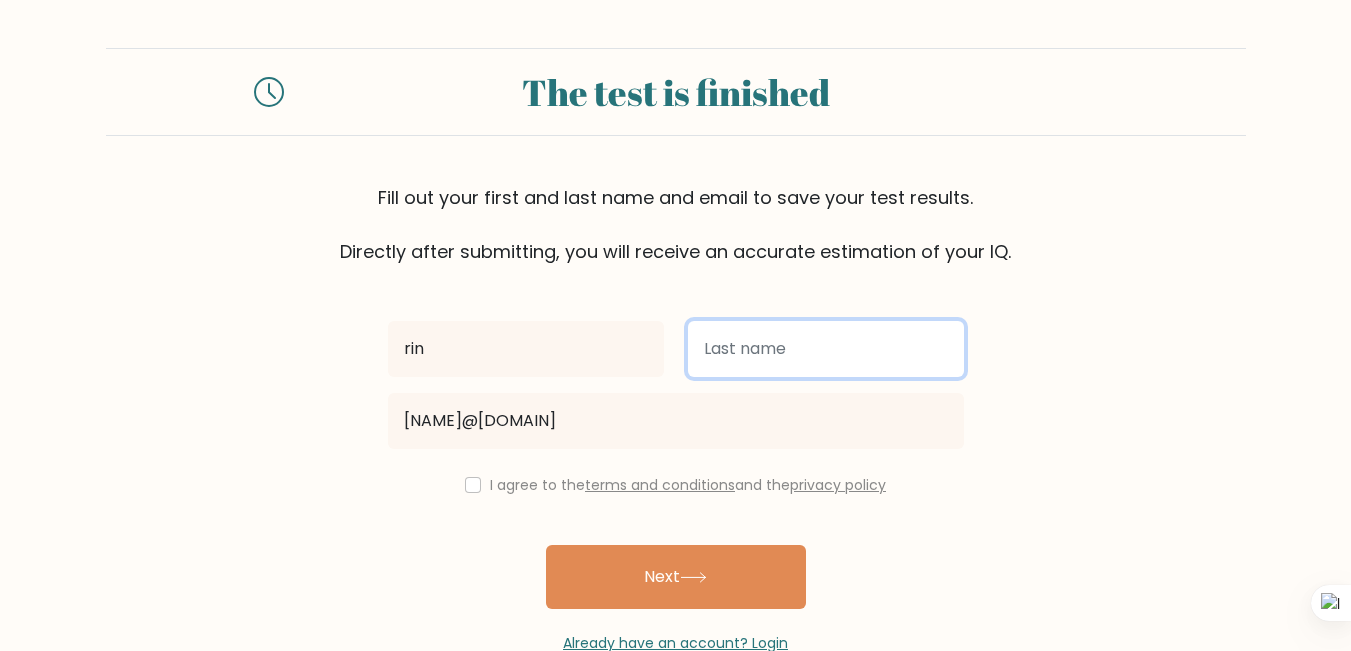 click at bounding box center (826, 349) 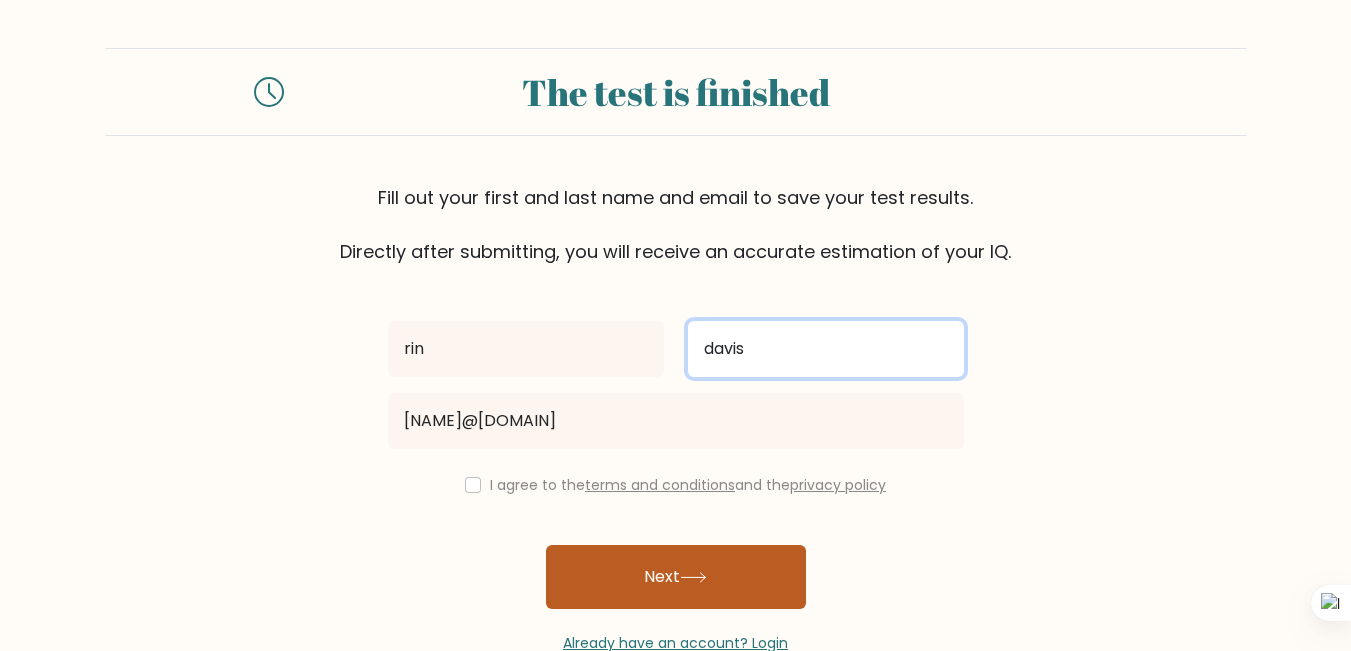 type on "davis" 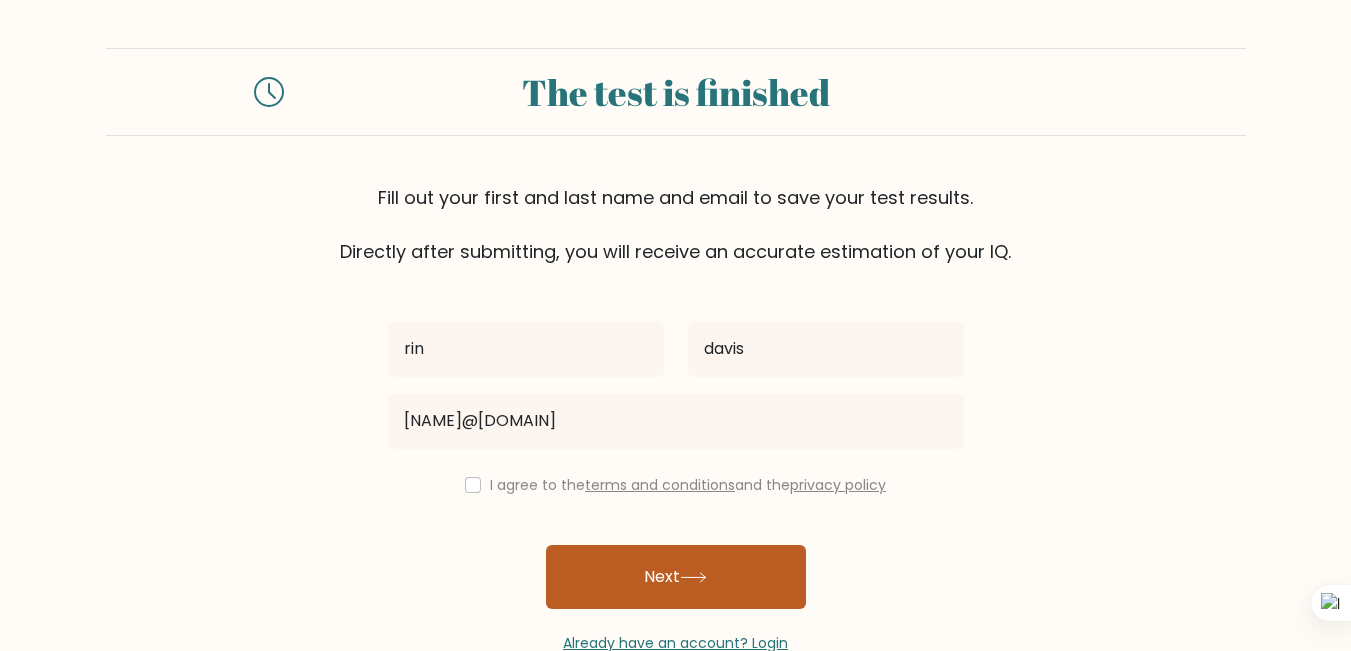 click on "Next" at bounding box center (676, 577) 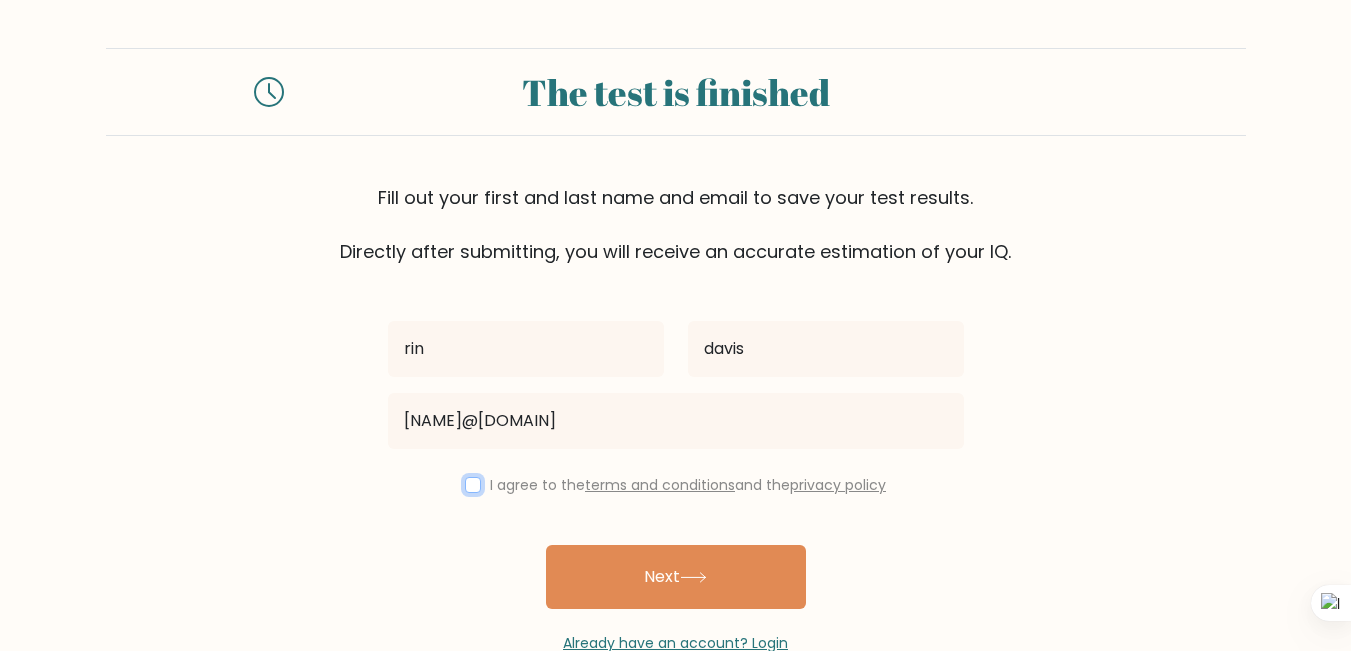 click at bounding box center [473, 485] 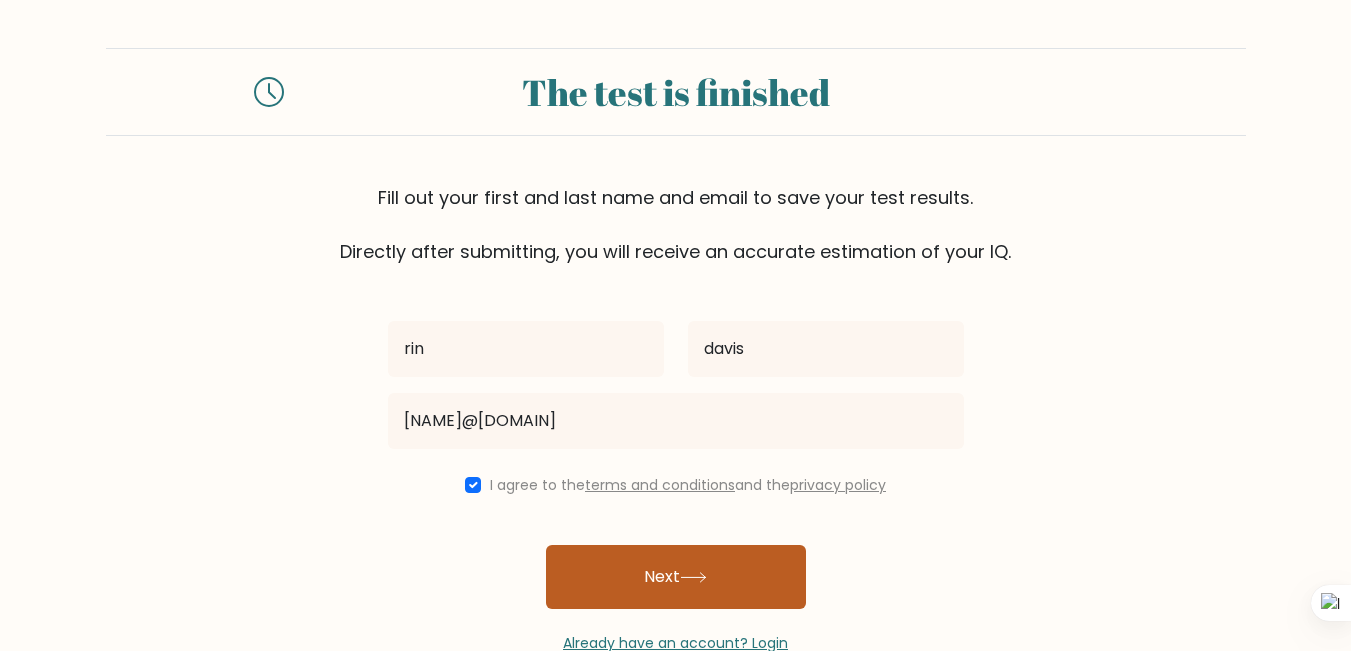 click on "Next" at bounding box center [676, 577] 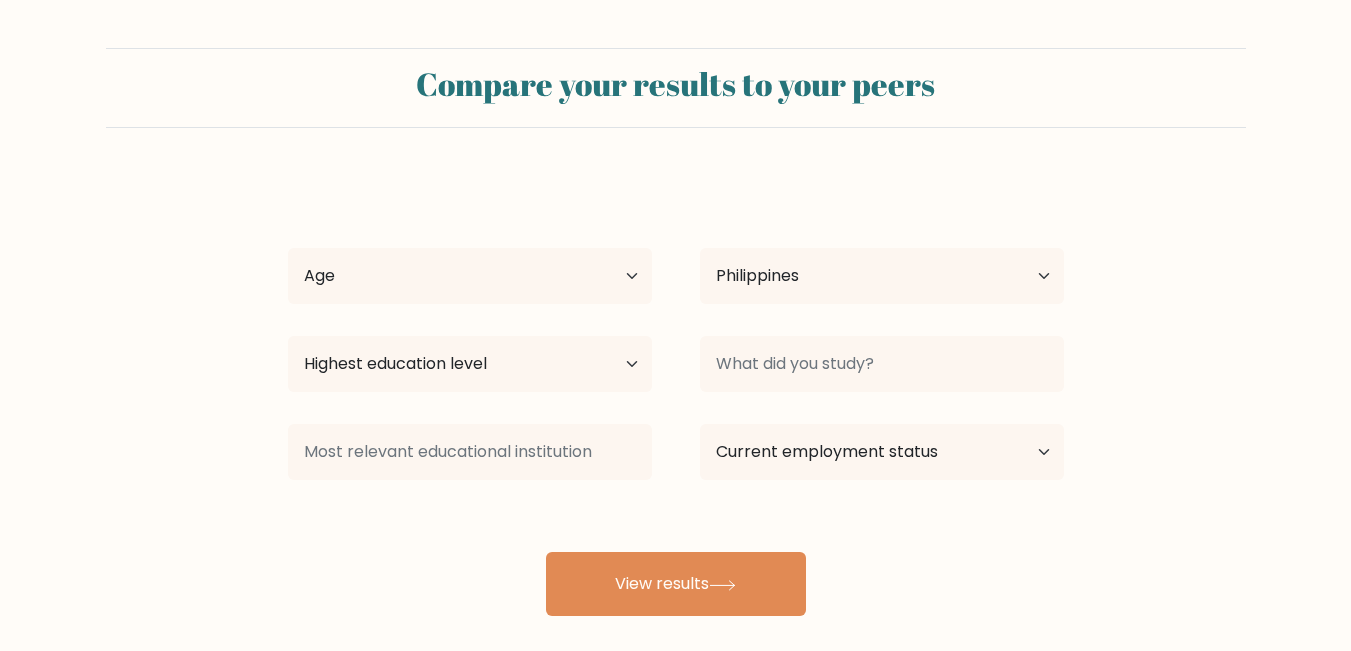 select on "PH" 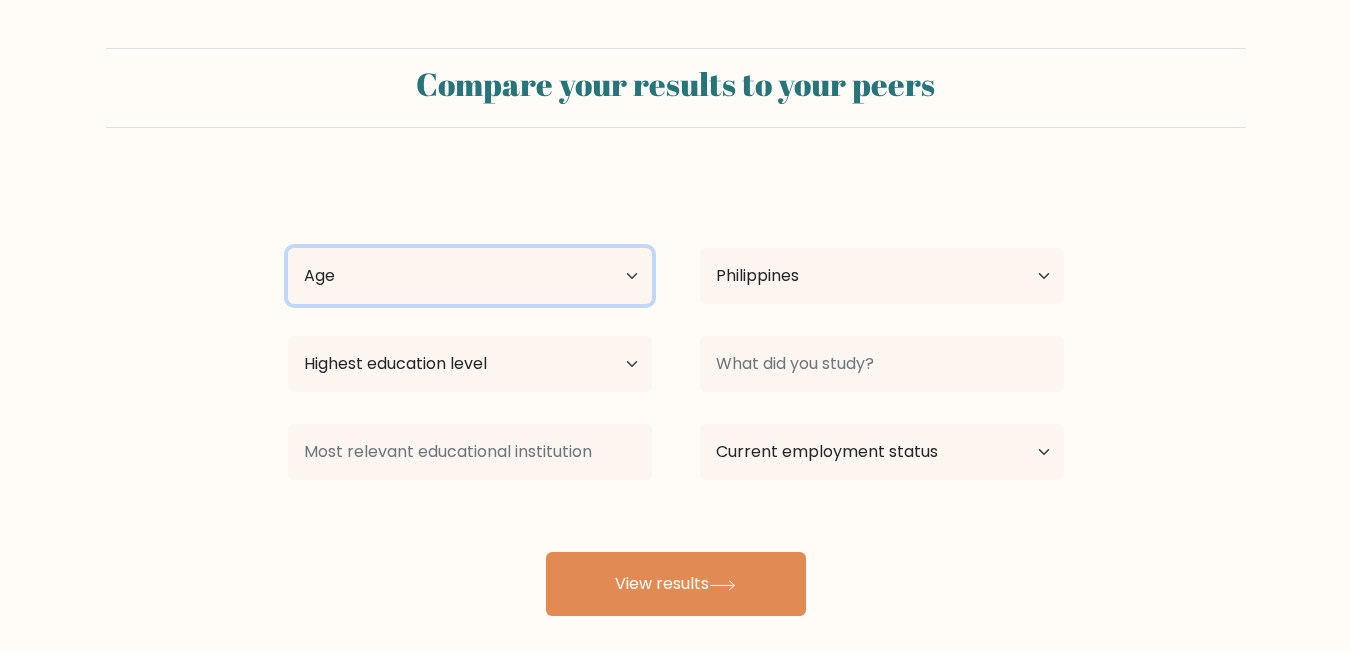 drag, startPoint x: 0, startPoint y: 0, endPoint x: 508, endPoint y: 274, distance: 577.1828 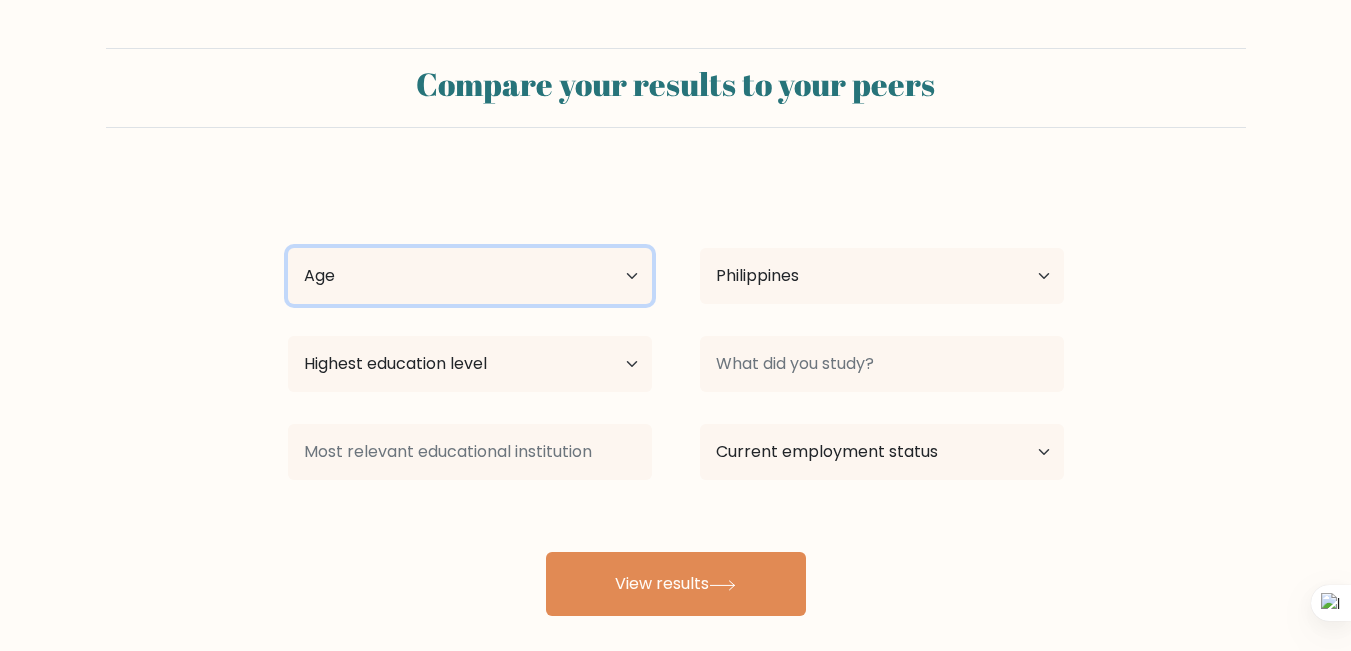 select on "18_24" 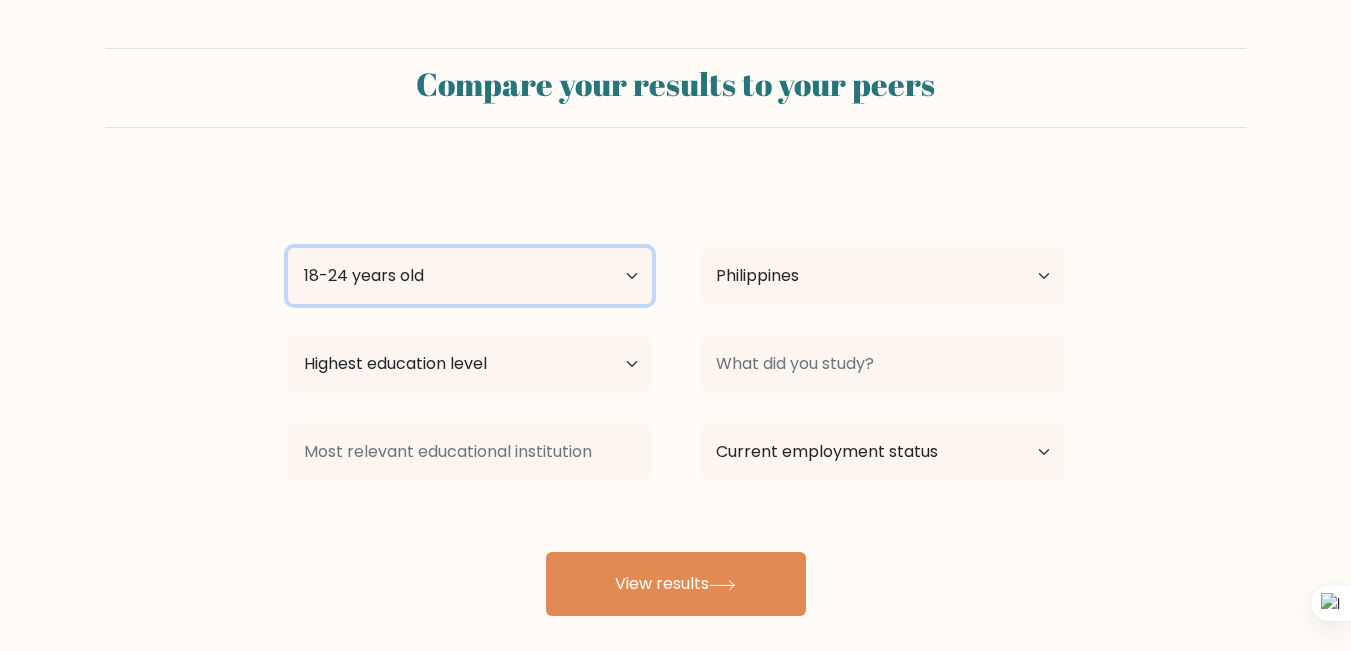 click on "Age
Under 18 years old
18-24 years old
25-34 years old
35-44 years old
45-54 years old
55-64 years old
65 years old and above" at bounding box center (470, 276) 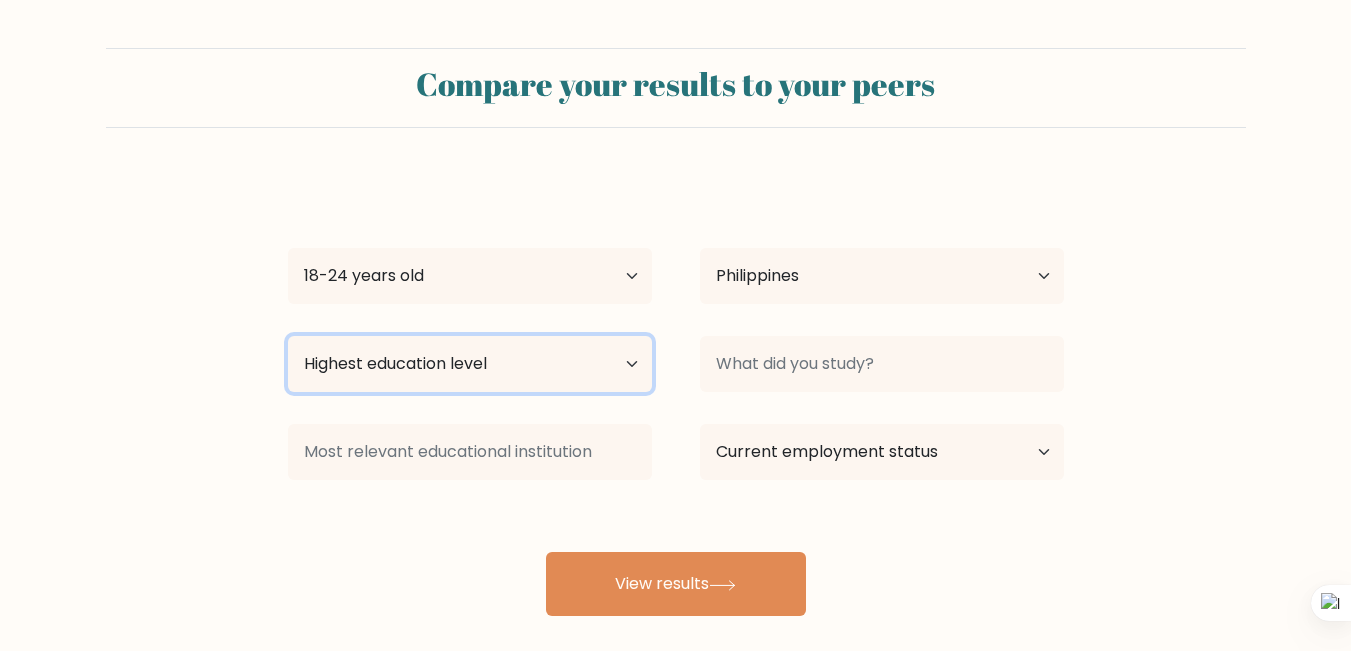click on "Highest education level
No schooling
Primary
Lower Secondary
Upper Secondary
Occupation Specific
Bachelor's degree
Master's degree
Doctoral degree" at bounding box center (470, 364) 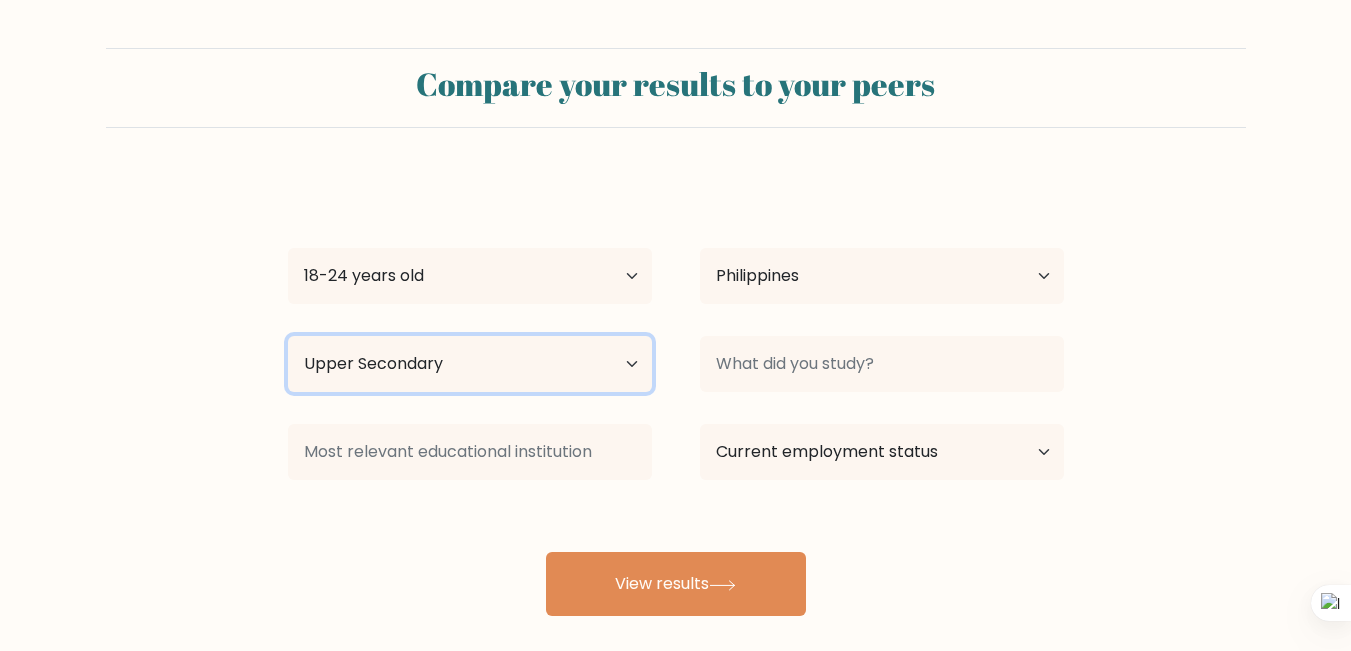 click on "Highest education level
No schooling
Primary
Lower Secondary
Upper Secondary
Occupation Specific
Bachelor's degree
Master's degree
Doctoral degree" at bounding box center [470, 364] 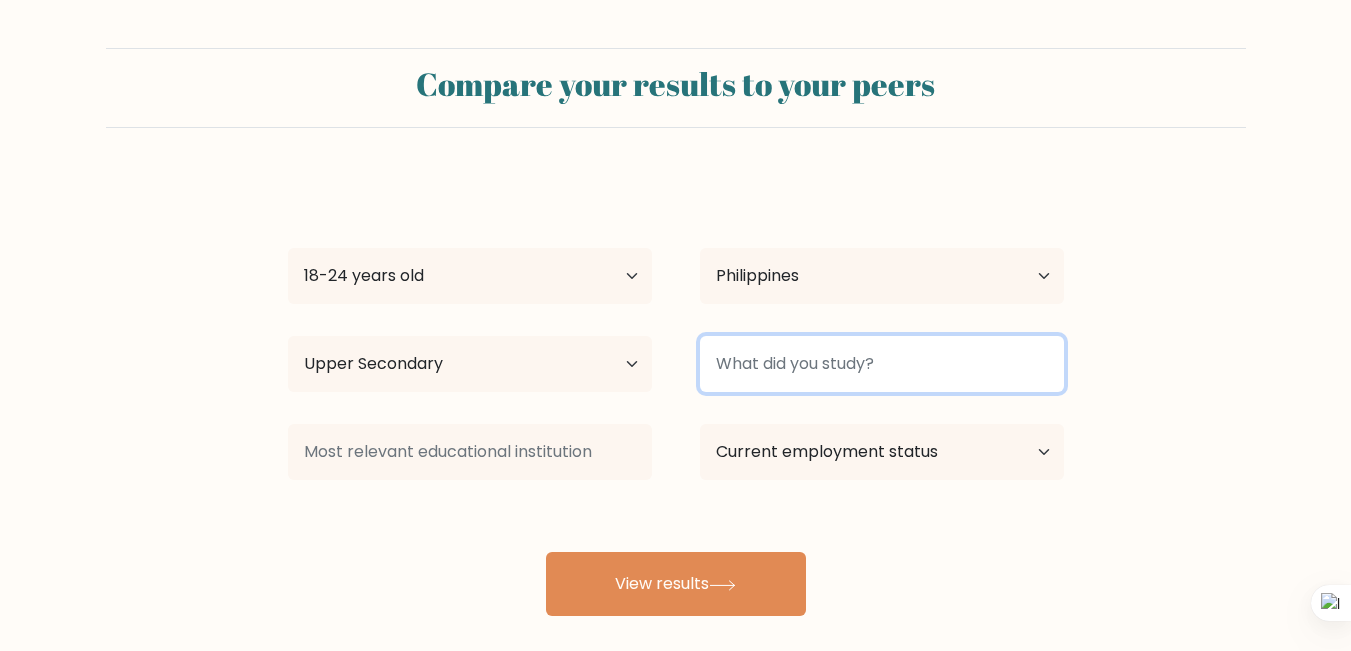 click at bounding box center (882, 364) 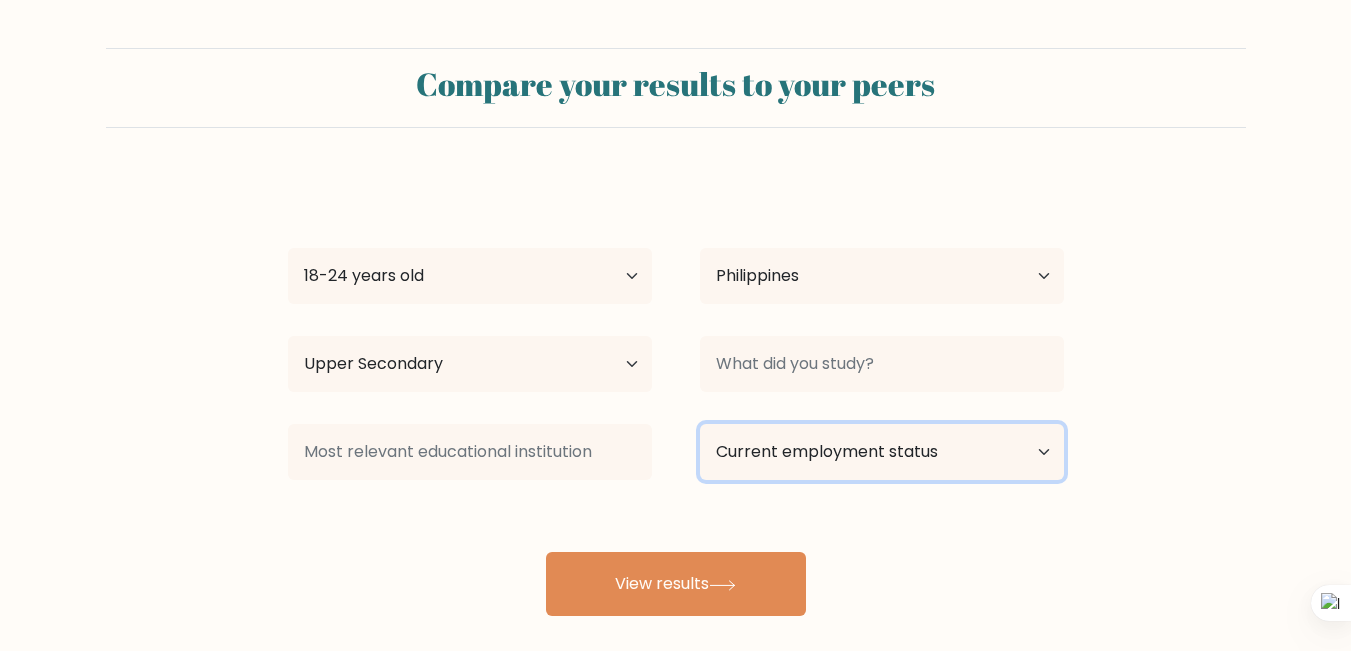 click on "Current employment status
Employed
Student
Retired
Other / prefer not to answer" at bounding box center [882, 452] 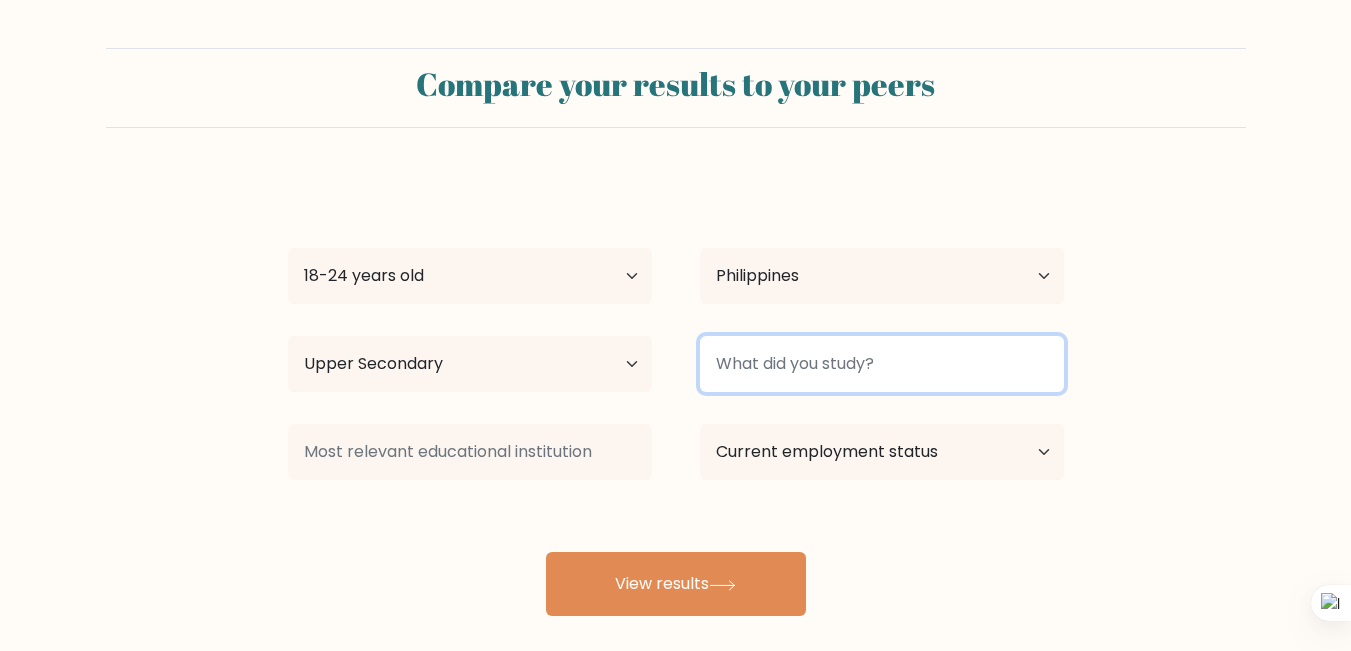 click at bounding box center (882, 364) 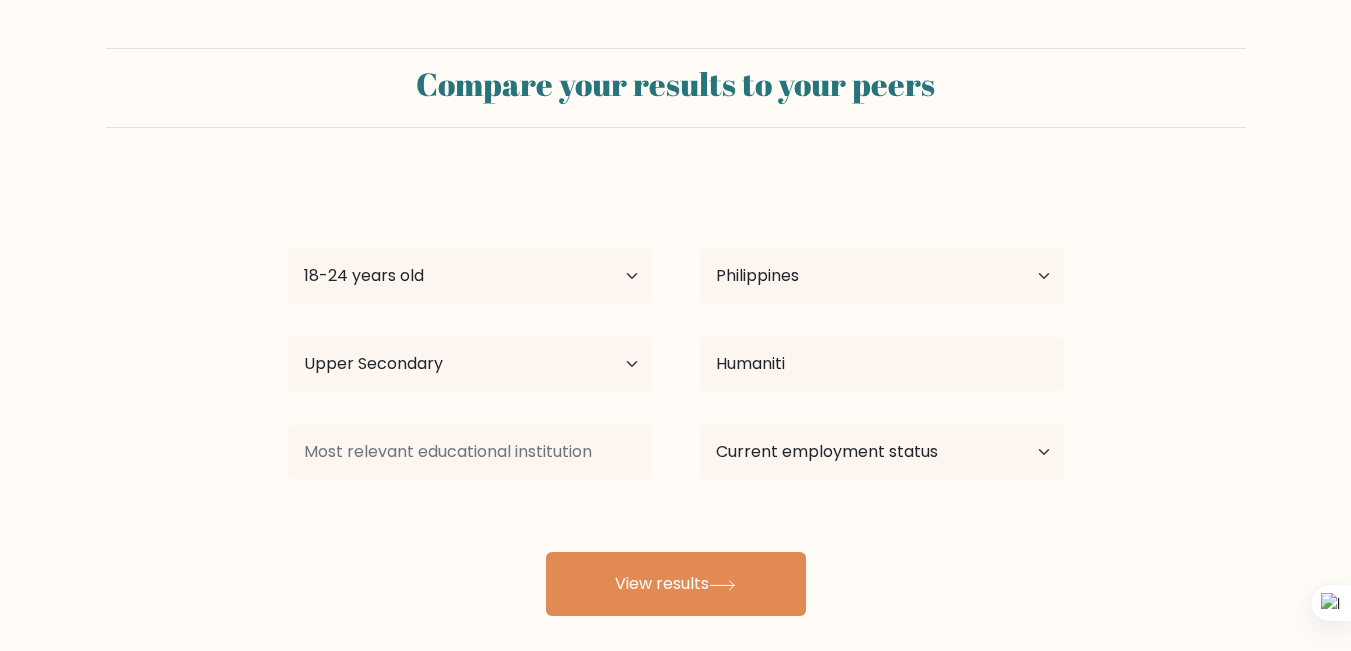 click on "rin
davis
Age
Under 18 years old
18-24 years old
25-34 years old
35-44 years old
45-54 years old
55-64 years old
65 years old and above
Country
Afghanistan
Albania
Algeria
American Samoa
Andorra
Angola
Anguilla
Antarctica
Antigua and Barbuda
Argentina
Armenia
Aruba
Australia
Austria
Azerbaijan
Bahamas
Bahrain
Bangladesh
Barbados
Belarus
Belgium
Belize
Benin
Bermuda
Bhutan
Bolivia
Bonaire, Sint Eustatius and Saba
Bosnia and Herzegovina
Botswana
Bouvet Island
Brazil
Brunei" at bounding box center (676, 396) 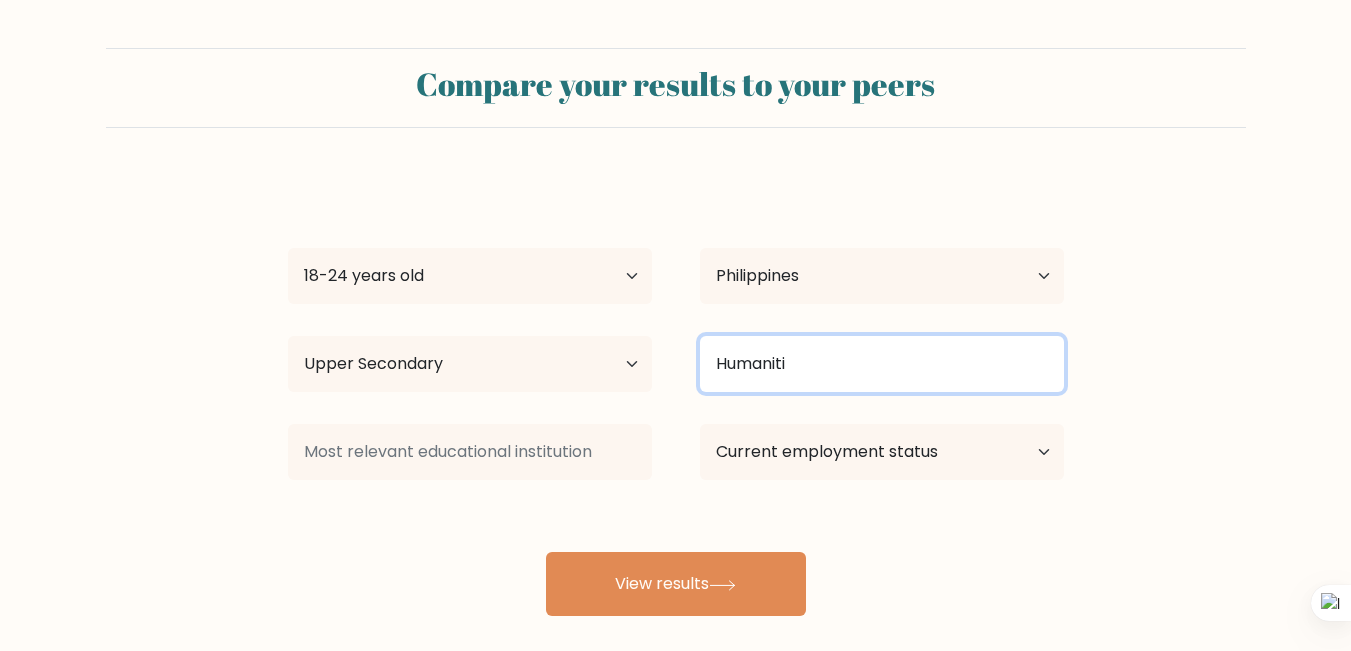click on "Humaniti" at bounding box center (882, 364) 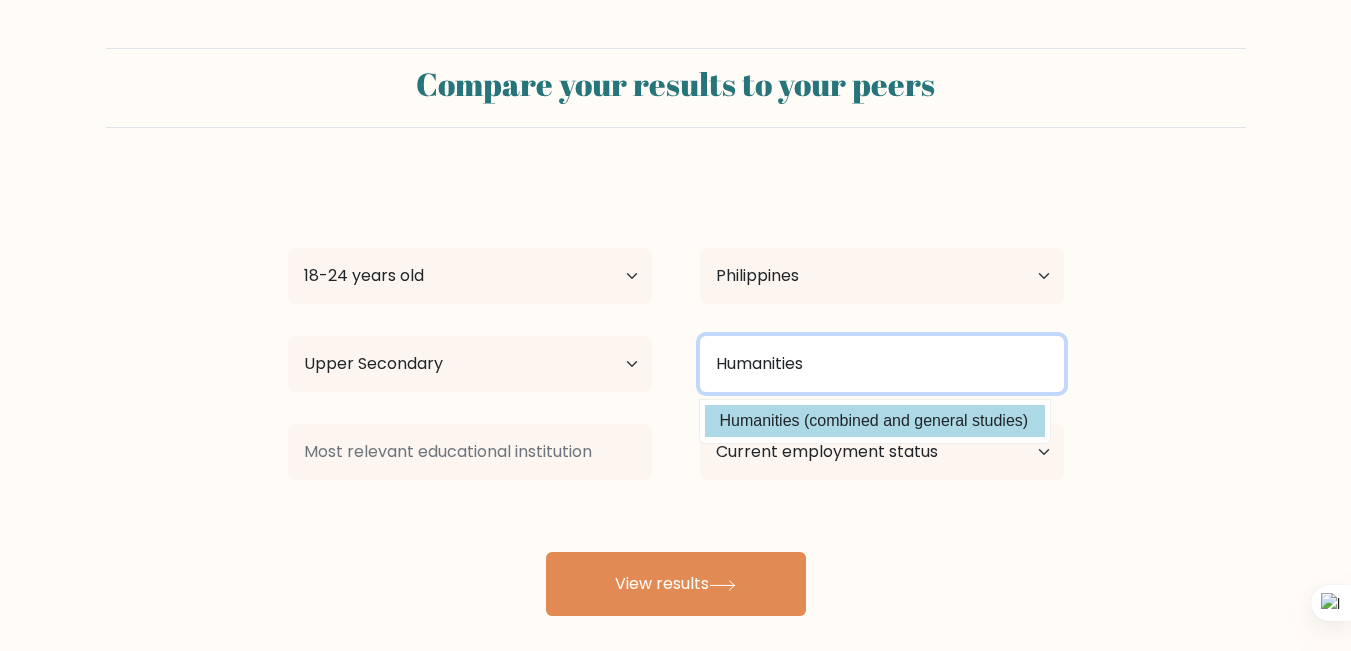 type on "Humanities" 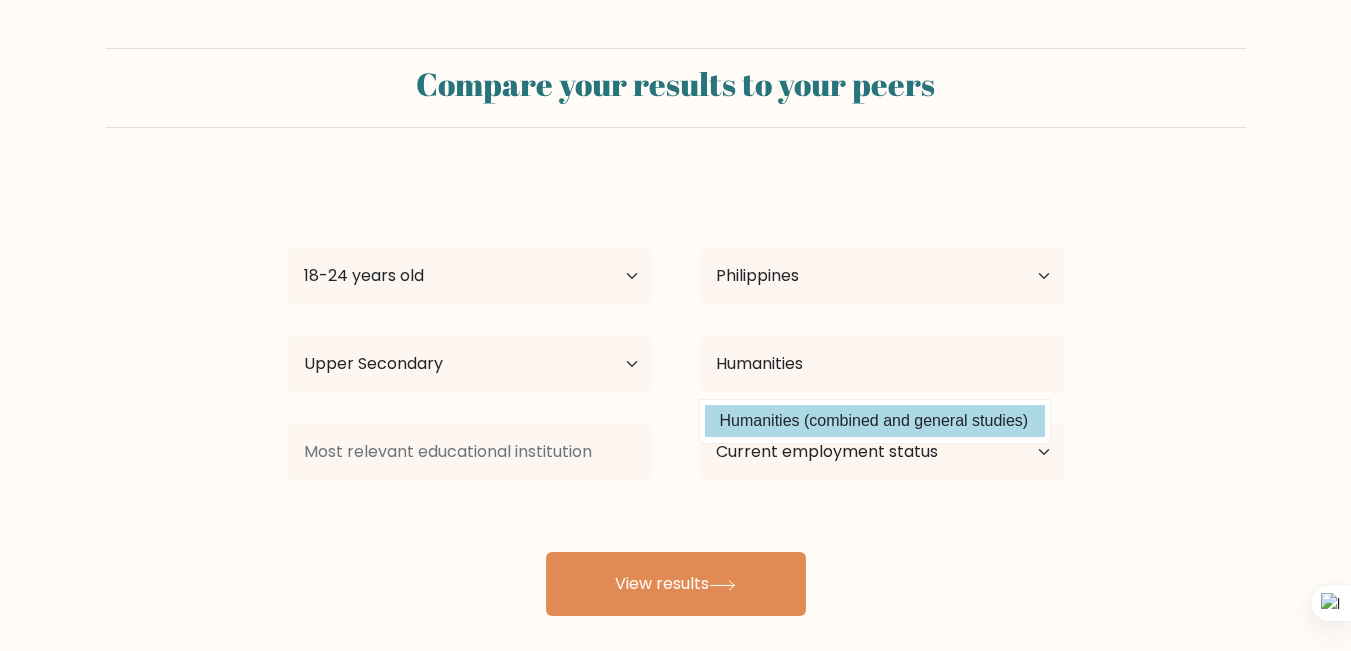 click on "rin
davis
Age
Under 18 years old
18-24 years old
25-34 years old
35-44 years old
45-54 years old
55-64 years old
65 years old and above
Country
Afghanistan
Albania
Algeria
American Samoa
Andorra
Angola
Anguilla
Antarctica
Antigua and Barbuda
Argentina
Armenia
Aruba
Australia
Austria
Azerbaijan
Bahamas
Bahrain
Bangladesh
Barbados
Belarus
Belgium
Belize
Benin
Bermuda
Bhutan
Bolivia
Bonaire, Sint Eustatius and Saba
Bosnia and Herzegovina
Botswana
Bouvet Island
Brazil
Brunei" at bounding box center [676, 396] 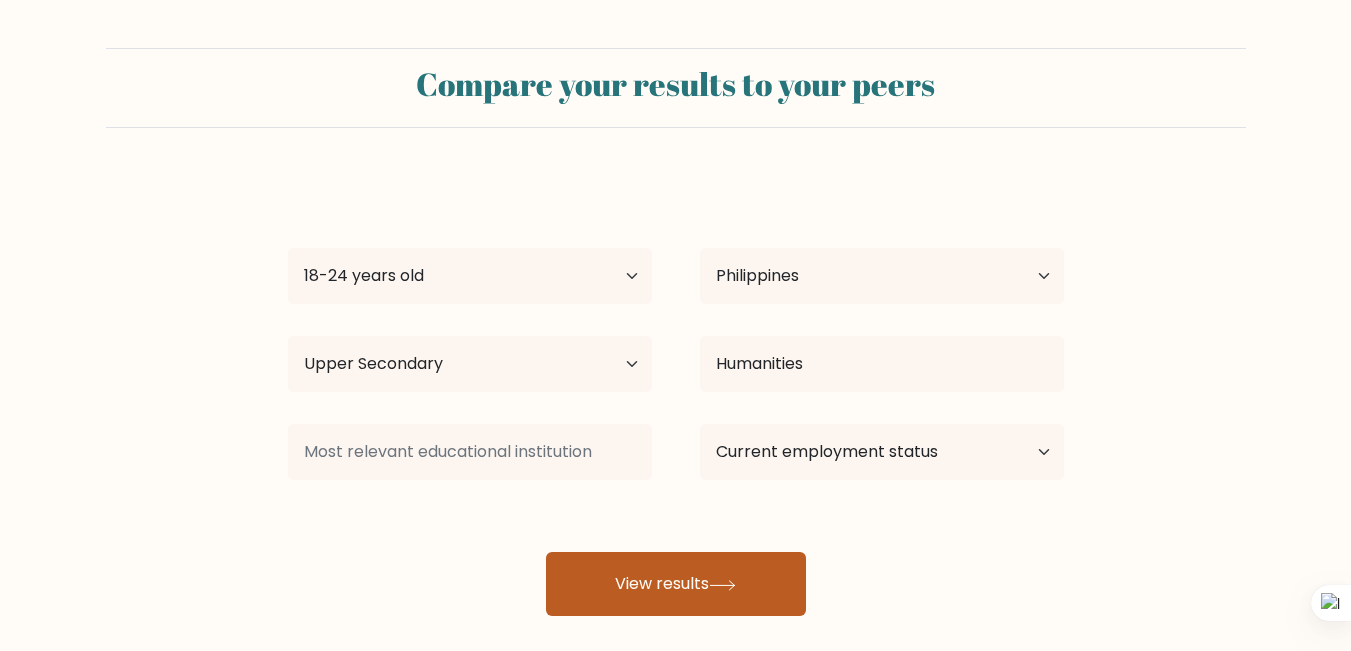 click on "View results" at bounding box center (676, 584) 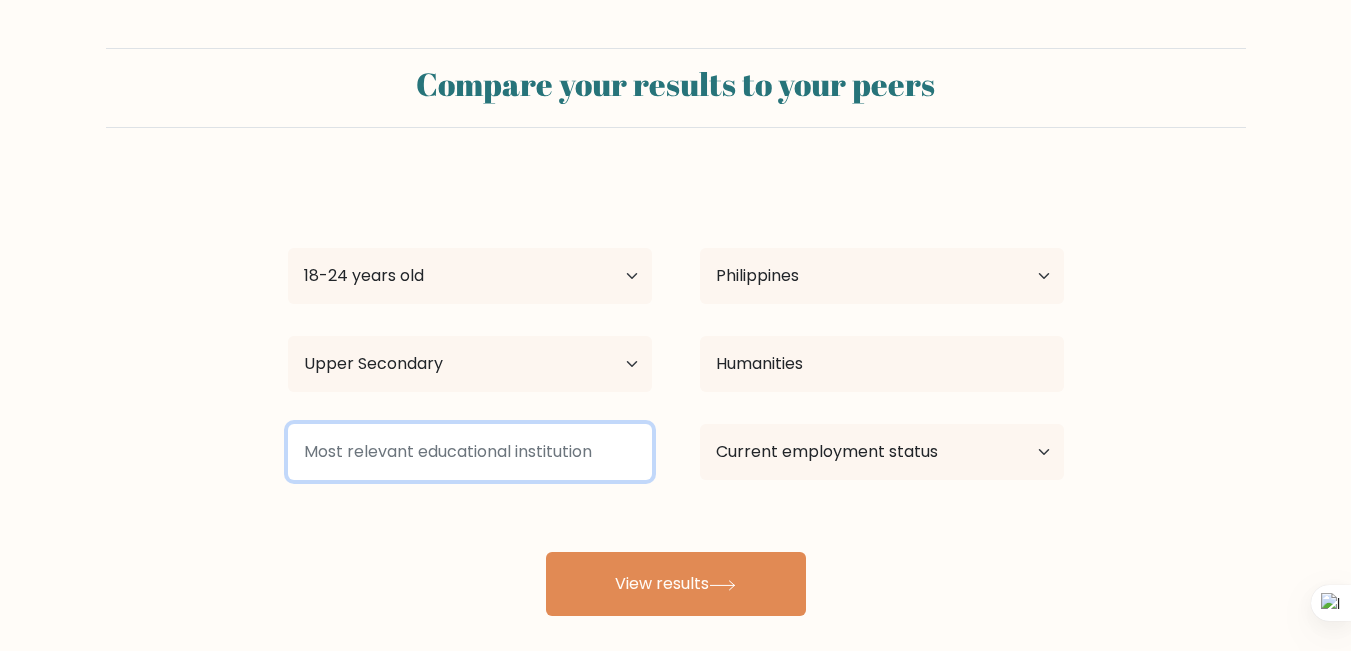 click at bounding box center (470, 452) 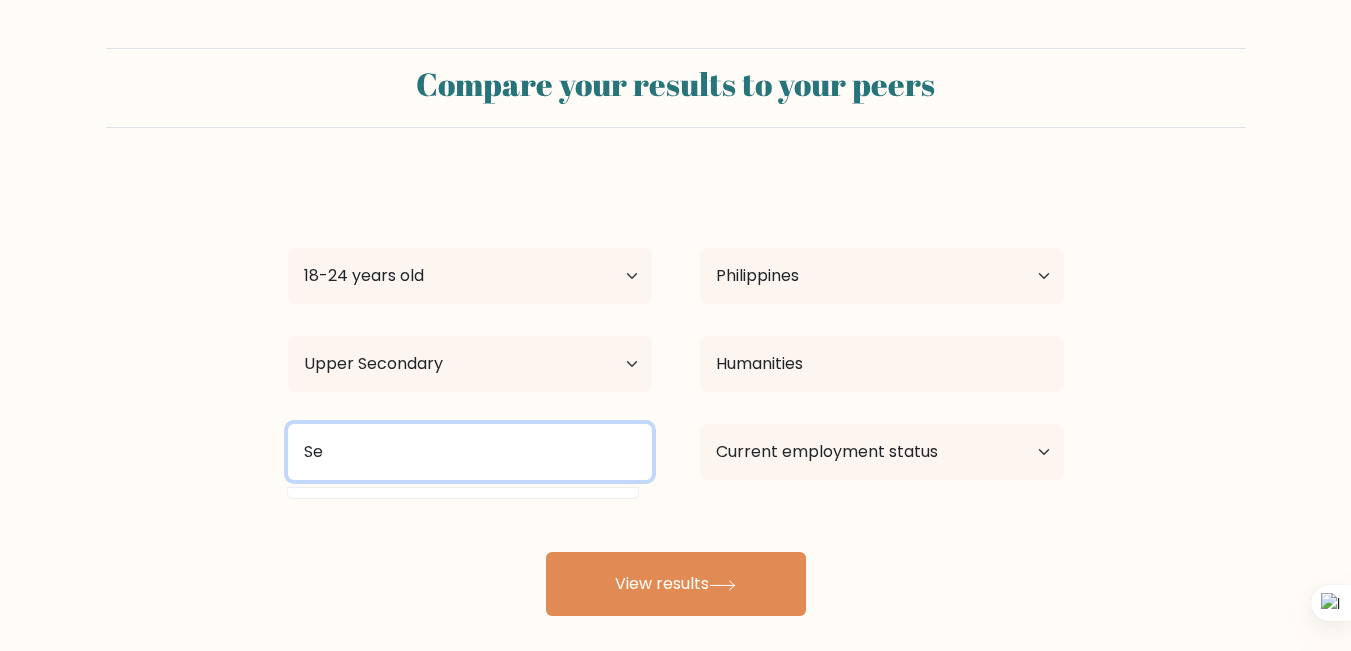 type on "S" 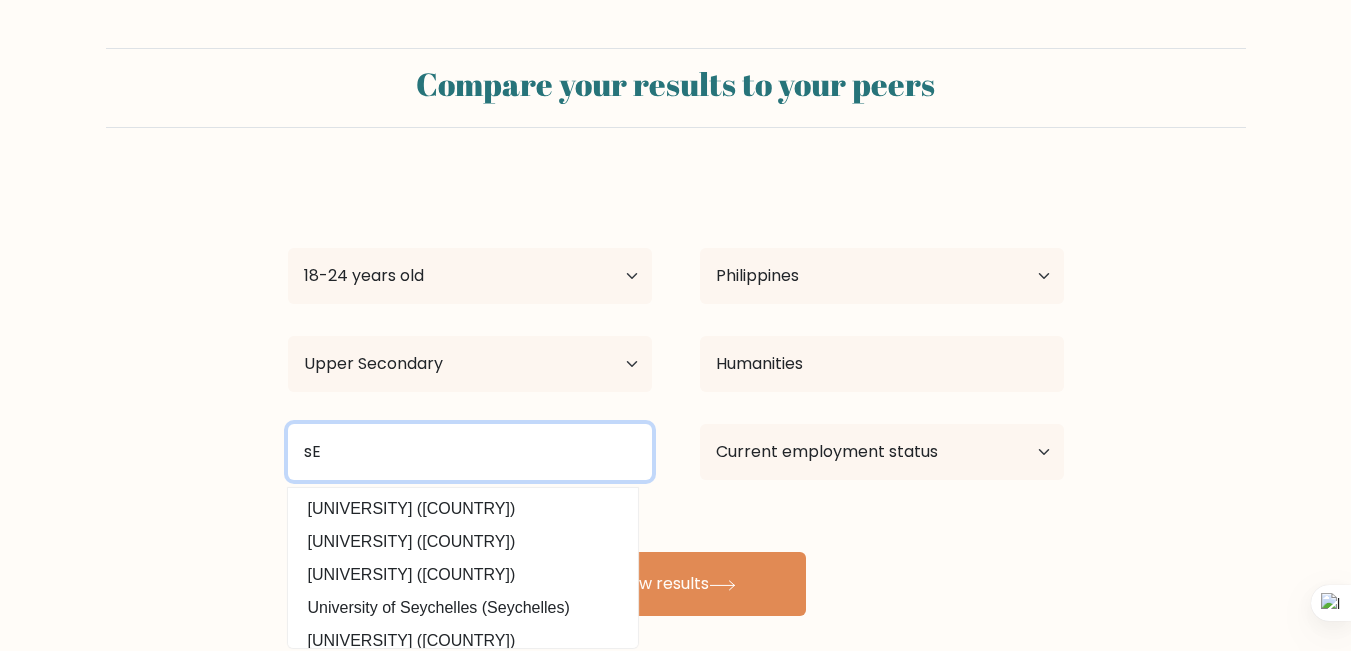 type on "s" 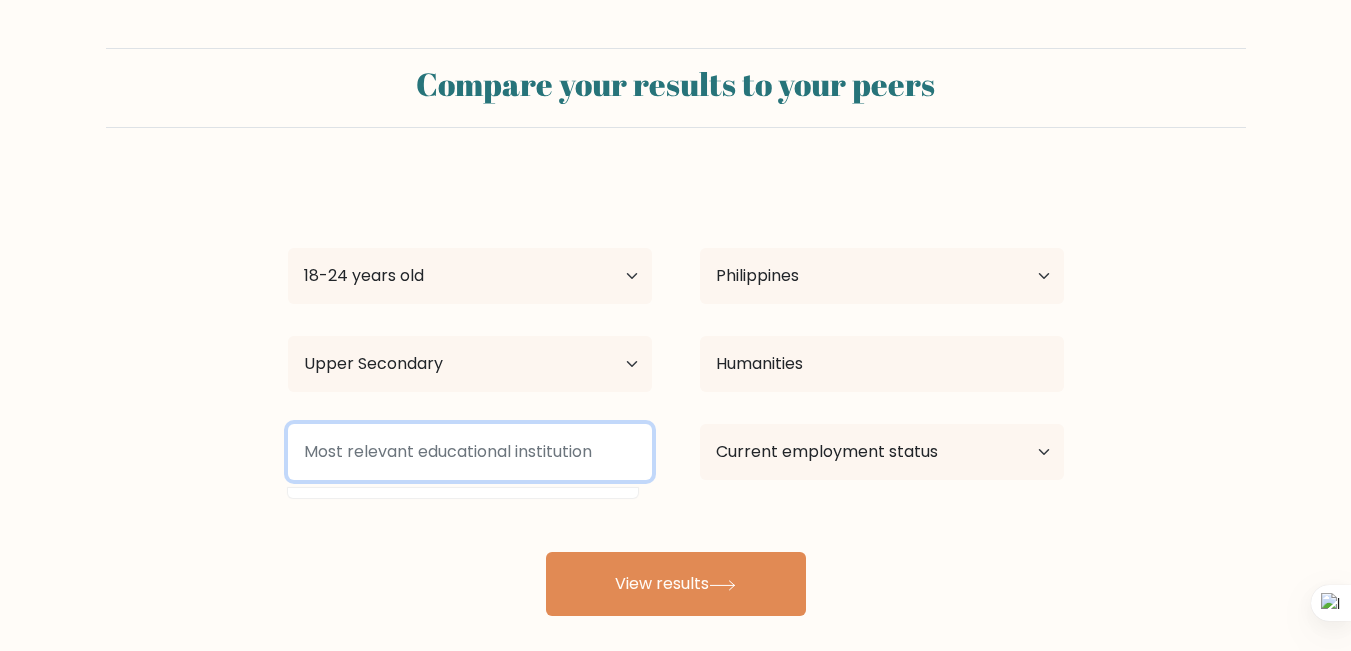 type on "P" 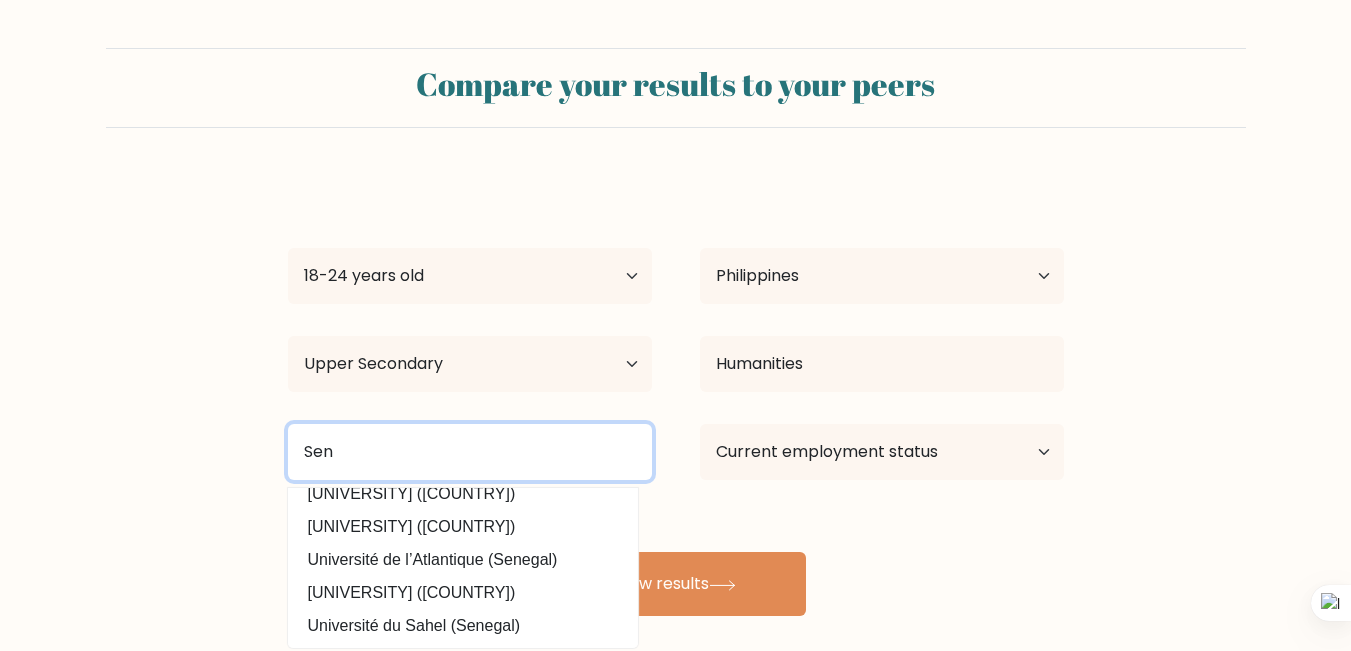 scroll, scrollTop: 0, scrollLeft: 0, axis: both 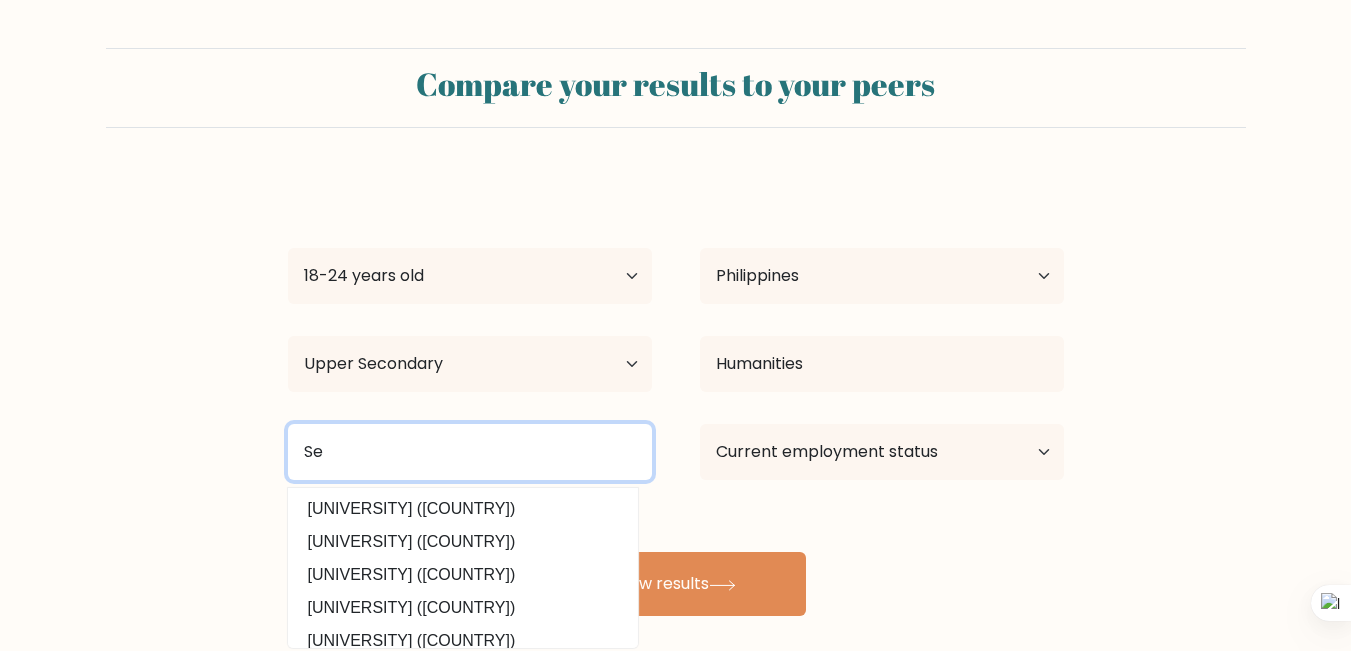 type on "S" 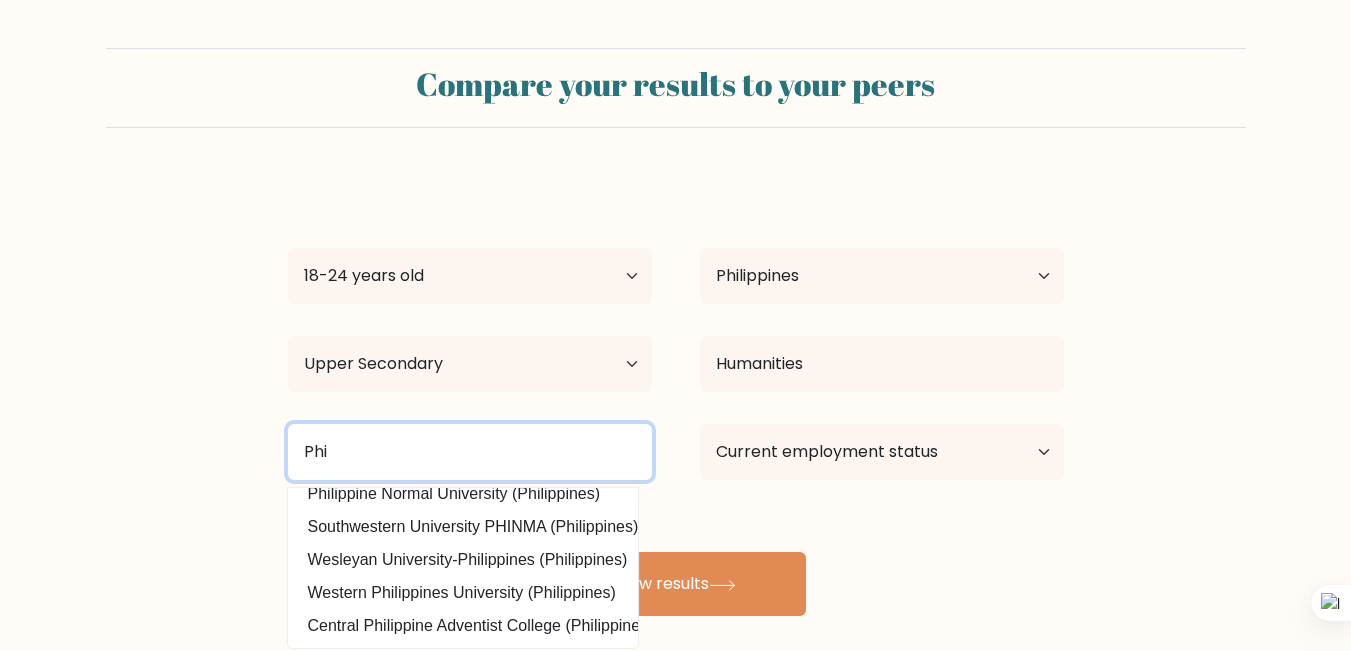 scroll, scrollTop: 195, scrollLeft: 0, axis: vertical 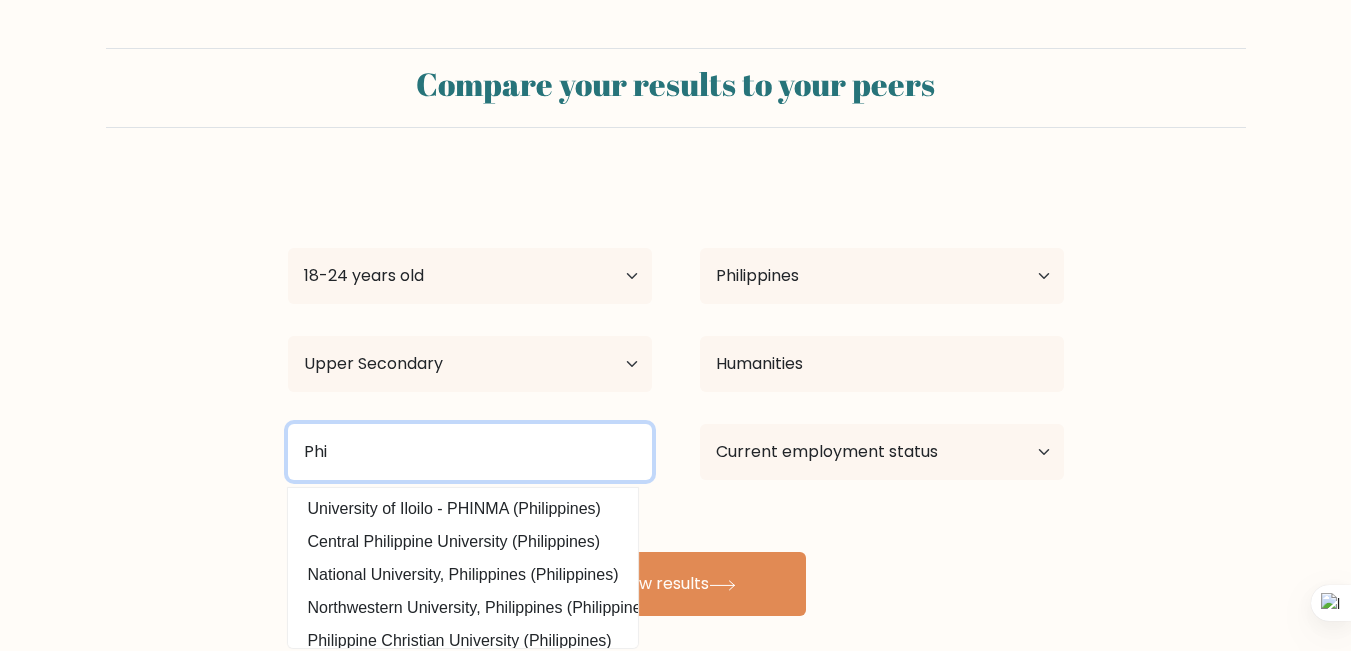drag, startPoint x: 336, startPoint y: 456, endPoint x: 287, endPoint y: 450, distance: 49.365982 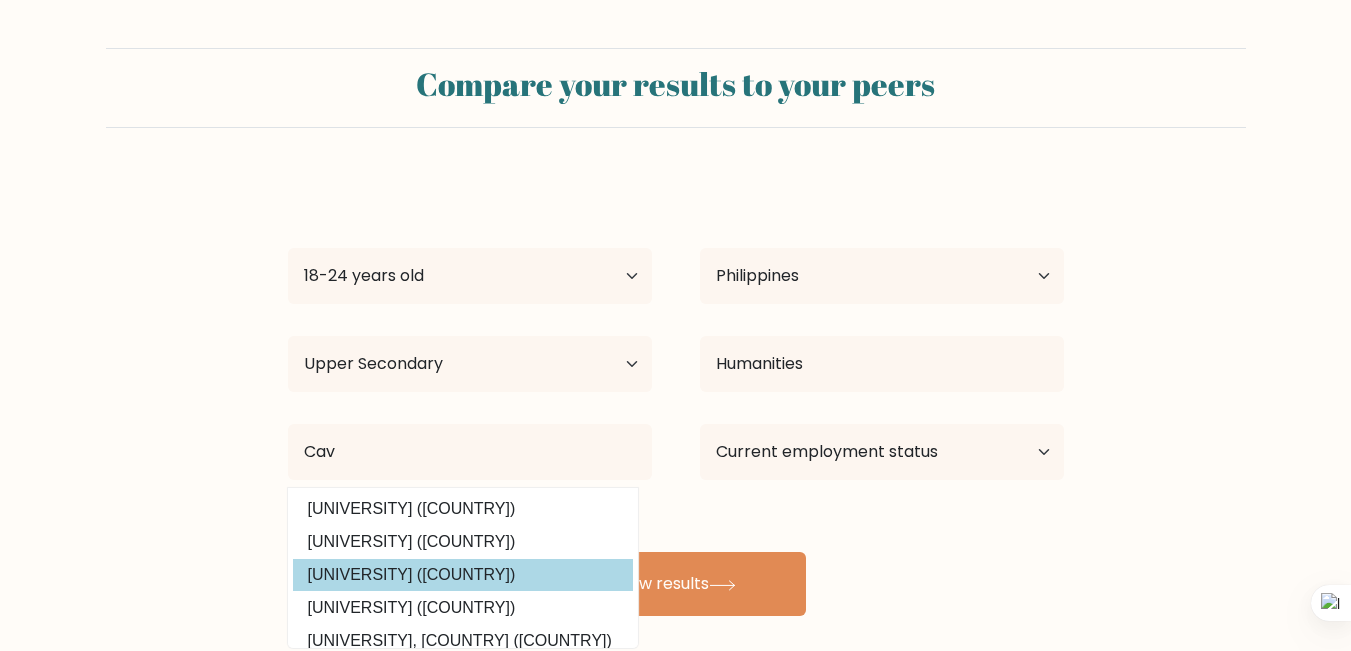 click on "rin
davis
Age
Under 18 years old
18-24 years old
25-34 years old
35-44 years old
45-54 years old
55-64 years old
65 years old and above
Country
Afghanistan
Albania
Algeria
American Samoa
Andorra
Angola
Anguilla
Antarctica
Antigua and Barbuda
Argentina
Armenia
Aruba
Australia
Austria
Azerbaijan
Bahamas
Bahrain
Bangladesh
Barbados
Belarus
Belgium
Belize
Benin
Bermuda
Bhutan
Bolivia
Bonaire, Sint Eustatius and Saba
Bosnia and Herzegovina
Botswana
Bouvet Island
Brazil
Brunei" at bounding box center [676, 396] 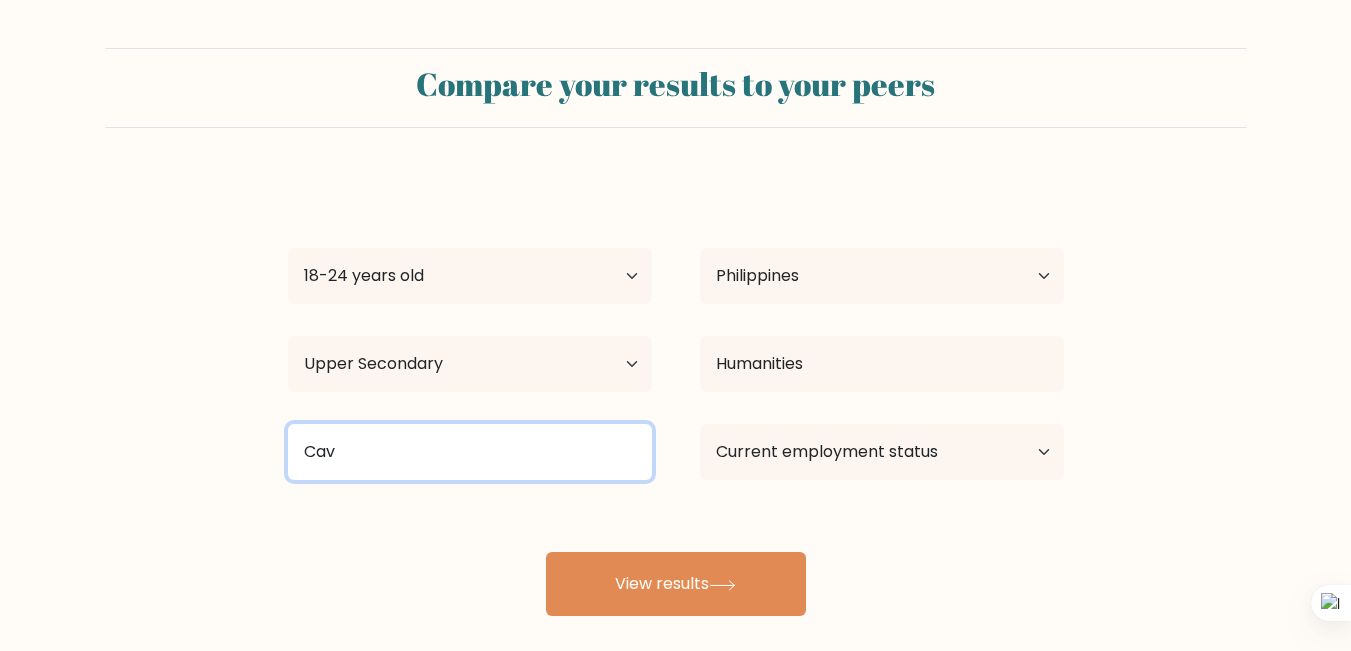 click on "Cav" at bounding box center [470, 452] 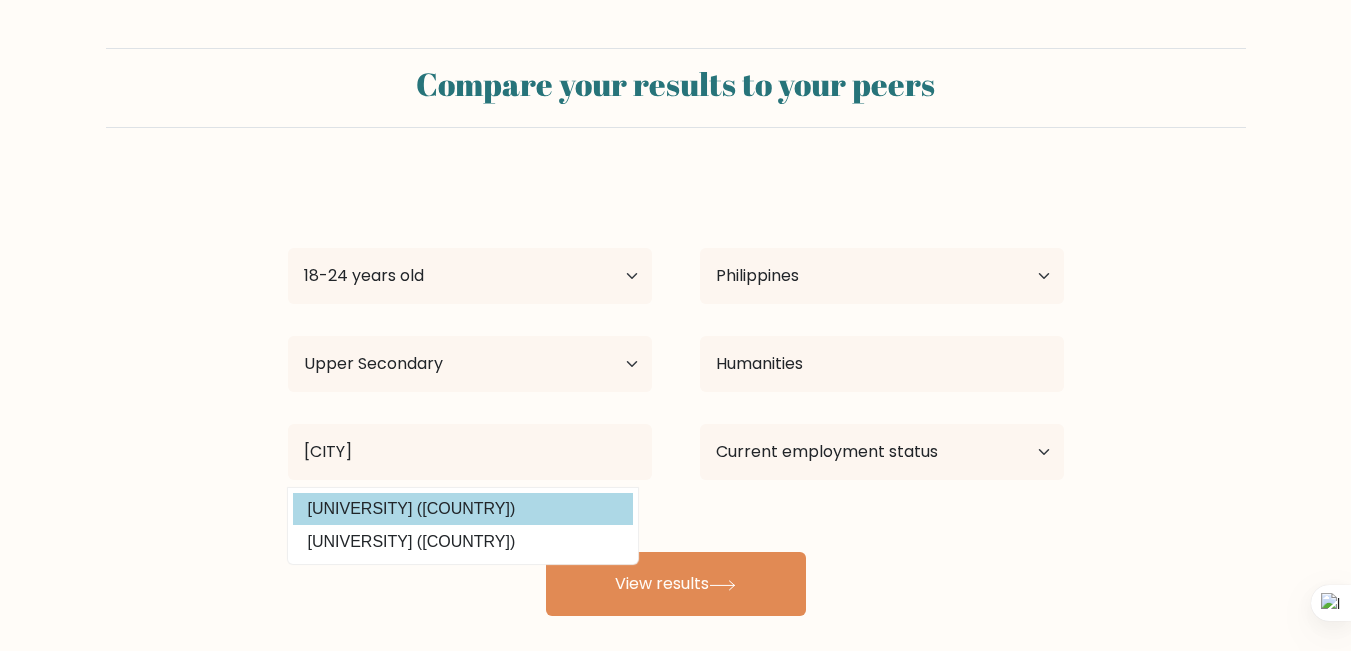 click on "rin
davis
Age
Under 18 years old
18-24 years old
25-34 years old
35-44 years old
45-54 years old
55-64 years old
65 years old and above
Country
Afghanistan
Albania
Algeria
American Samoa
Andorra
Angola
Anguilla
Antarctica
Antigua and Barbuda
Argentina
Armenia
Aruba
Australia
Austria
Azerbaijan
Bahamas
Bahrain
Bangladesh
Barbados
Belarus
Belgium
Belize
Benin
Bermuda
Bhutan
Bolivia
Bonaire, Sint Eustatius and Saba
Bosnia and Herzegovina
Botswana
Bouvet Island
Brazil
Brunei" at bounding box center (676, 396) 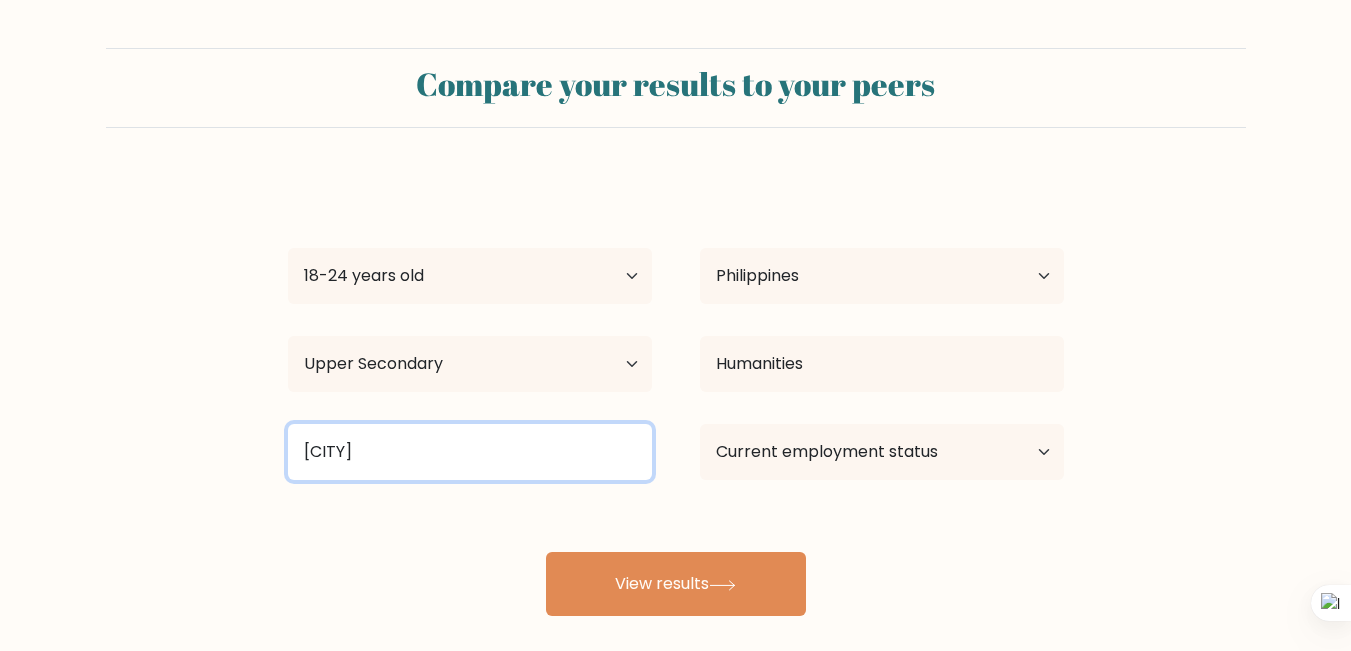 click on "[CITY]" at bounding box center [470, 452] 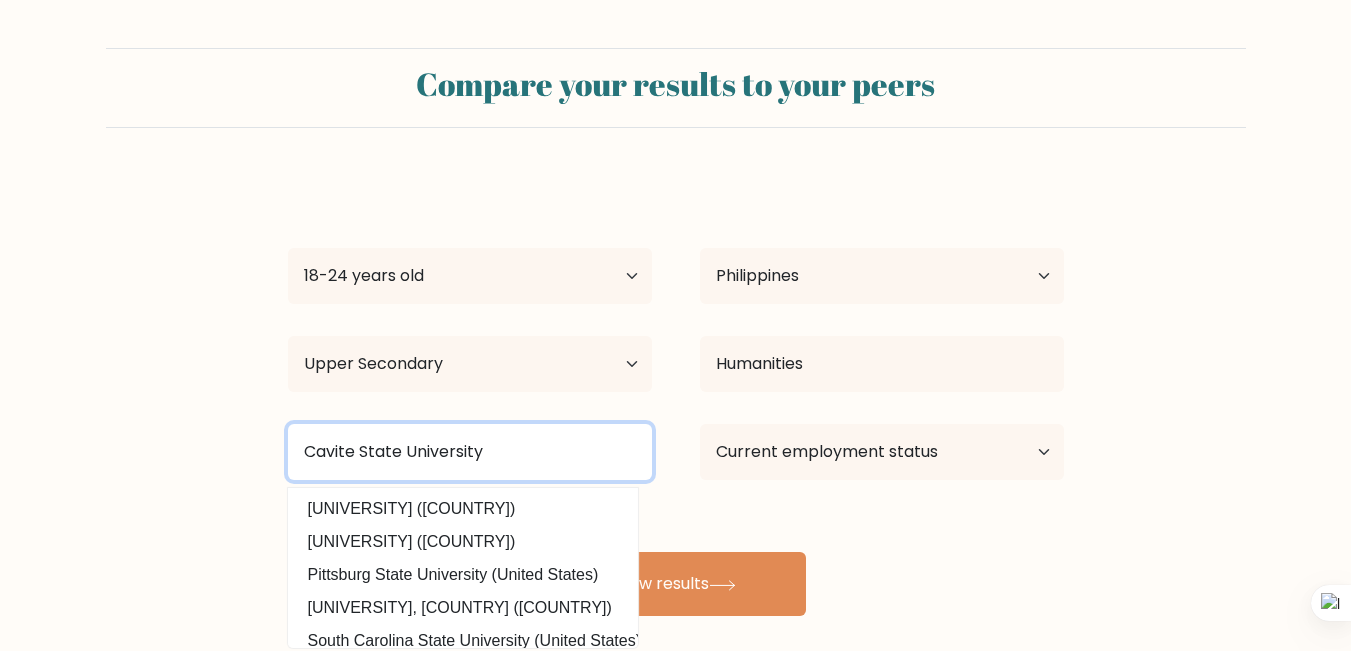 type on "Cavite State University" 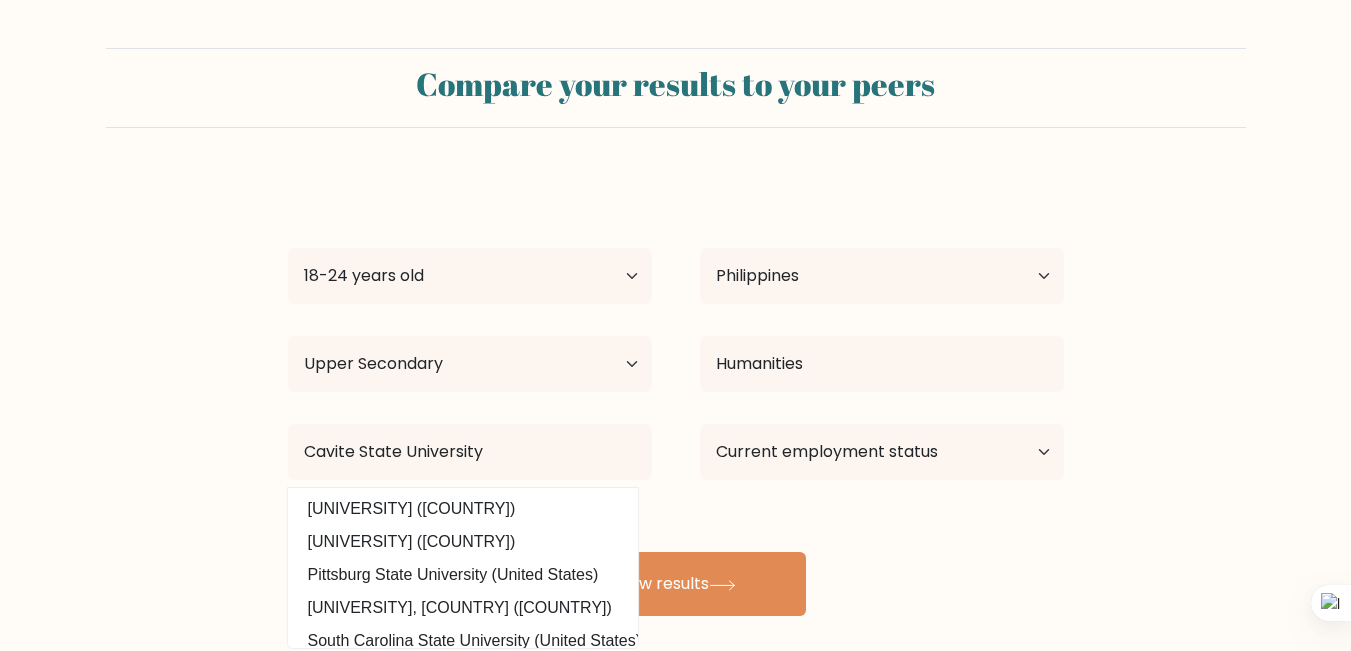 click on "rin
davis
Age
Under 18 years old
18-24 years old
25-34 years old
35-44 years old
45-54 years old
55-64 years old
65 years old and above
Country
Afghanistan
Albania
Algeria
American Samoa
Andorra
Angola
Anguilla
Antarctica
Antigua and Barbuda
Argentina
Armenia
Aruba
Australia
Austria
Azerbaijan
Bahamas
Bahrain
Bangladesh
Barbados
Belarus
Belgium
Belize
Benin
Bermuda
Bhutan
Bolivia
Bonaire, Sint Eustatius and Saba
Bosnia and Herzegovina
Botswana
Bouvet Island
Brazil
Brunei" at bounding box center [676, 396] 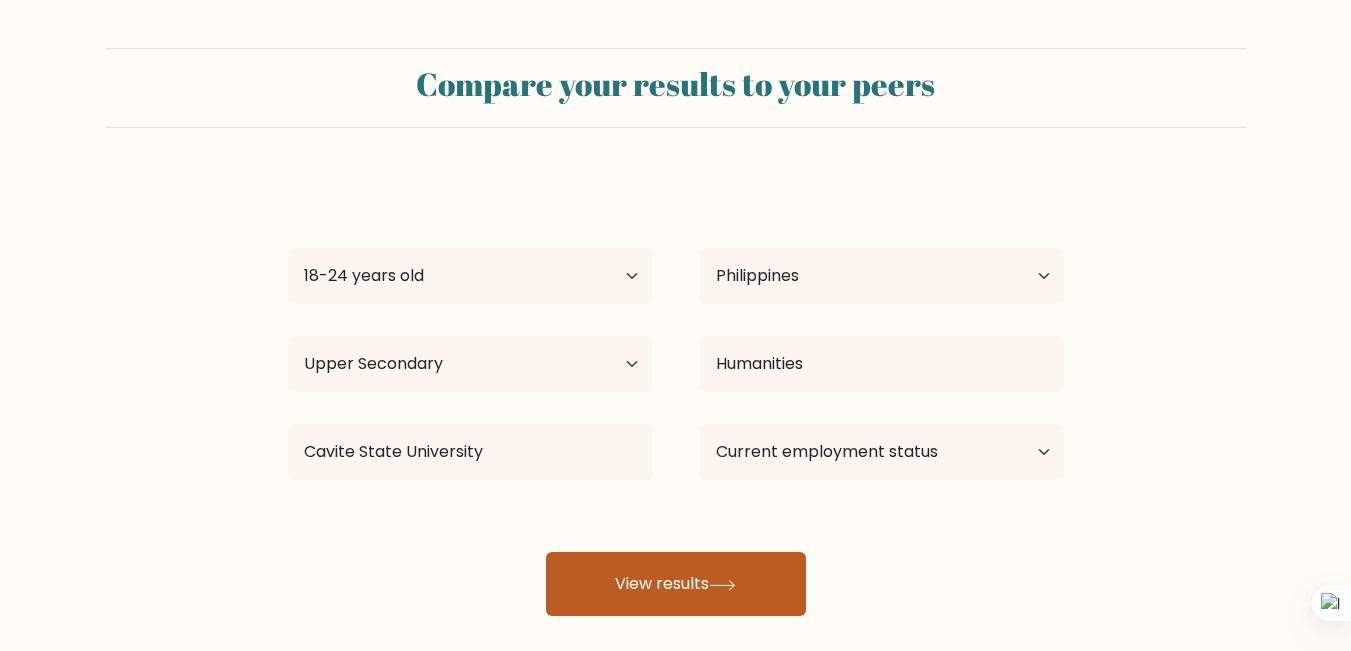 click on "View results" at bounding box center [676, 584] 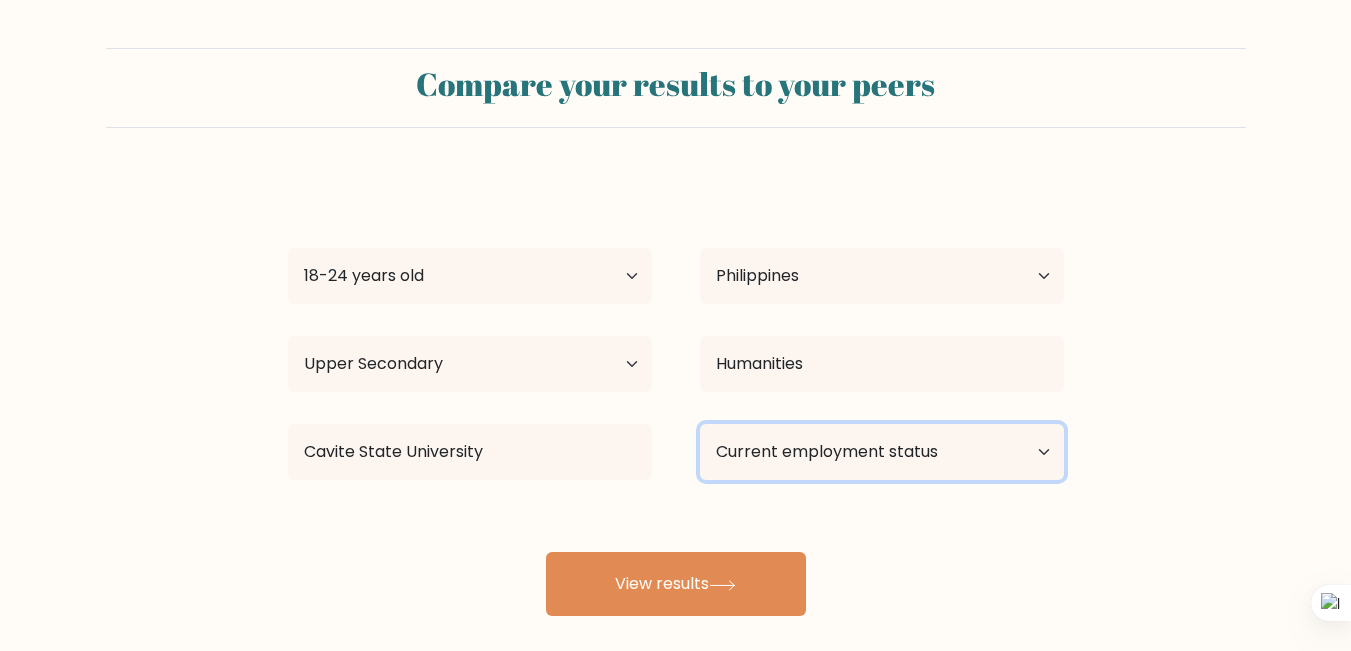 click on "Current employment status
Employed
Student
Retired
Other / prefer not to answer" at bounding box center [882, 452] 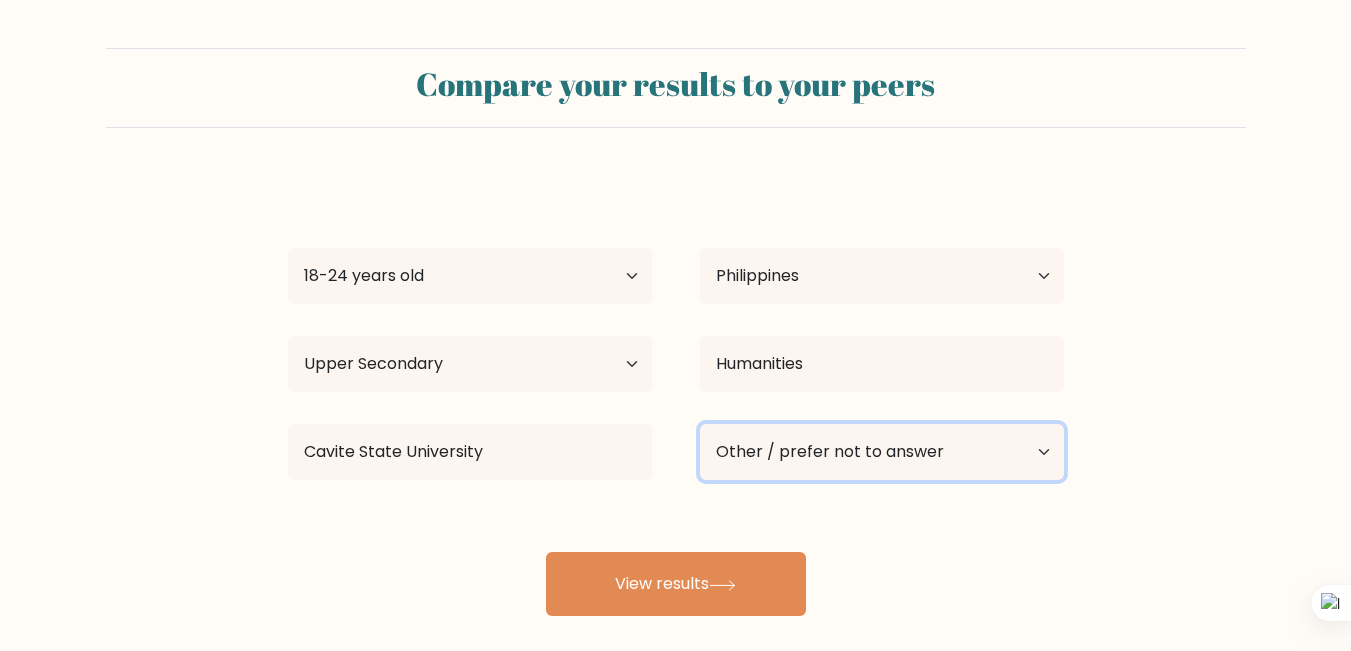 click on "Current employment status
Employed
Student
Retired
Other / prefer not to answer" at bounding box center (882, 452) 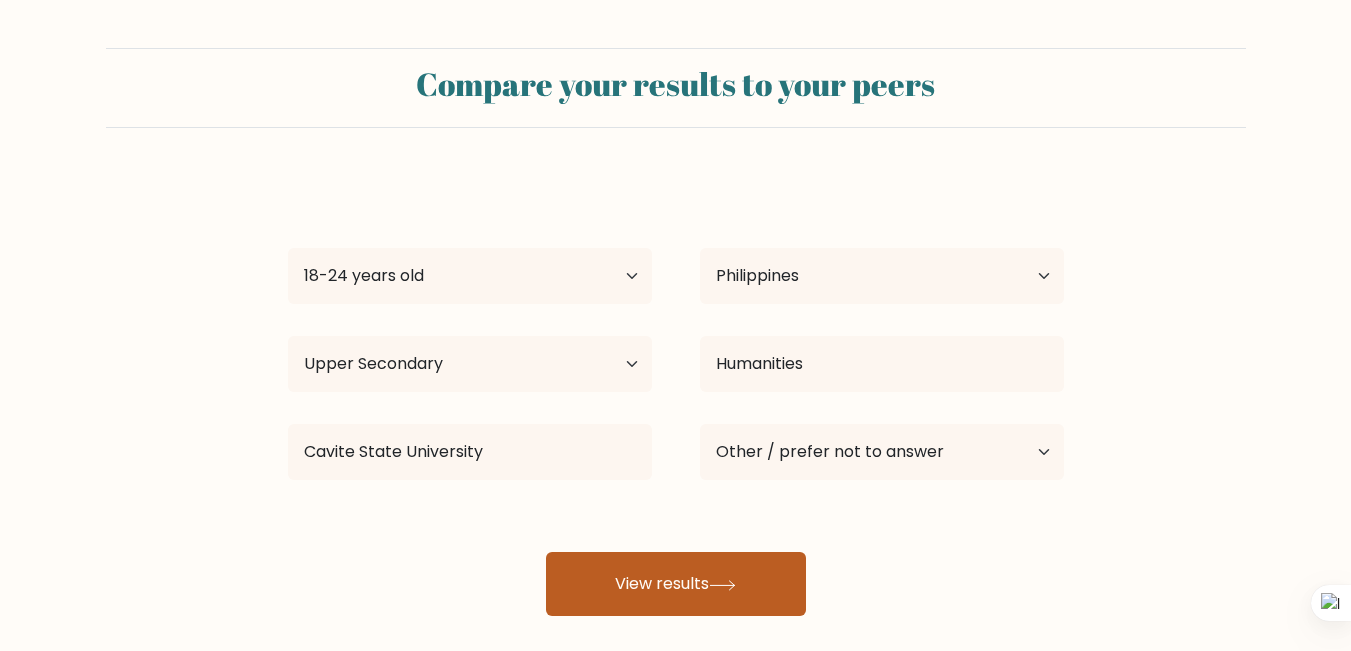 click on "View results" at bounding box center (676, 584) 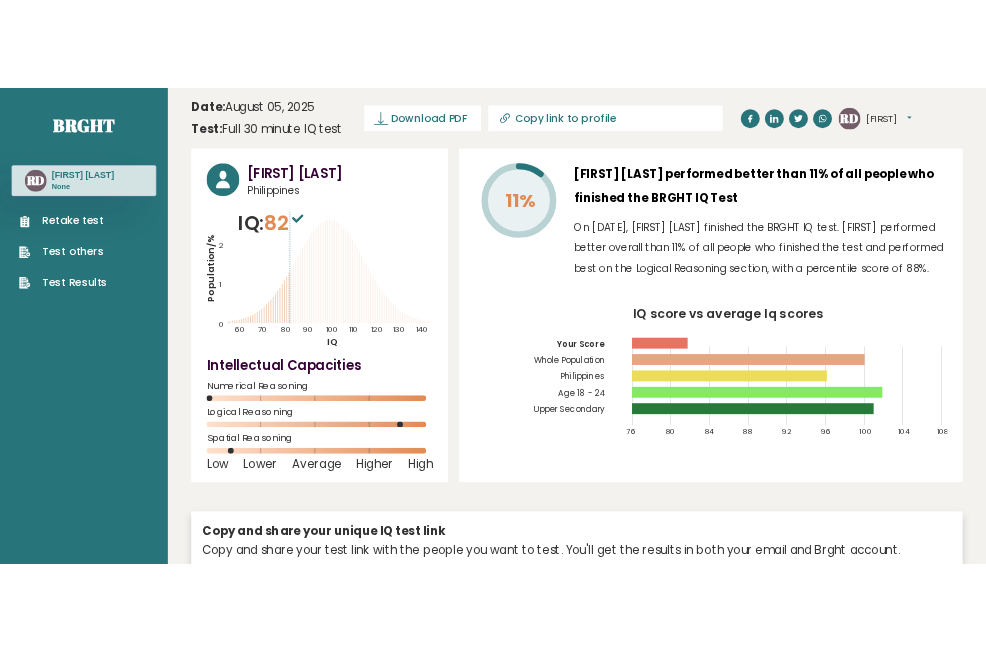 scroll, scrollTop: 0, scrollLeft: 0, axis: both 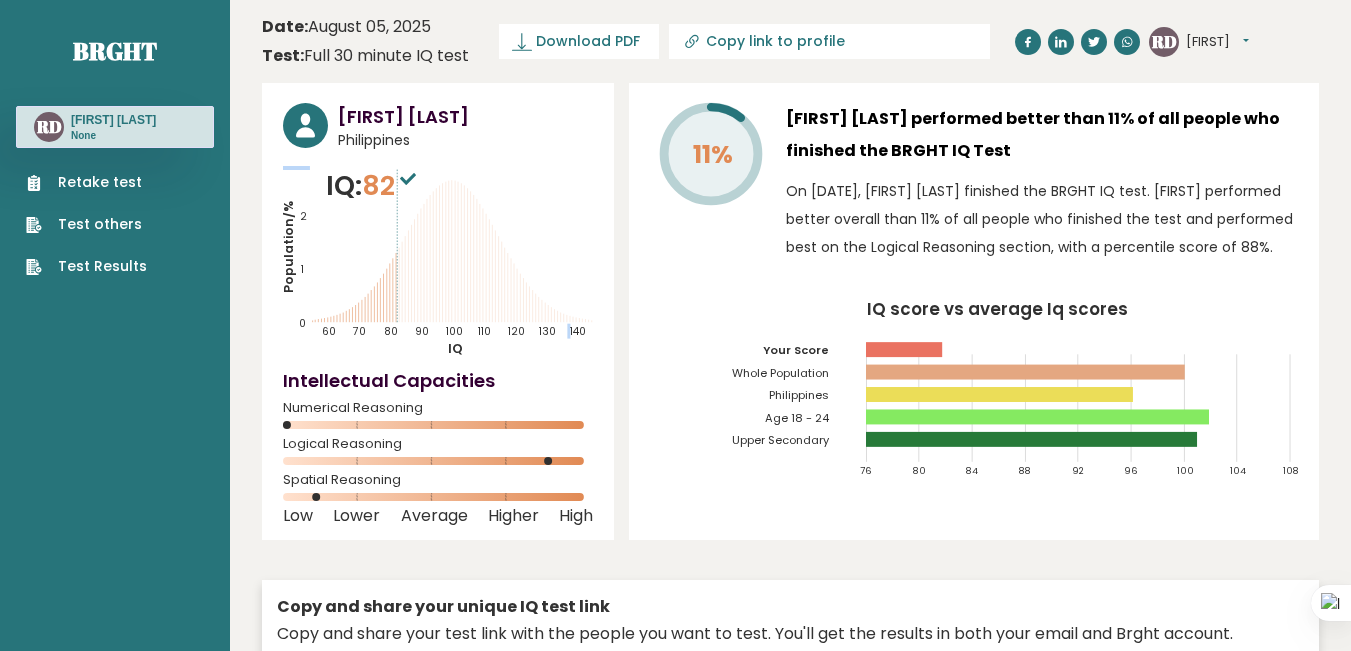 drag, startPoint x: 427, startPoint y: 197, endPoint x: 566, endPoint y: 335, distance: 195.86986 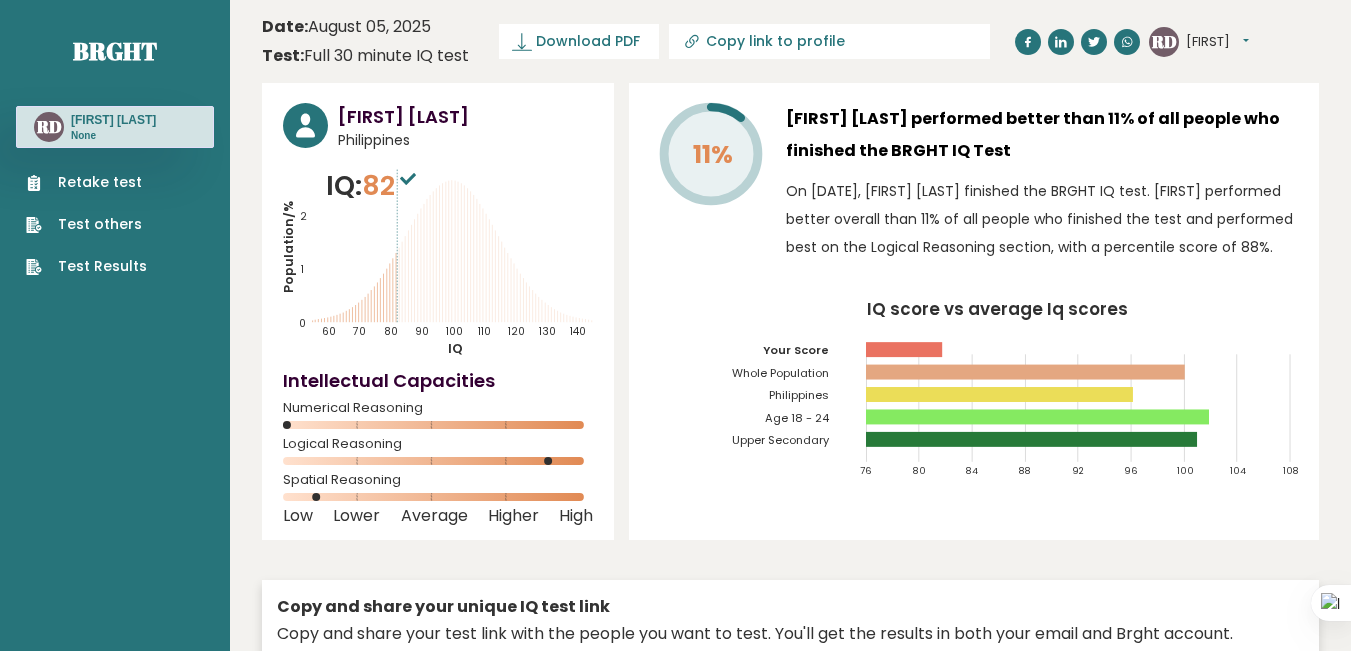 click on "IQ score vs average Iq scores
76
80
84
88
92
96
100
104
108
Your Score
Whole Population
Philippines
Age 18 - 24
Upper Secondary" 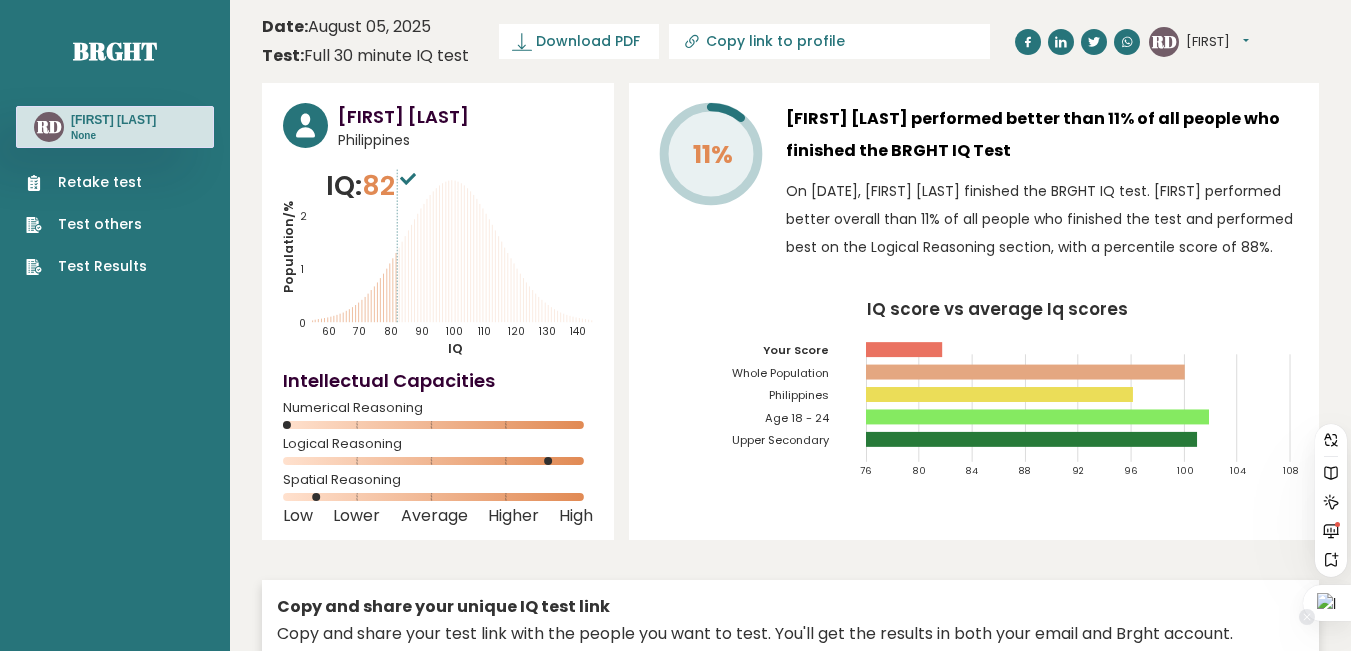 click at bounding box center [1327, 603] 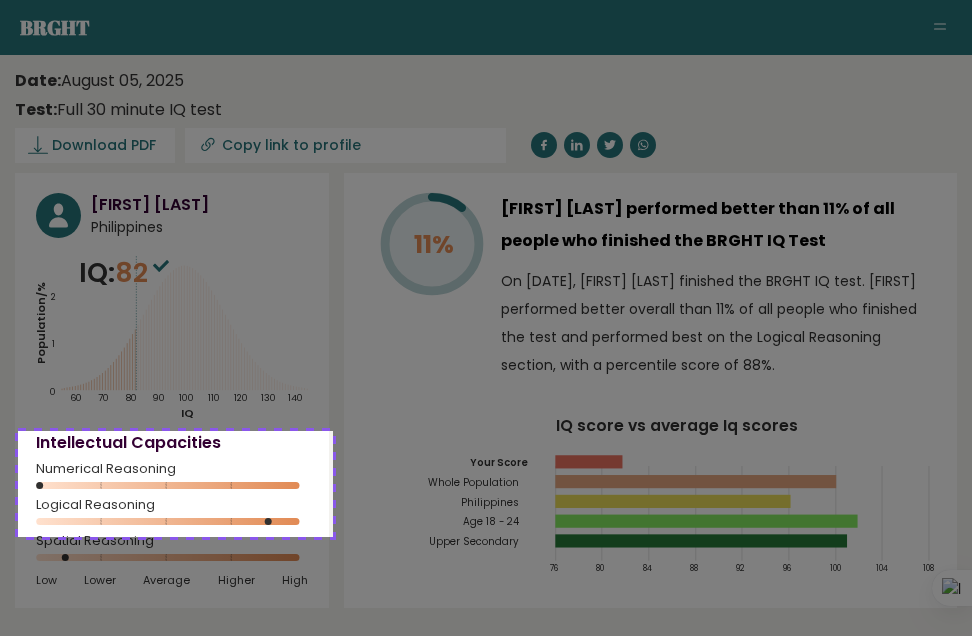 drag, startPoint x: 333, startPoint y: 537, endPoint x: 18, endPoint y: 431, distance: 332.35675 